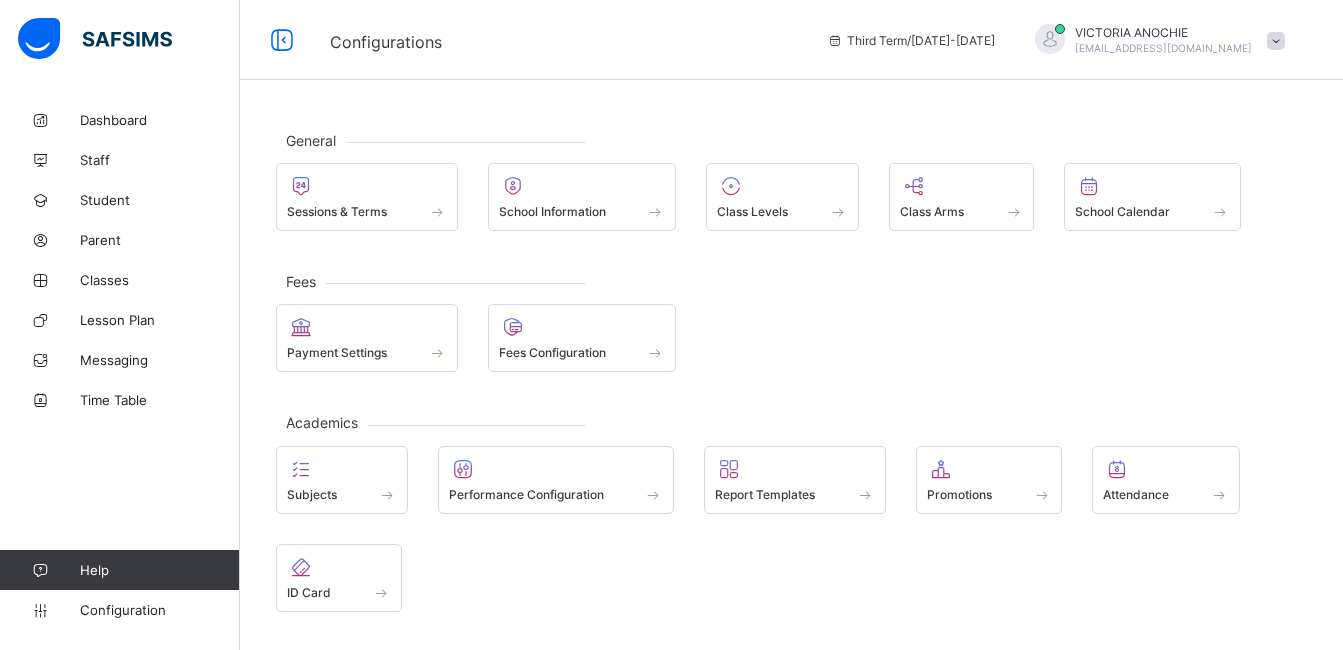 scroll, scrollTop: 0, scrollLeft: 0, axis: both 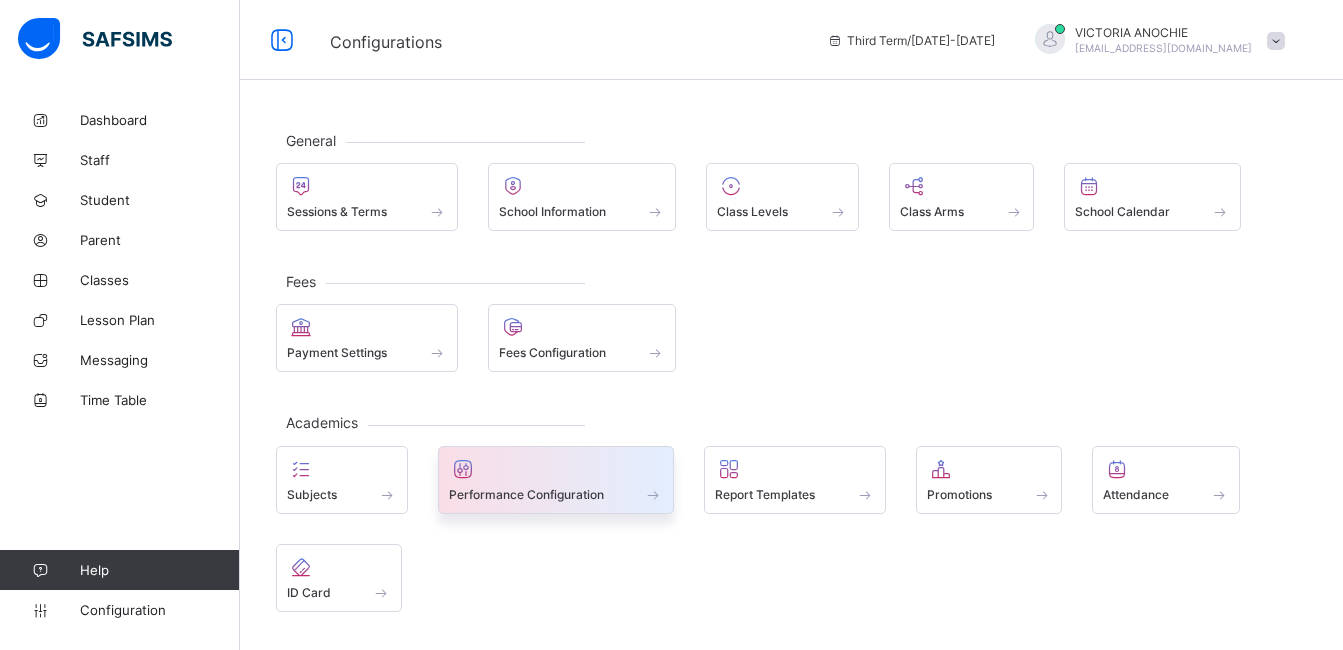 click at bounding box center (556, 469) 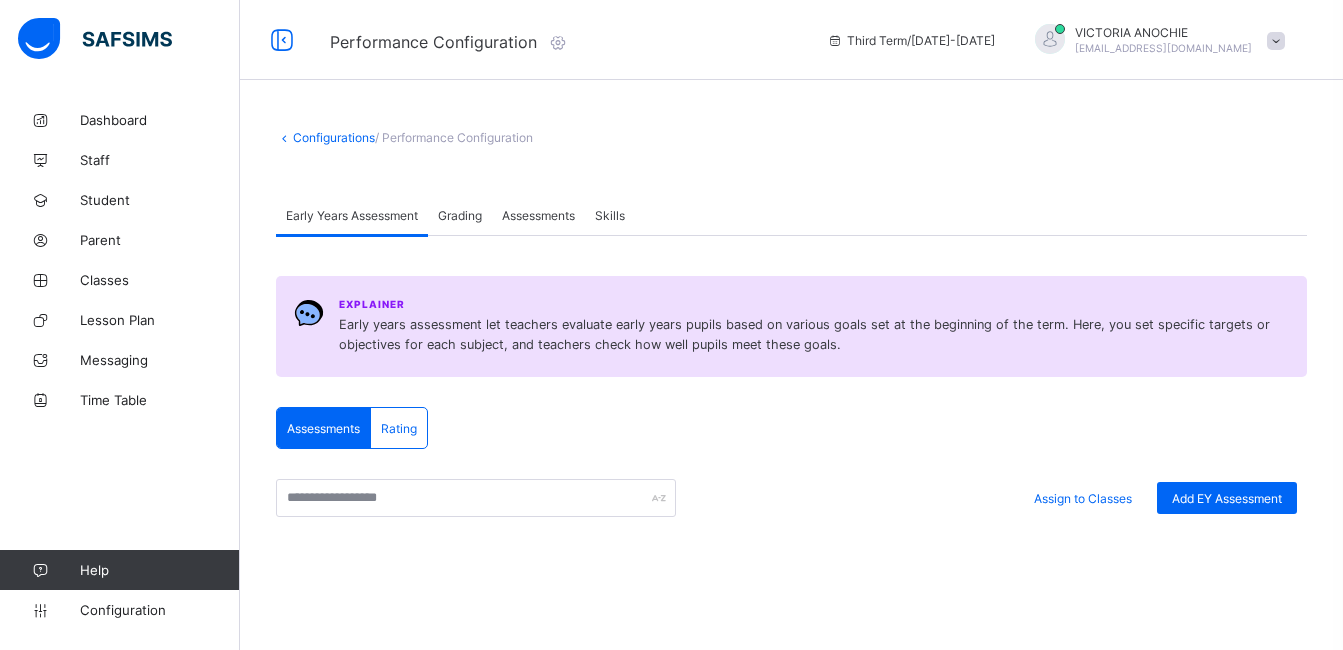 click on "Grading" at bounding box center [460, 215] 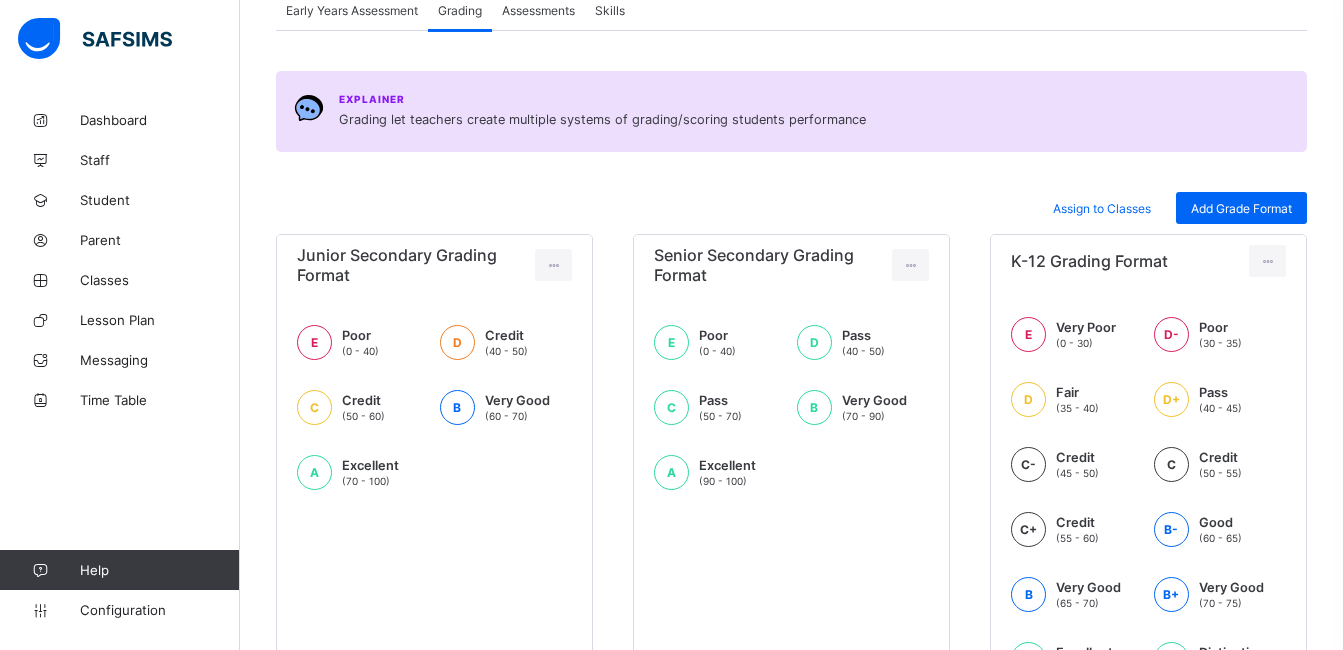 scroll, scrollTop: 169, scrollLeft: 0, axis: vertical 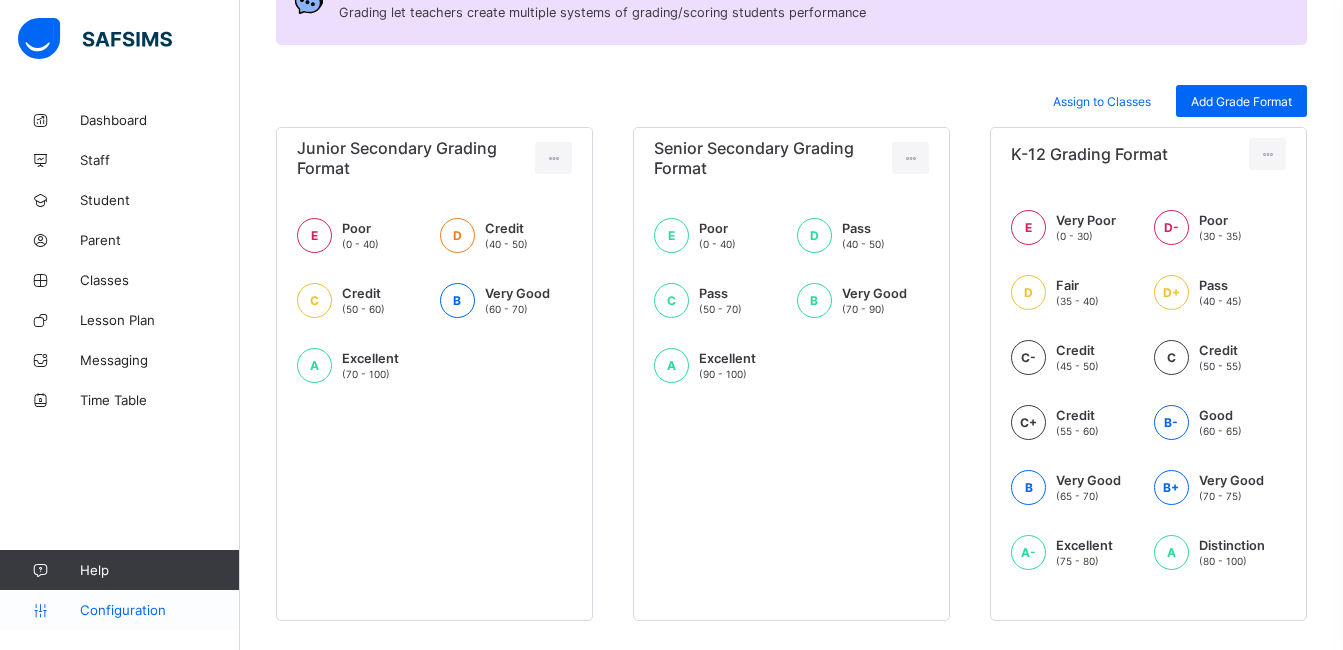 click on "Configuration" at bounding box center [159, 610] 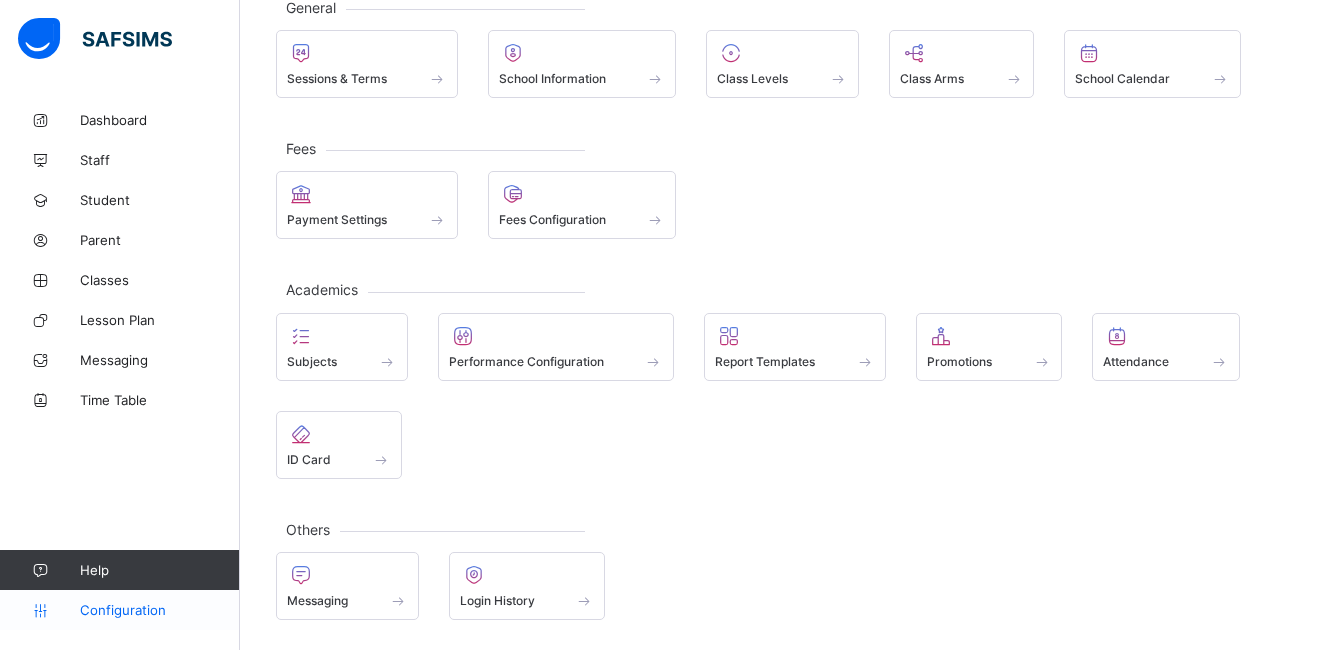 scroll, scrollTop: 133, scrollLeft: 0, axis: vertical 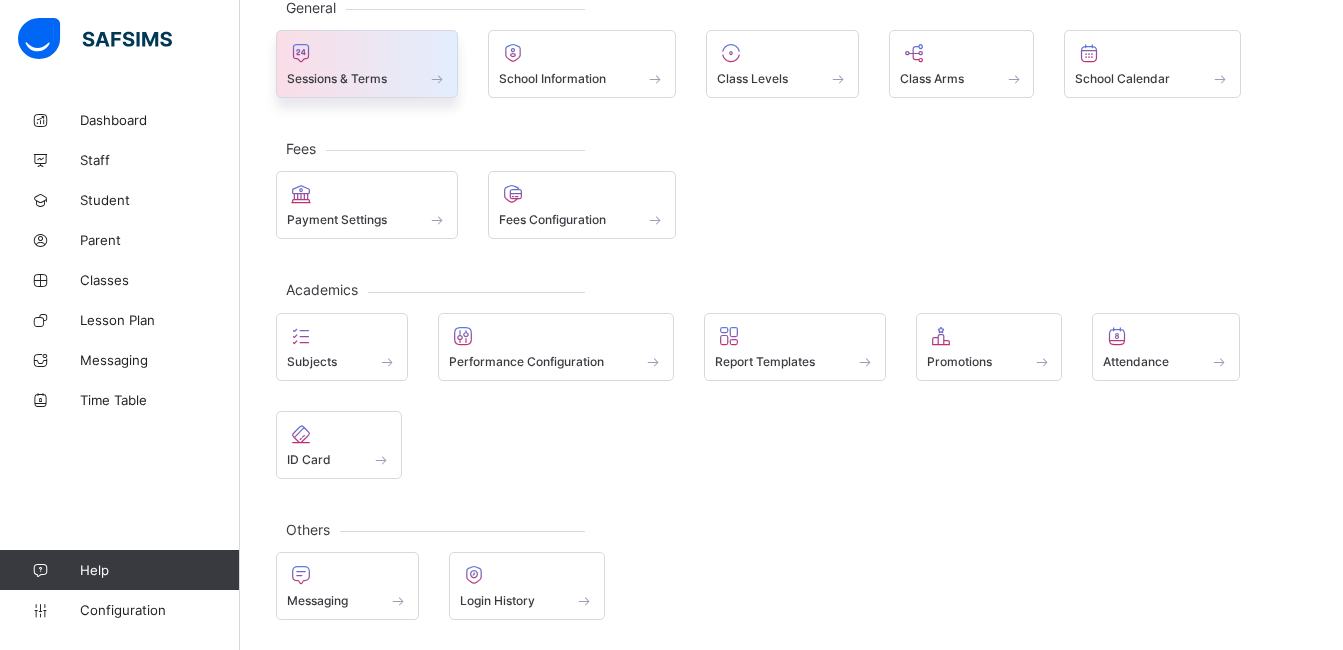 click at bounding box center (367, 53) 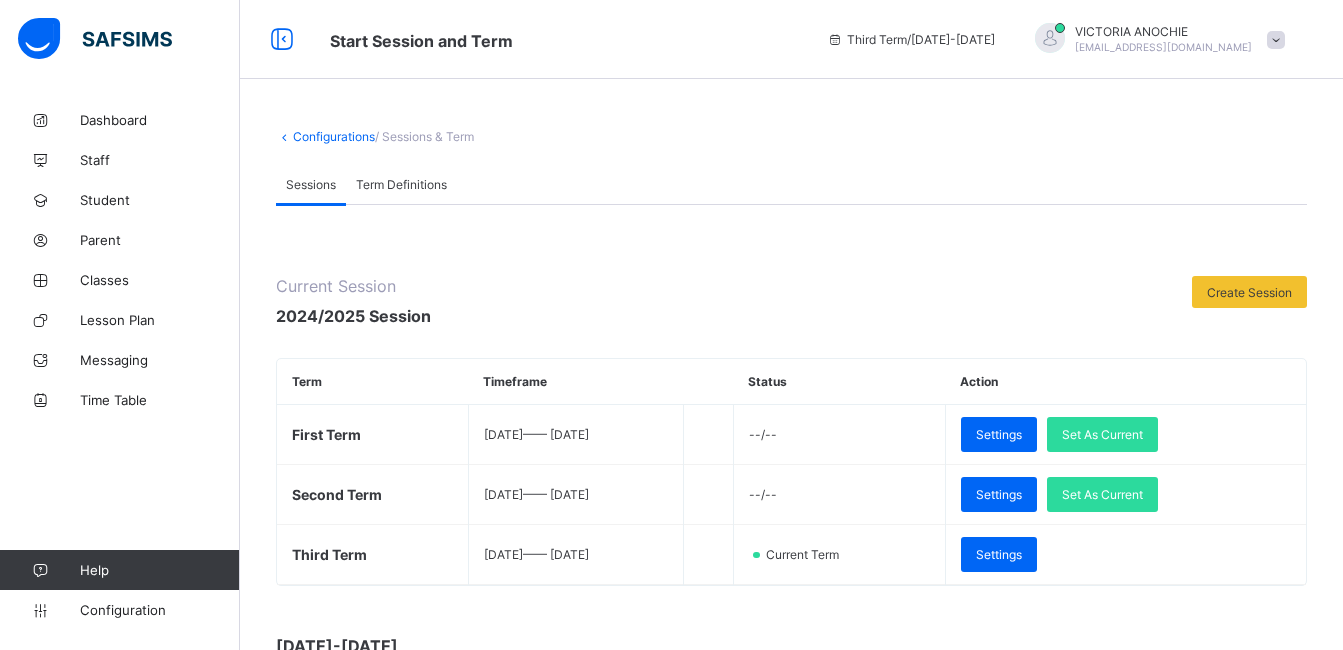 scroll, scrollTop: 312, scrollLeft: 0, axis: vertical 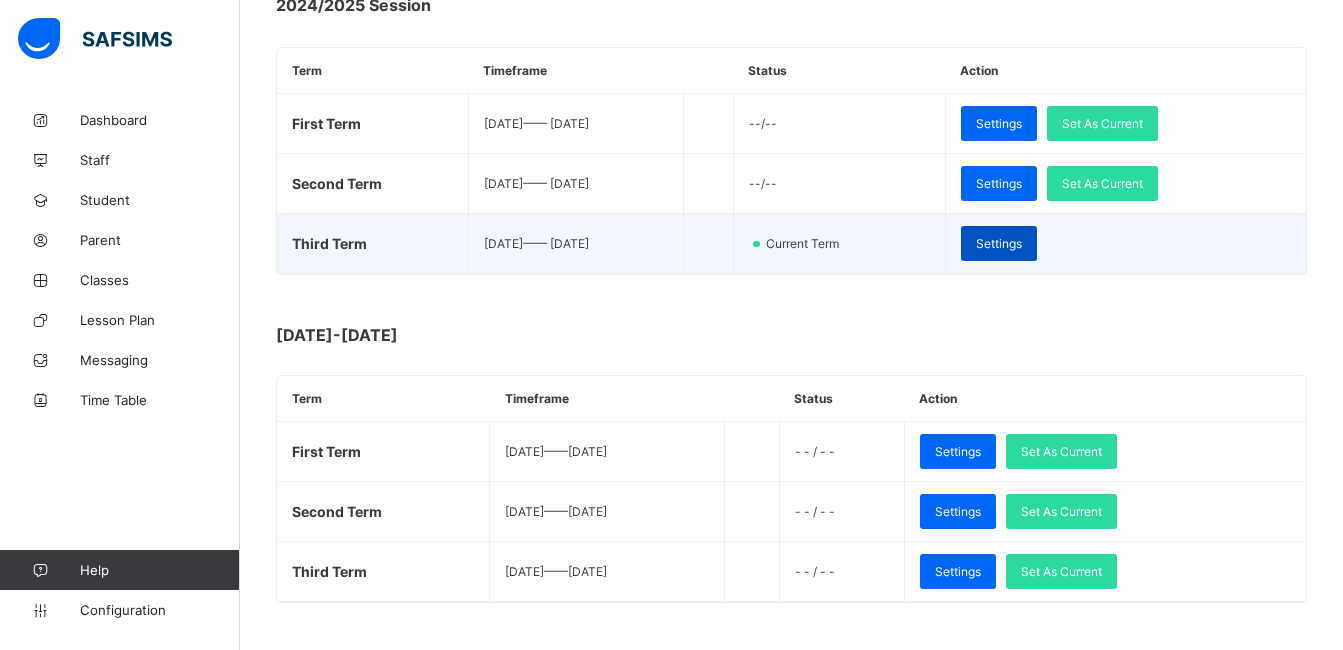 click on "Settings" at bounding box center (999, 243) 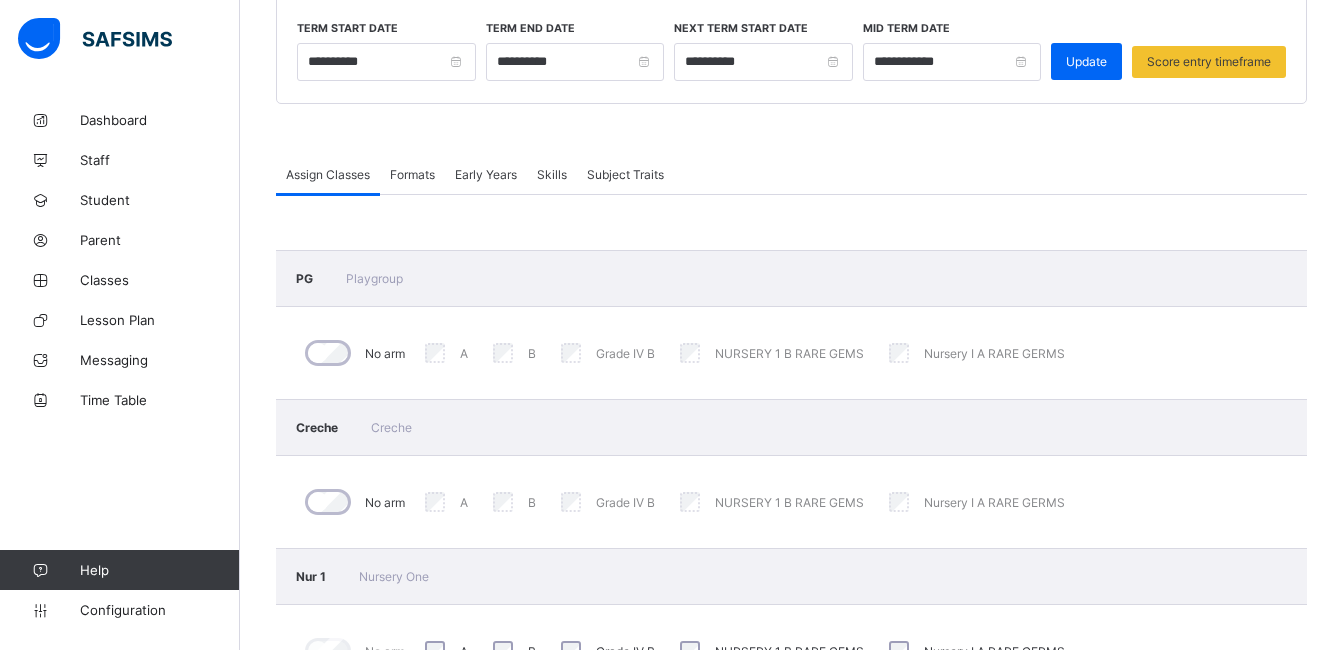 scroll, scrollTop: 312, scrollLeft: 0, axis: vertical 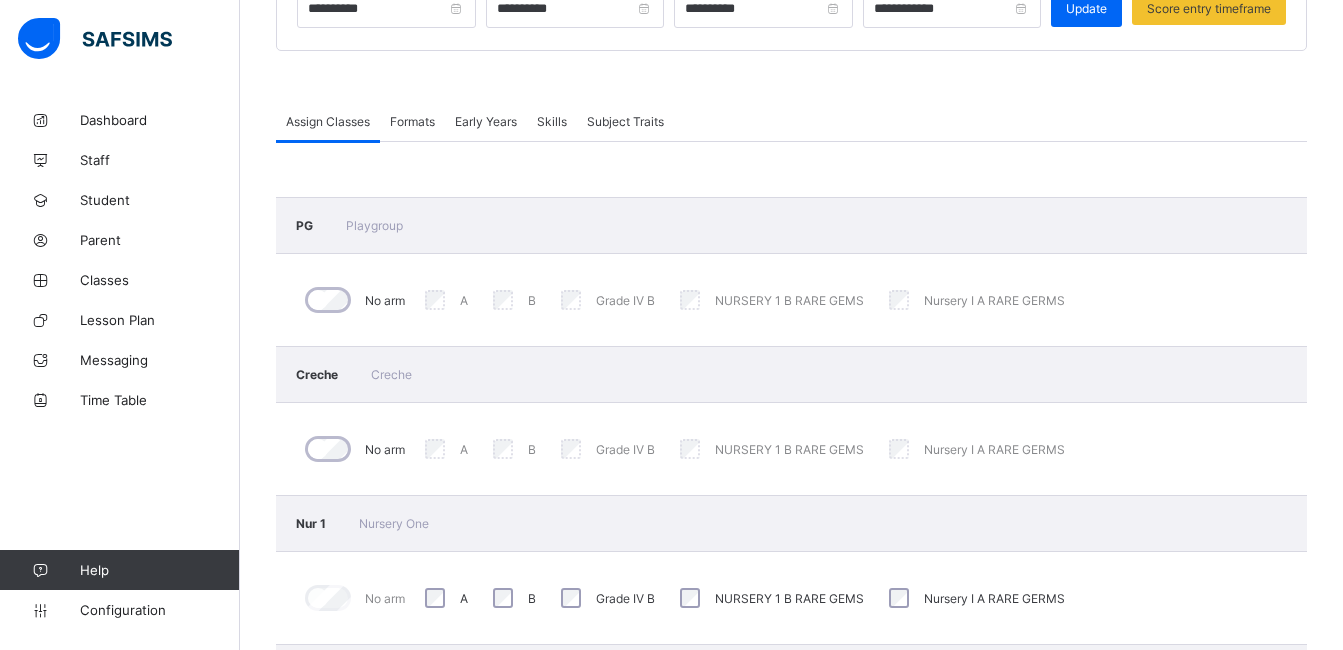 click on "PG     Playgroup   No arm A B Grade IV B NURSERY 1 B RARE GEMS Nursery I A RARE GERMS   Creche     Creche    No arm A B Grade IV B NURSERY 1 B RARE GEMS Nursery I A RARE GERMS   Nur 1     Nursery One   No arm A B Grade IV B NURSERY 1 B RARE GEMS Nursery I A RARE GERMS   Nur 2     Nursery Two   No arm A B Grade IV B NURSERY 1 B RARE GEMS Nursery I A RARE GERMS   Pre-Grad     Pre Grade   No arm A B Grade IV B NURSERY 1 B RARE GEMS Nursery I A RARE GERMS   Grade I     Grade One   No arm A B Grade IV B NURSERY 1 B RARE GEMS Nursery I A RARE GERMS   Grade II     Grade Two   No arm A B Grade IV B NURSERY 1 B RARE GEMS Nursery I A RARE GERMS   Grade III     Grade Three   No arm A B Grade IV B NURSERY 1 B RARE GEMS Nursery I A RARE GERMS   Grade IV     Grade Four   No arm A B Grade IV B NURSERY 1 B RARE GEMS Nursery I A RARE GERMS   Grade V     Grade Five   No arm A B Grade IV B NURSERY 1 B RARE GEMS Nursery I A RARE GERMS" at bounding box center [791, 914] 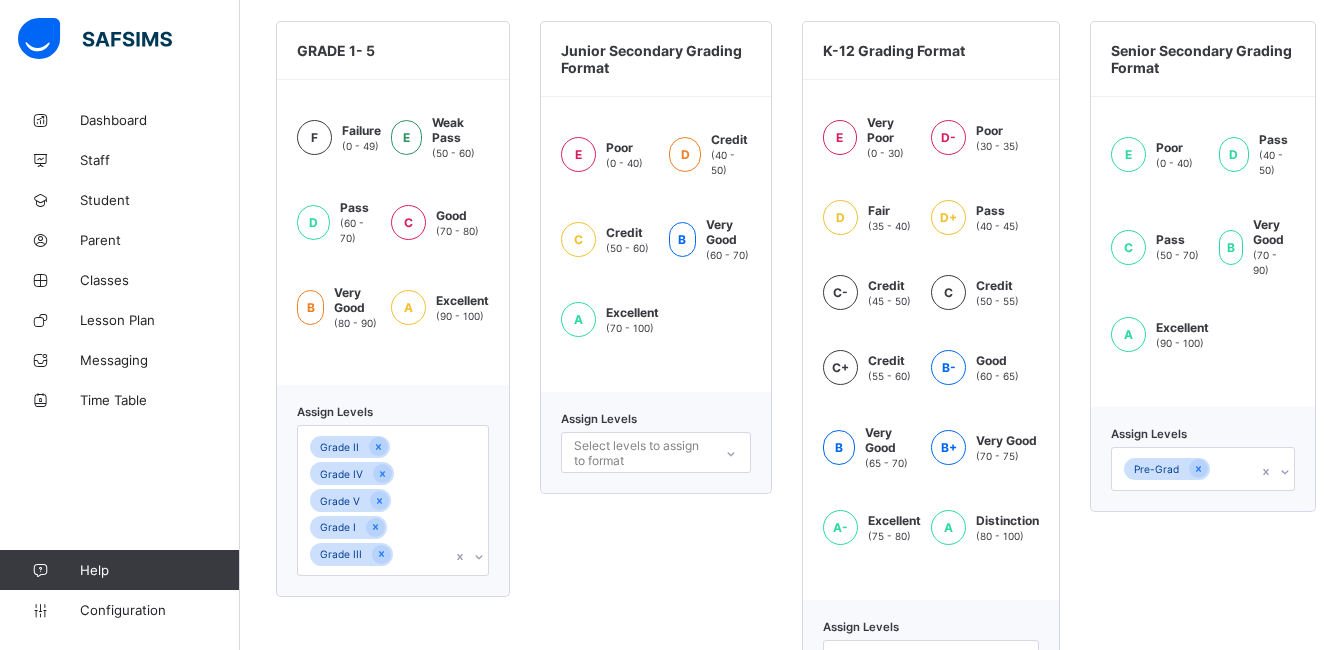 scroll, scrollTop: 691, scrollLeft: 0, axis: vertical 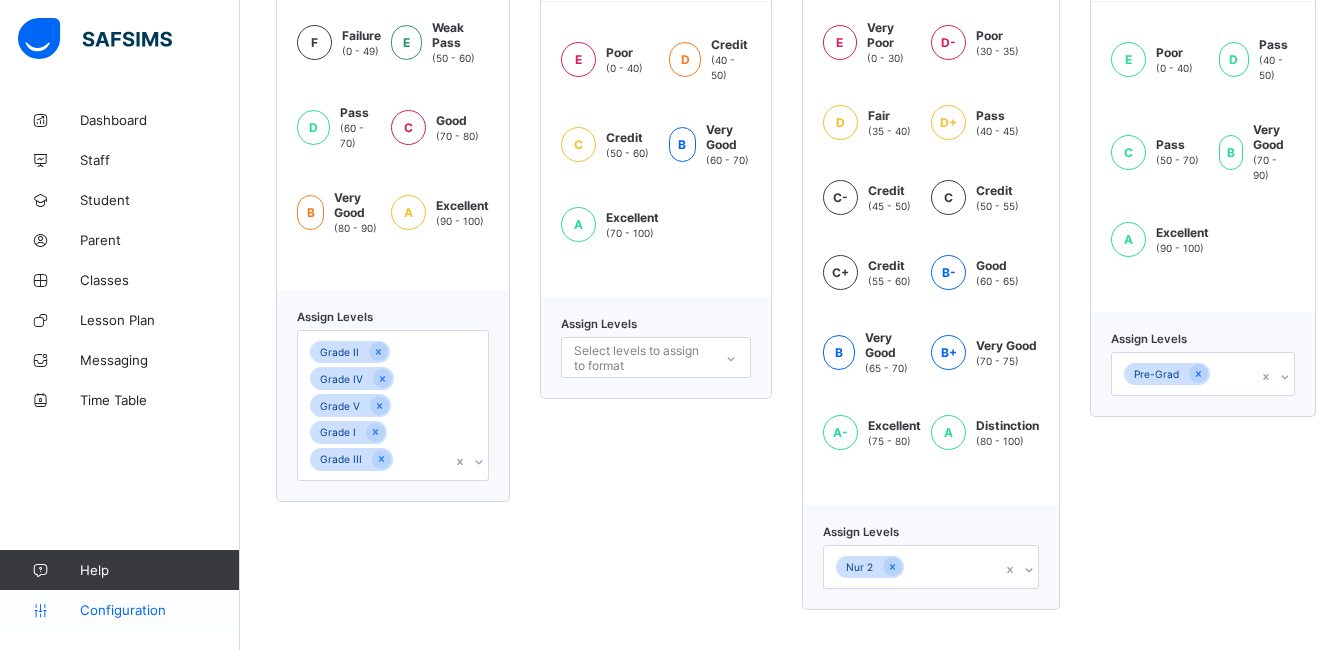 click on "Configuration" at bounding box center [159, 610] 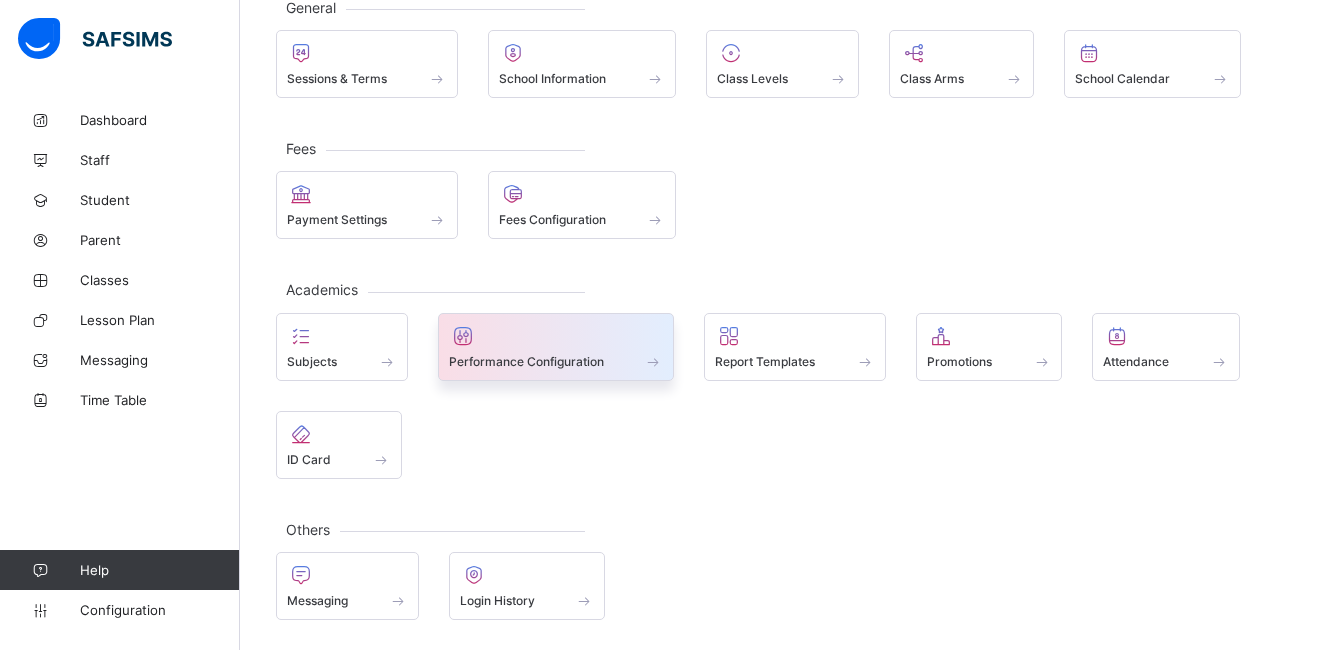 click at bounding box center [556, 350] 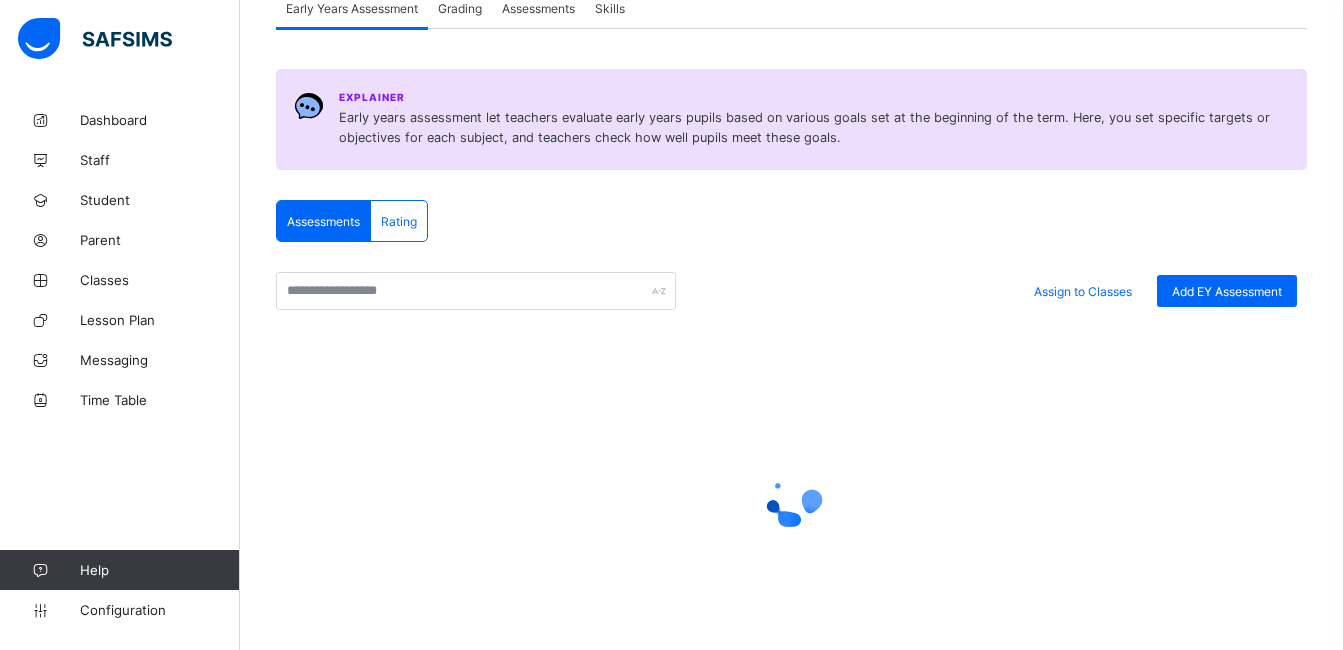 scroll, scrollTop: 327, scrollLeft: 0, axis: vertical 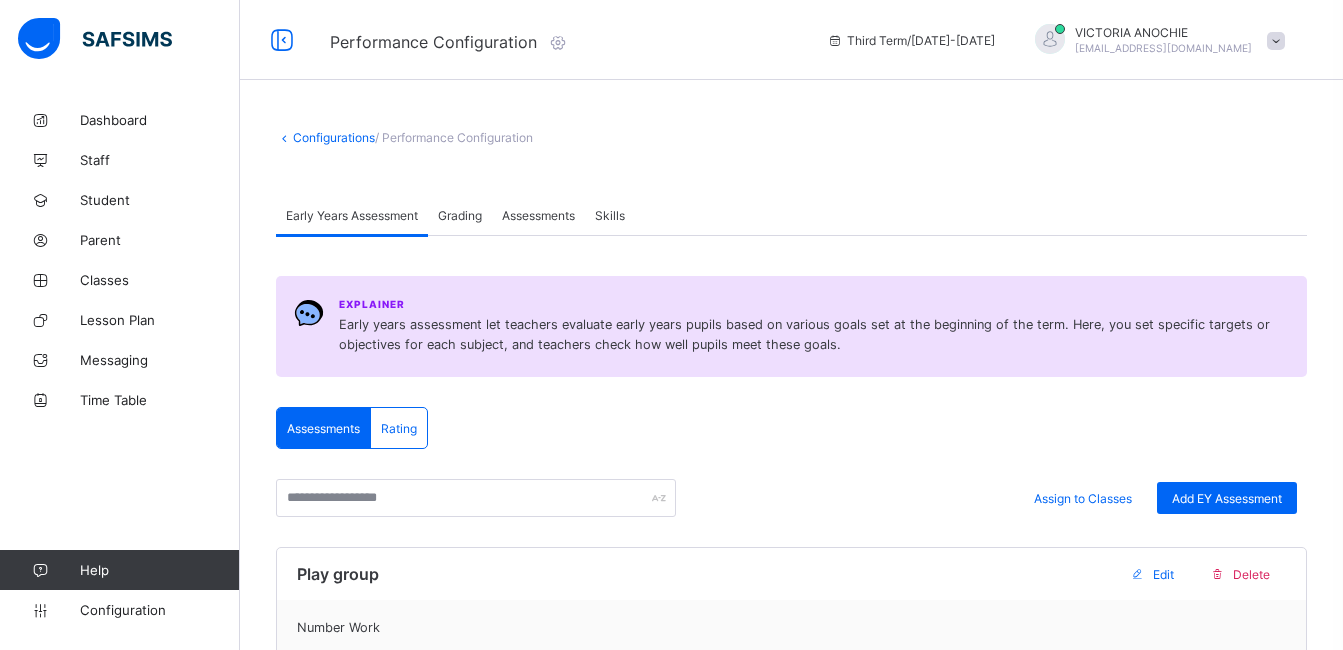 click on "Grading" at bounding box center (460, 215) 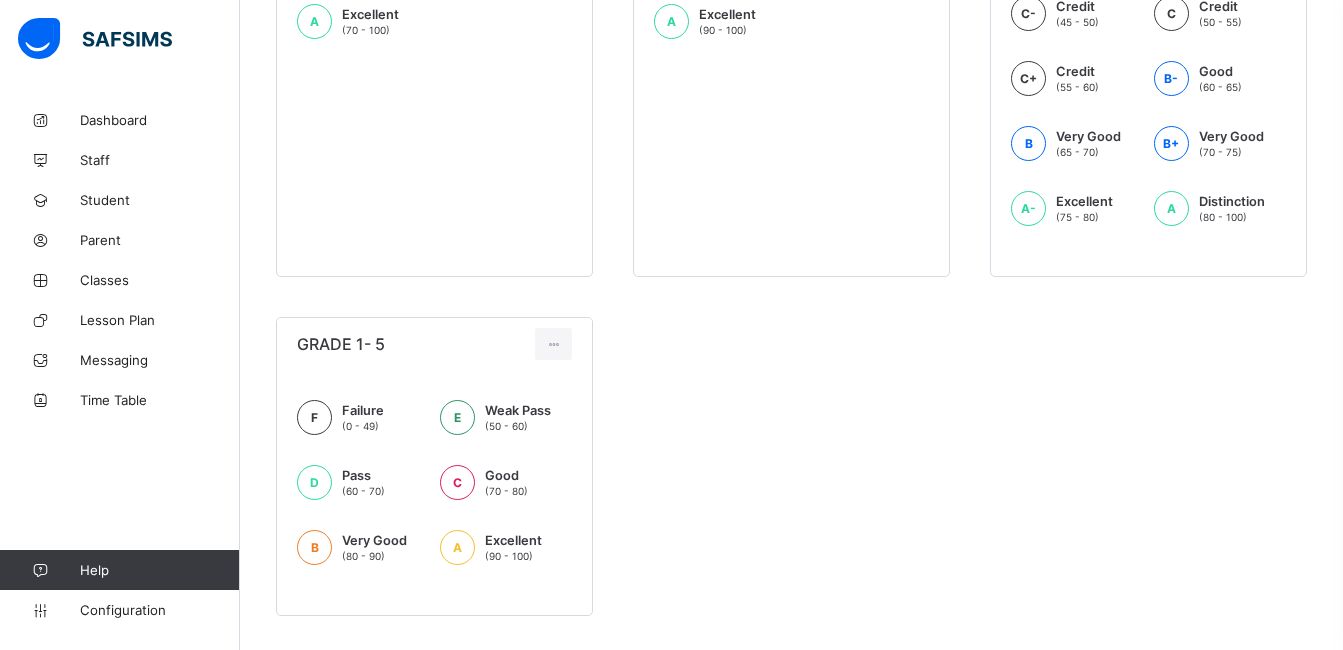 scroll, scrollTop: 692, scrollLeft: 0, axis: vertical 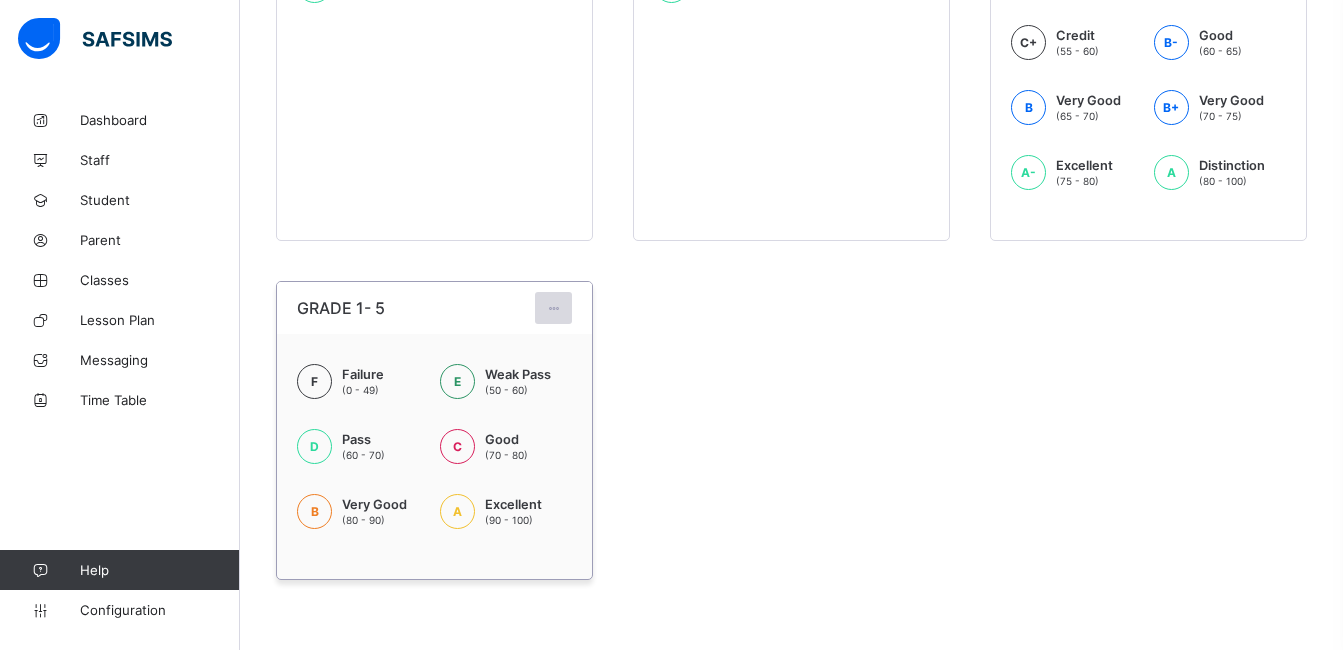 click at bounding box center (553, 308) 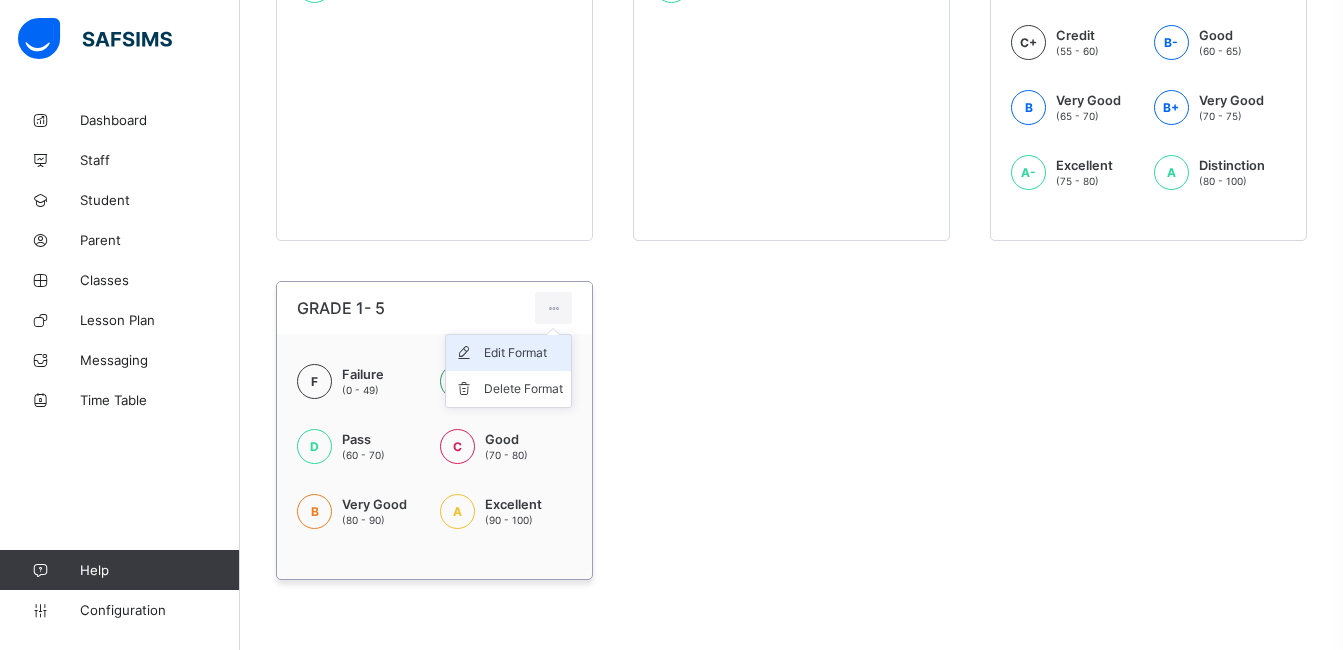click on "Edit Format" at bounding box center [523, 353] 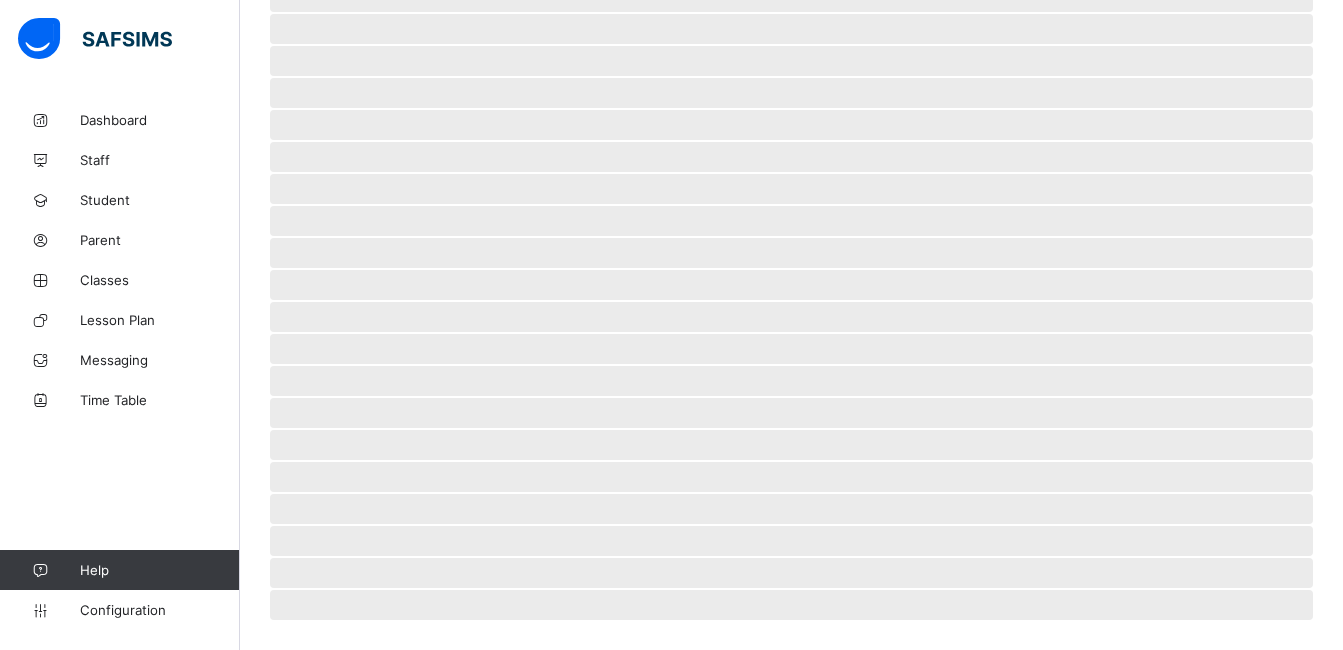 scroll, scrollTop: 0, scrollLeft: 0, axis: both 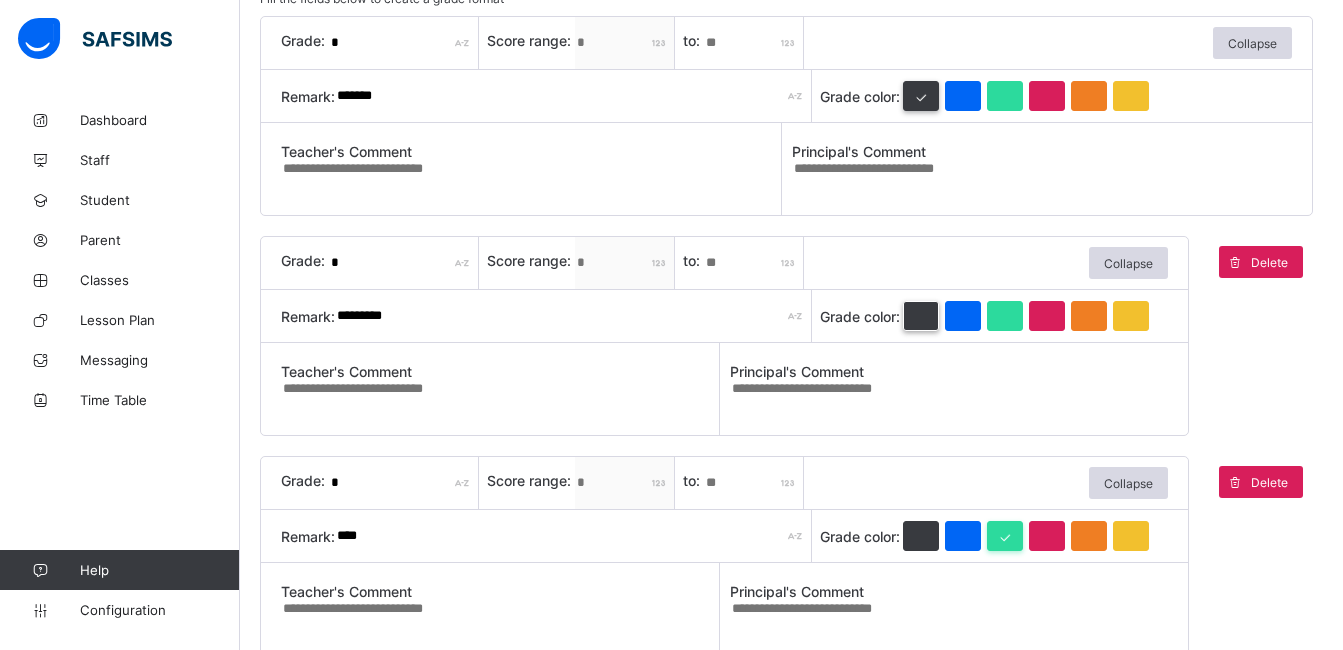 click at bounding box center [921, 316] 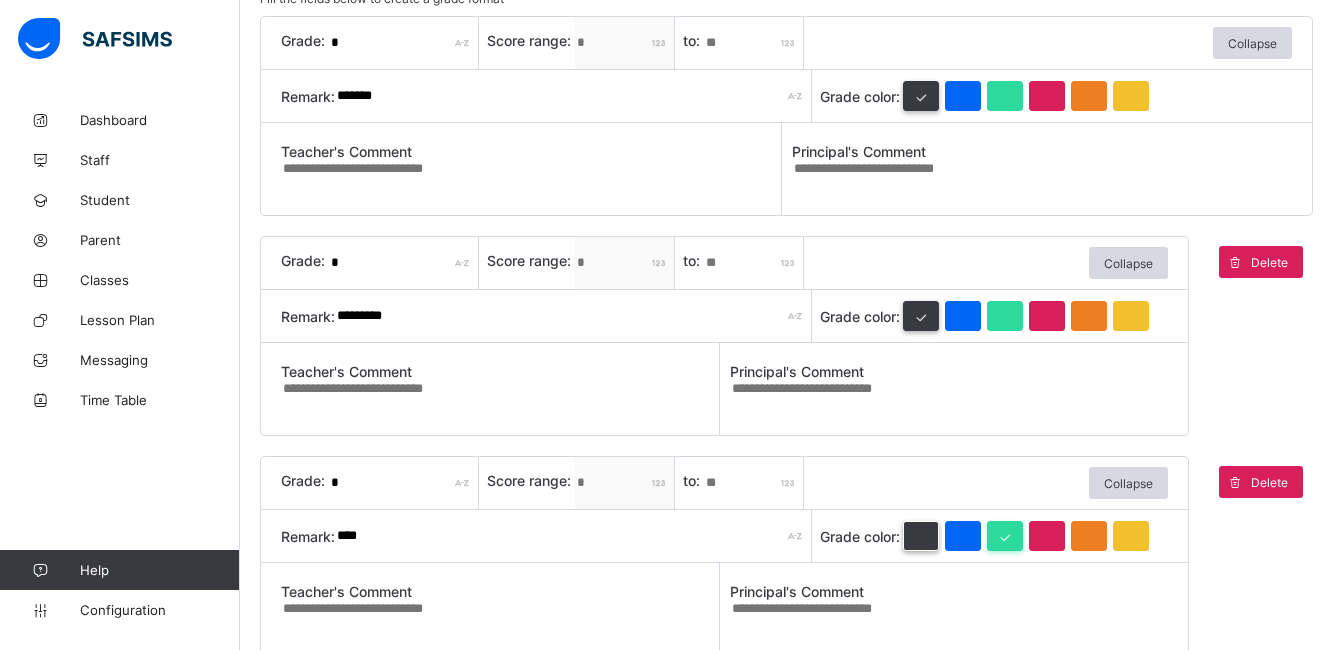 click at bounding box center (921, 536) 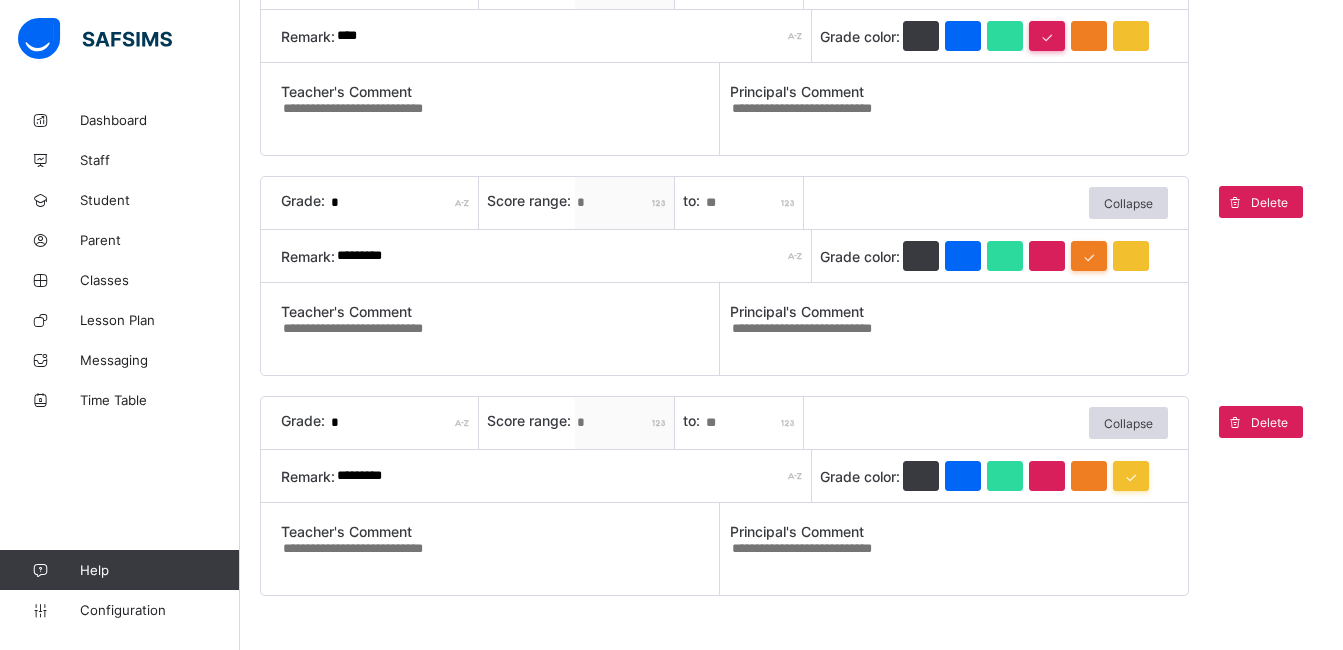 scroll, scrollTop: 1118, scrollLeft: 0, axis: vertical 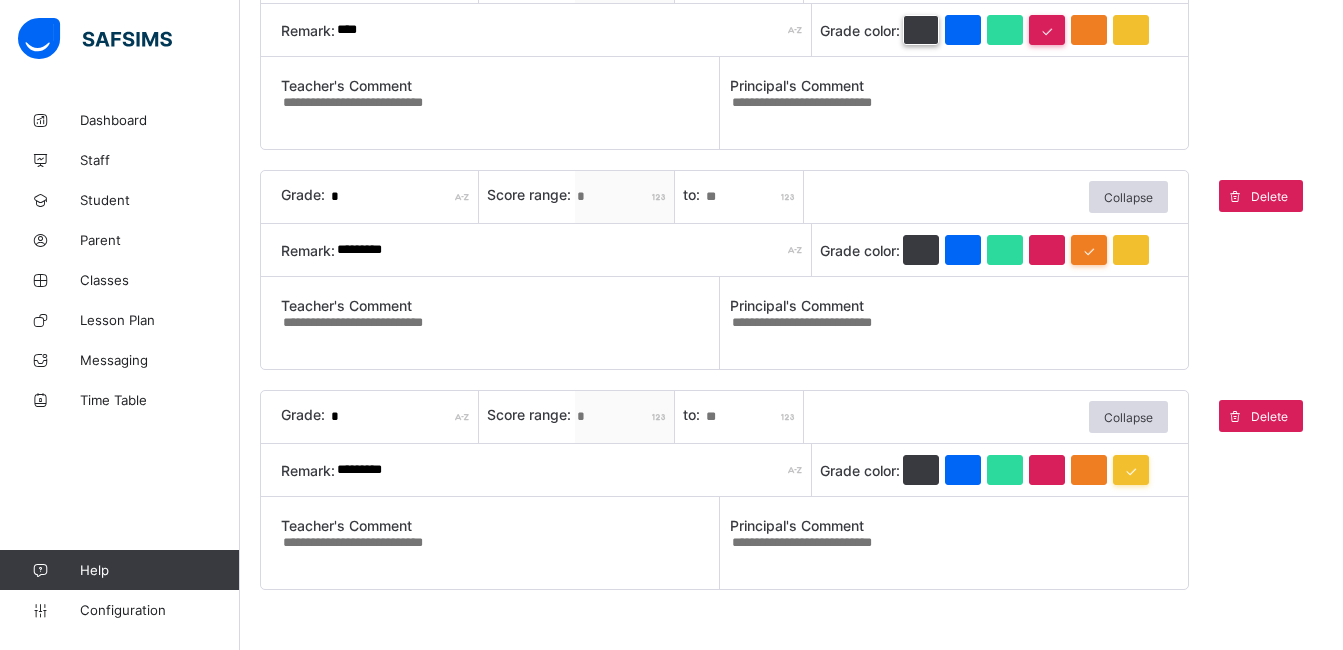click at bounding box center (921, 30) 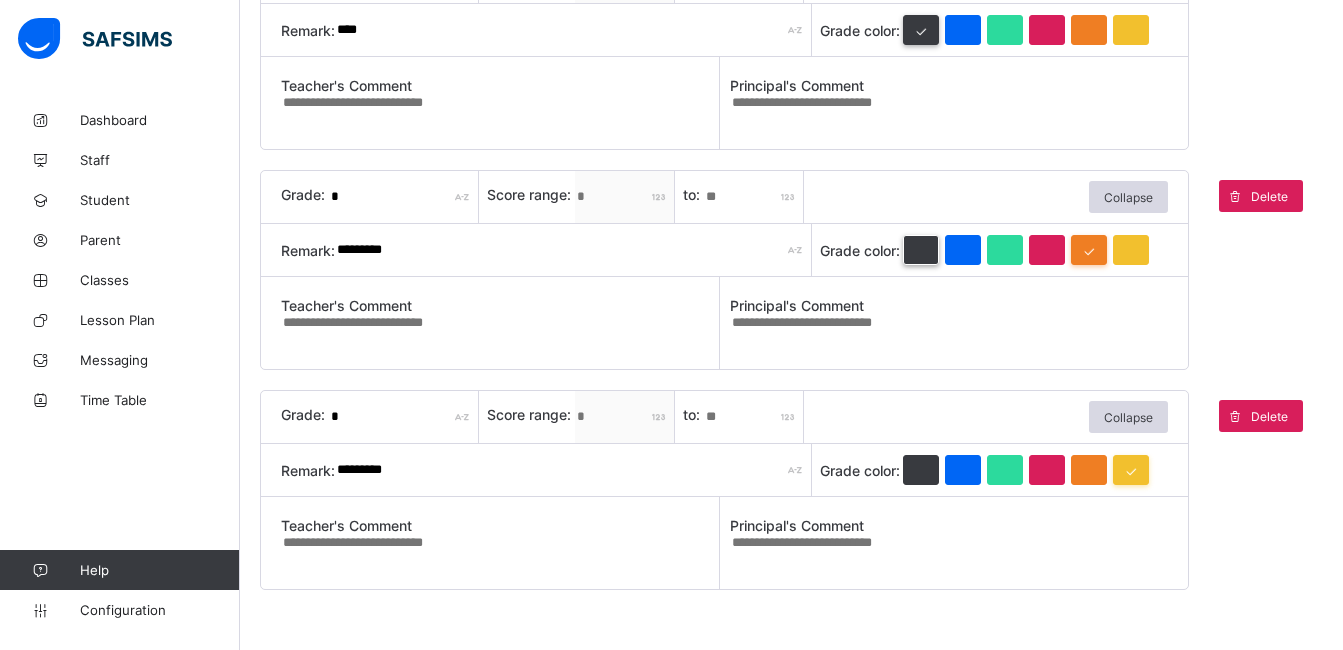 click at bounding box center (921, 250) 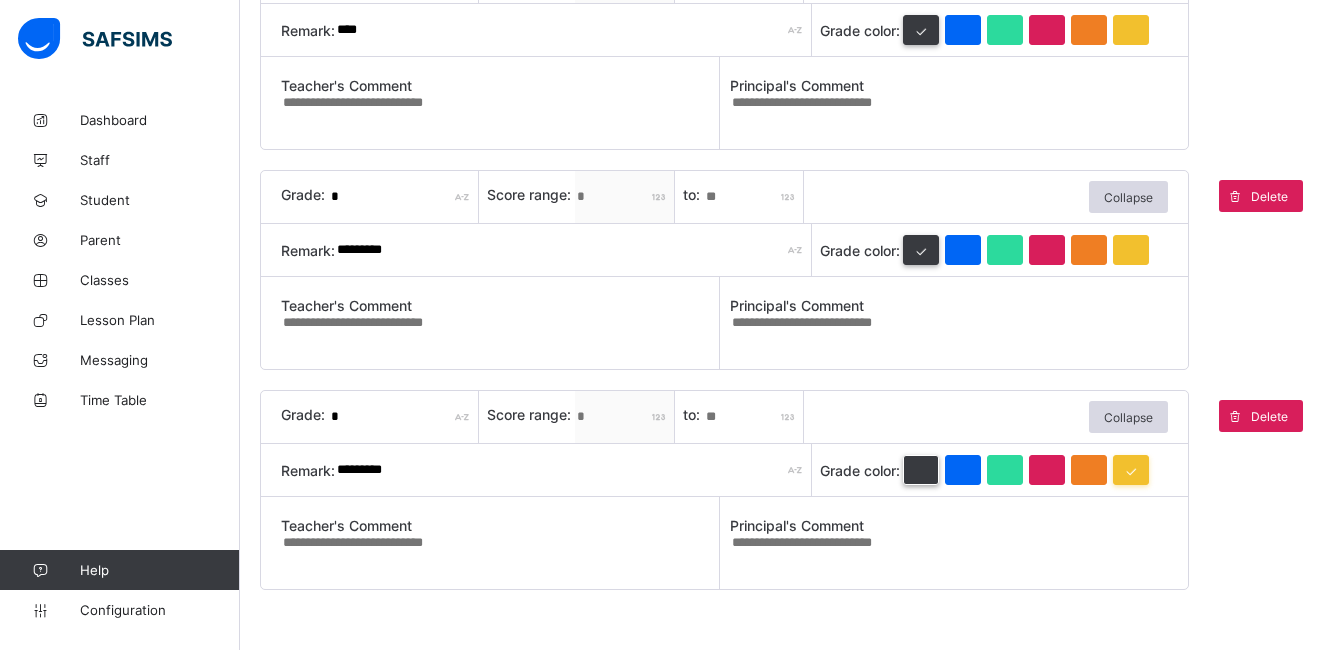 click at bounding box center (921, 470) 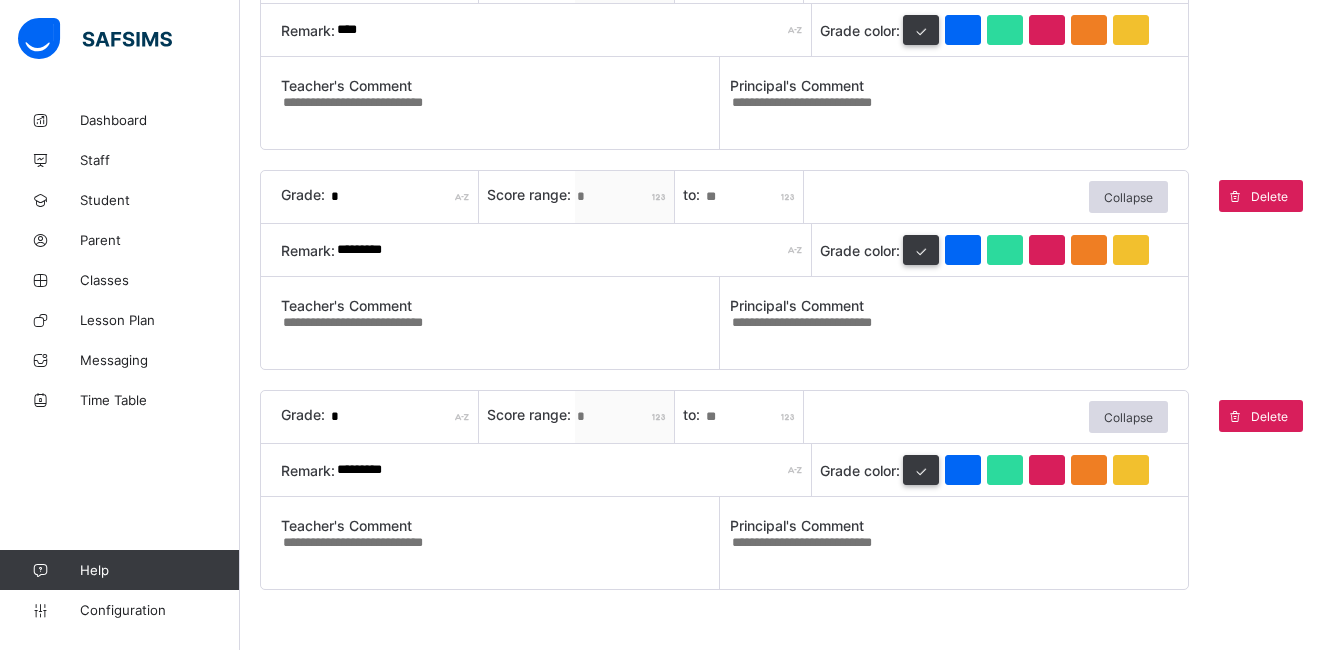 scroll, scrollTop: 1233, scrollLeft: 0, axis: vertical 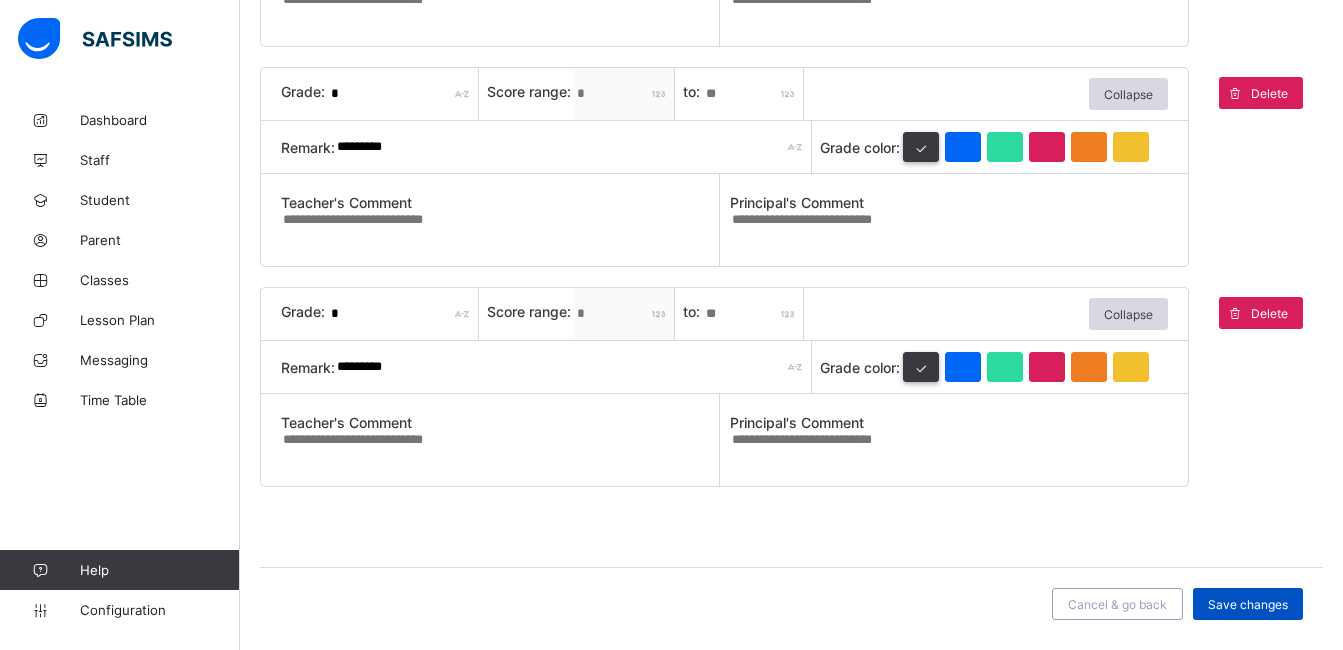 click on "Save changes" at bounding box center (1248, 604) 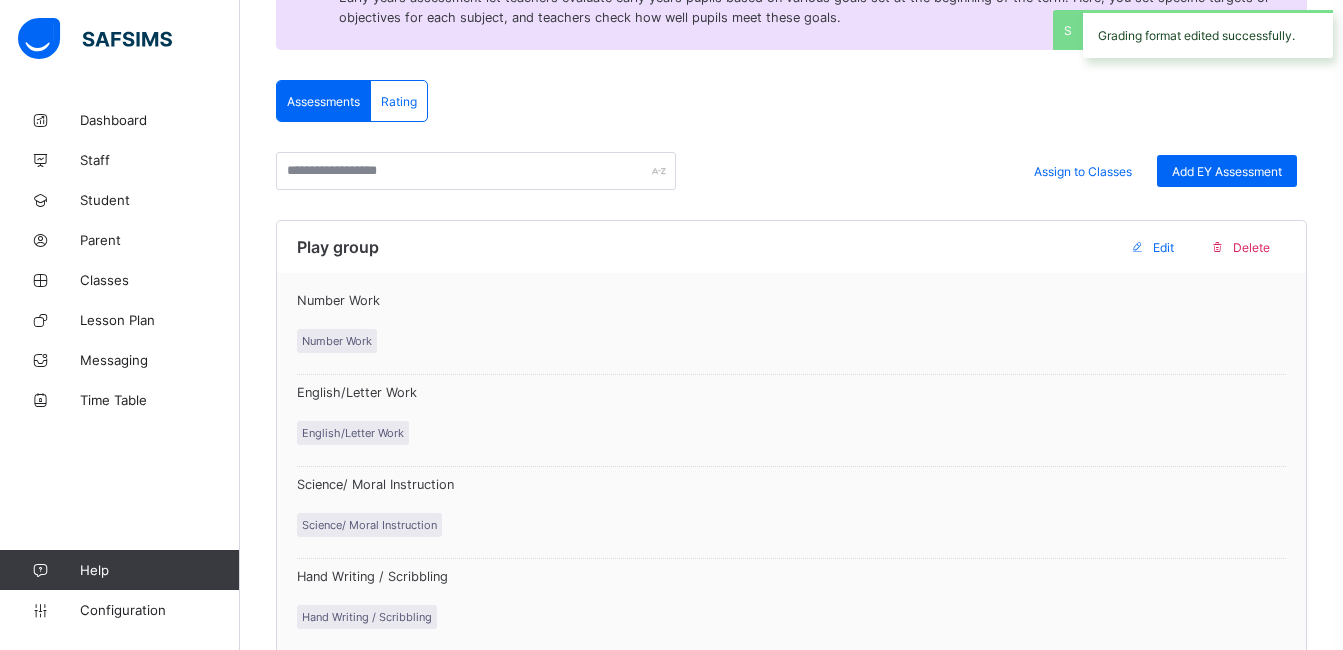 scroll, scrollTop: 1233, scrollLeft: 0, axis: vertical 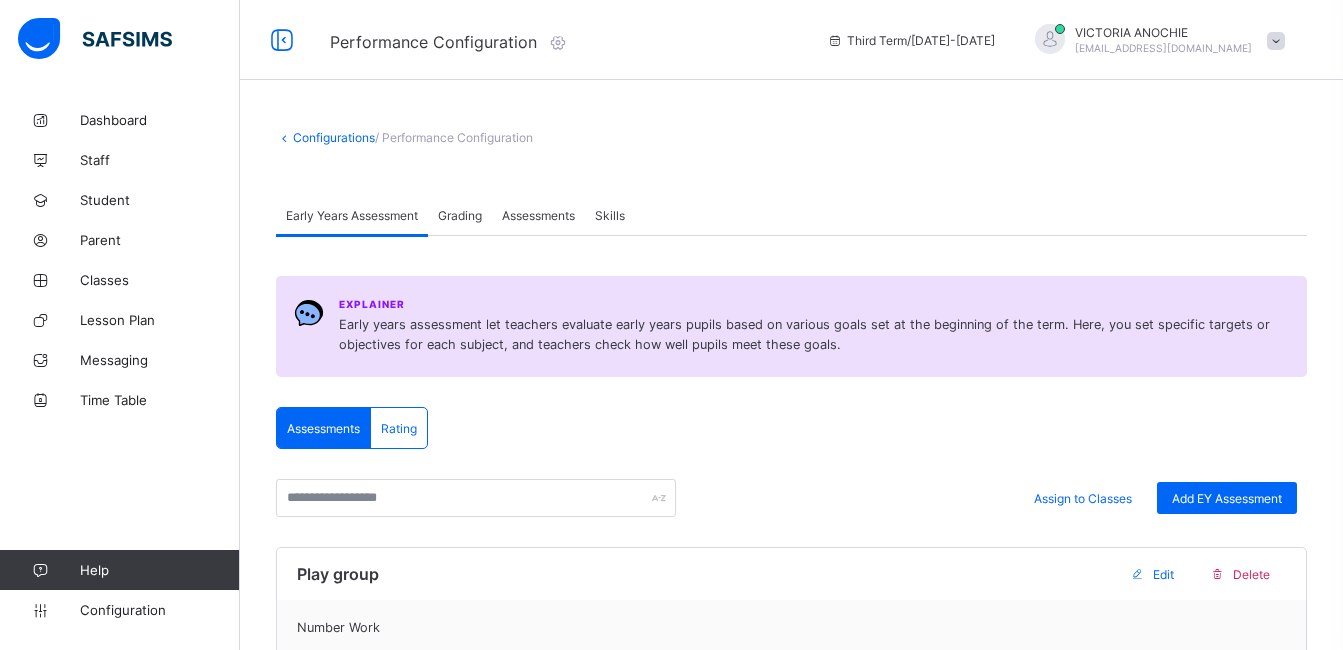 click on "Grading" at bounding box center [460, 215] 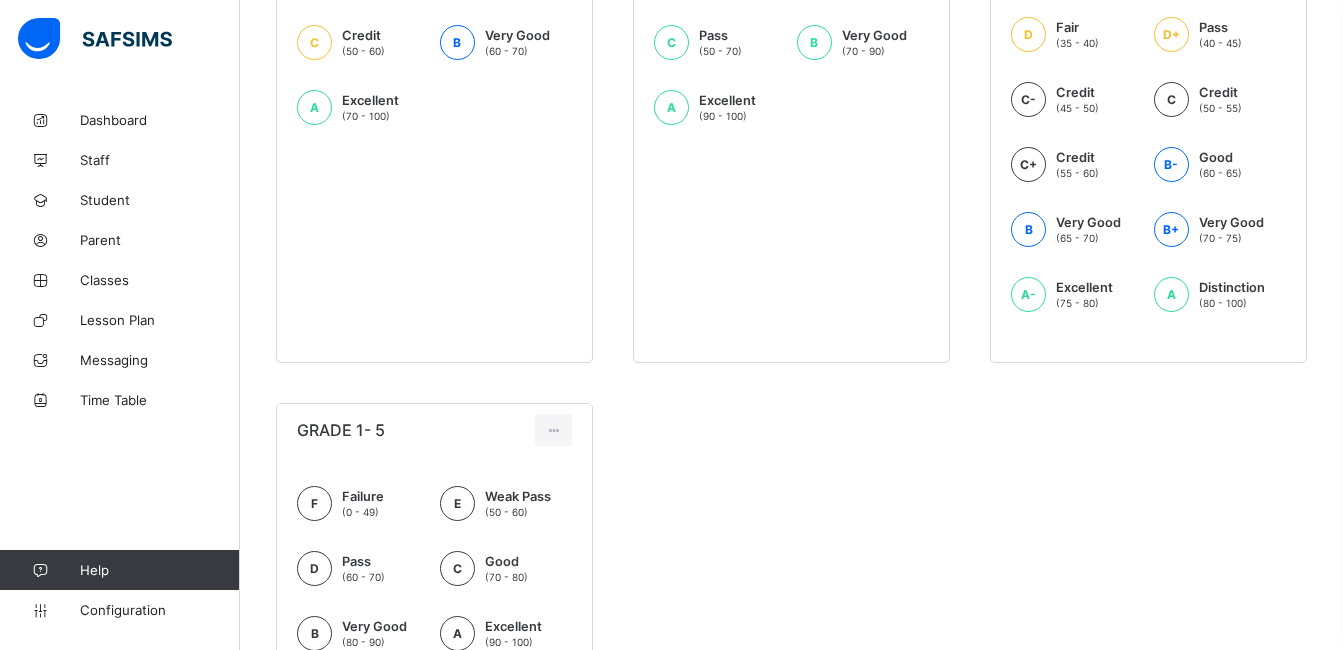 scroll, scrollTop: 692, scrollLeft: 0, axis: vertical 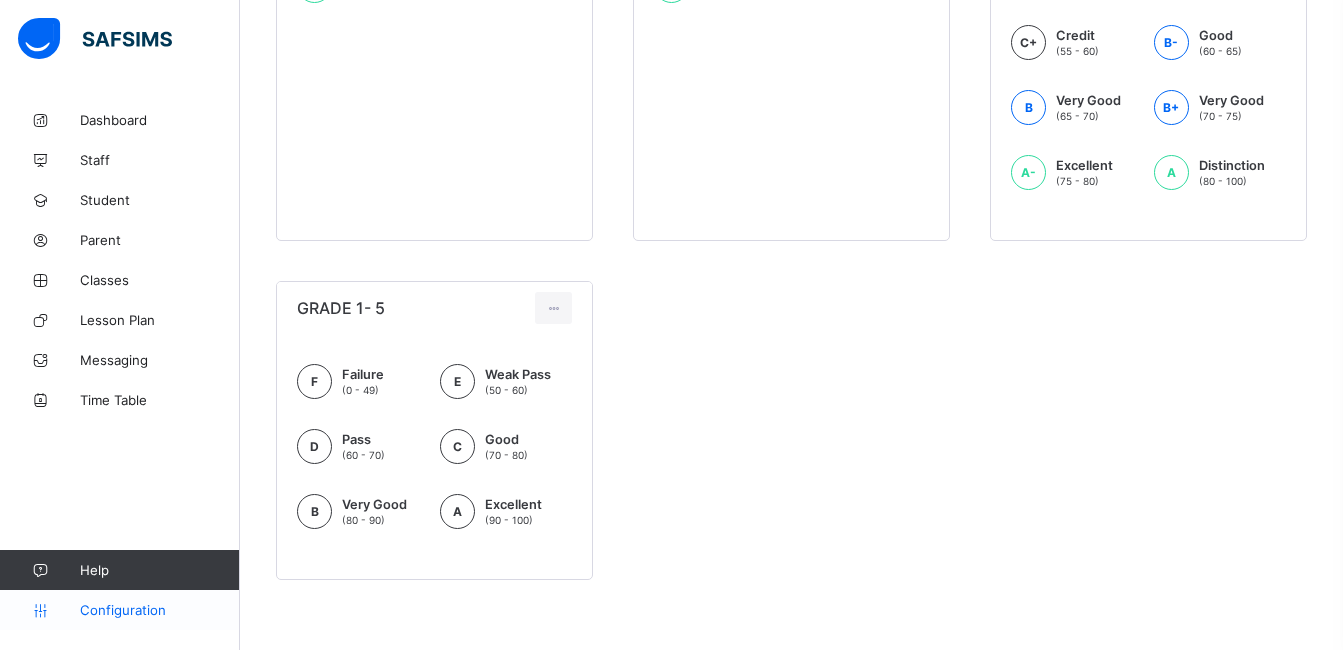 click on "Configuration" at bounding box center (159, 610) 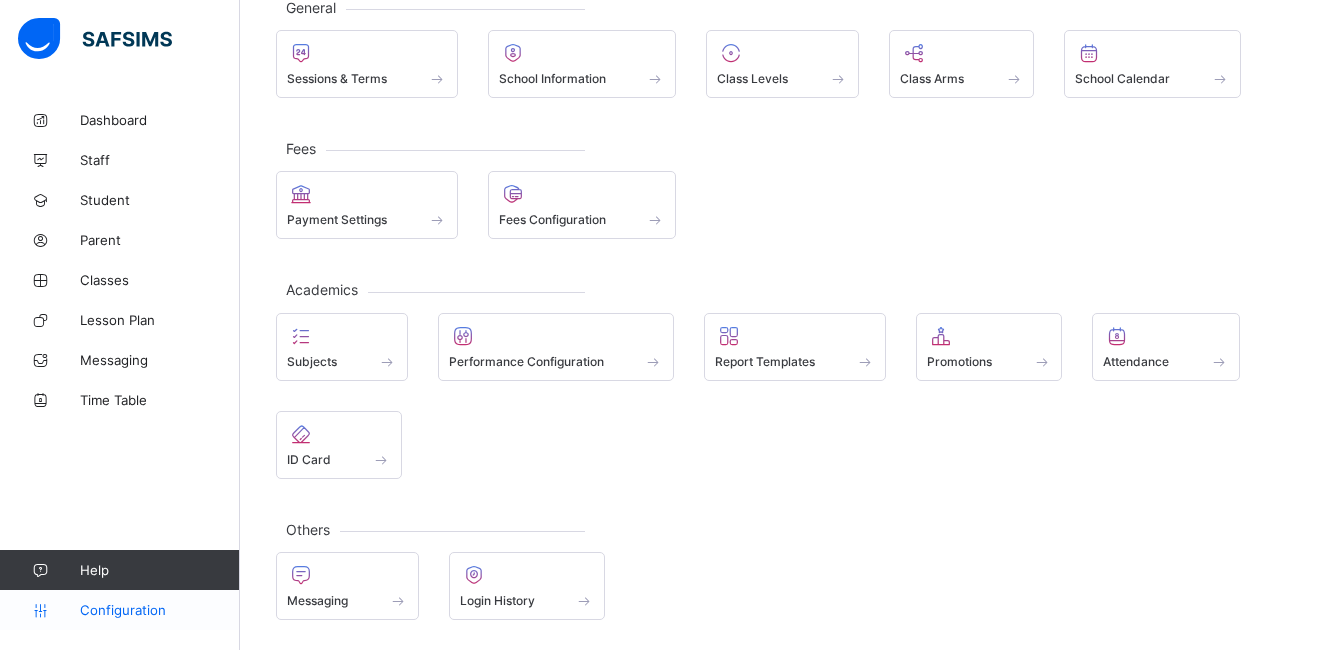 scroll, scrollTop: 133, scrollLeft: 0, axis: vertical 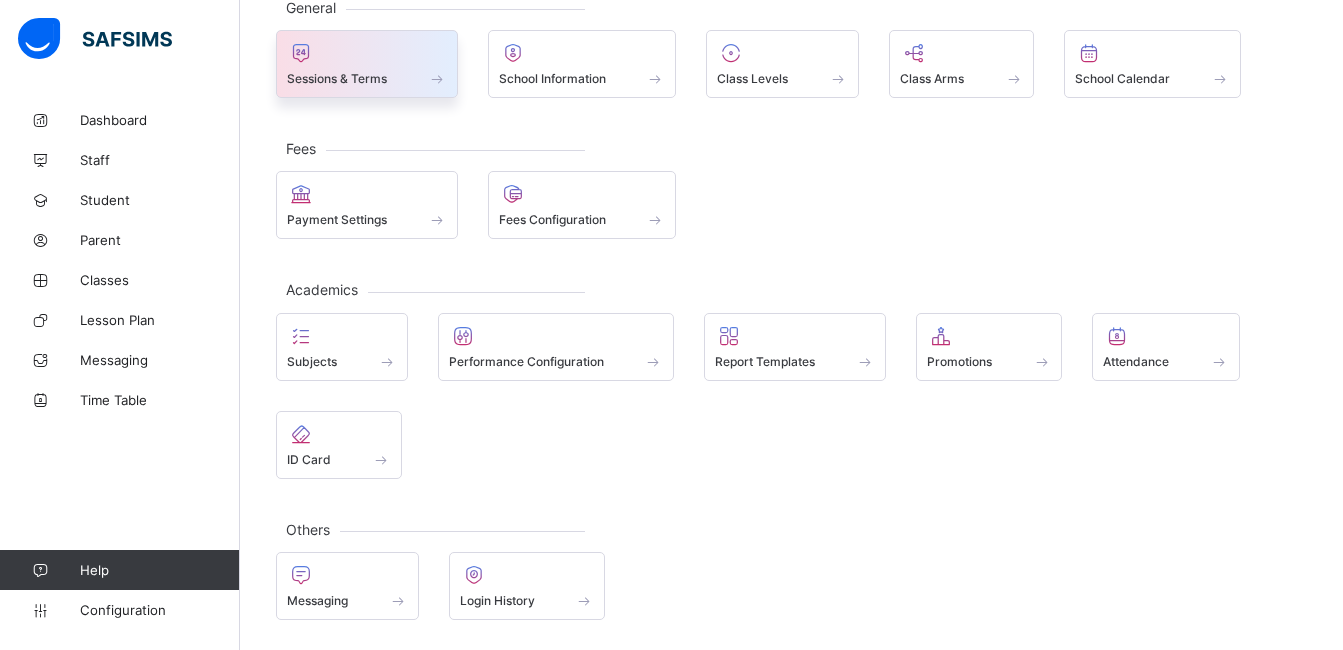click on "Sessions & Terms" at bounding box center [337, 78] 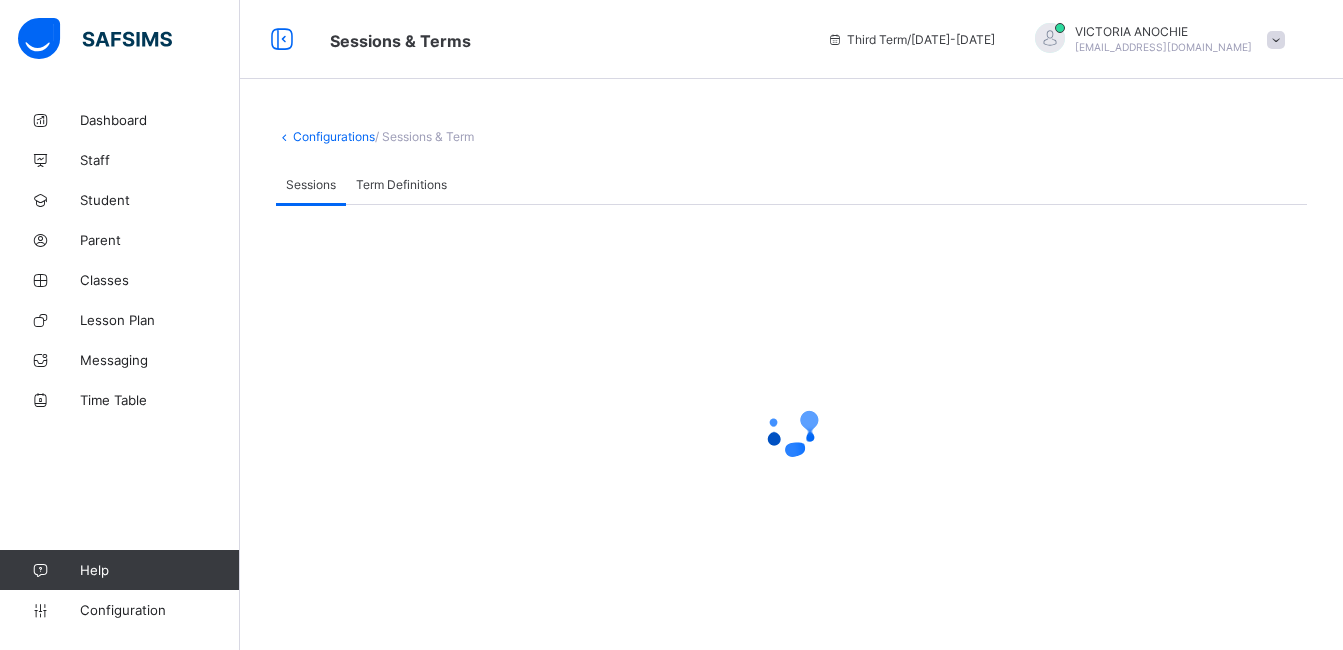 scroll, scrollTop: 1, scrollLeft: 0, axis: vertical 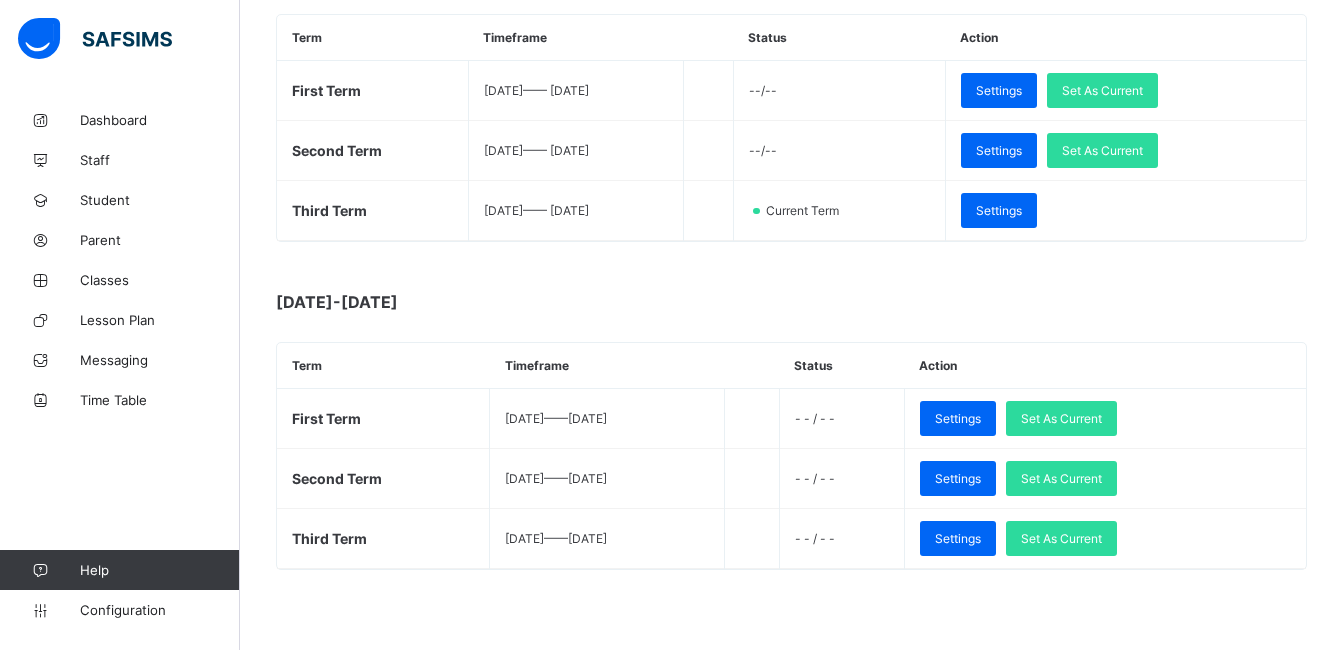 click on "**********" at bounding box center (791, 195) 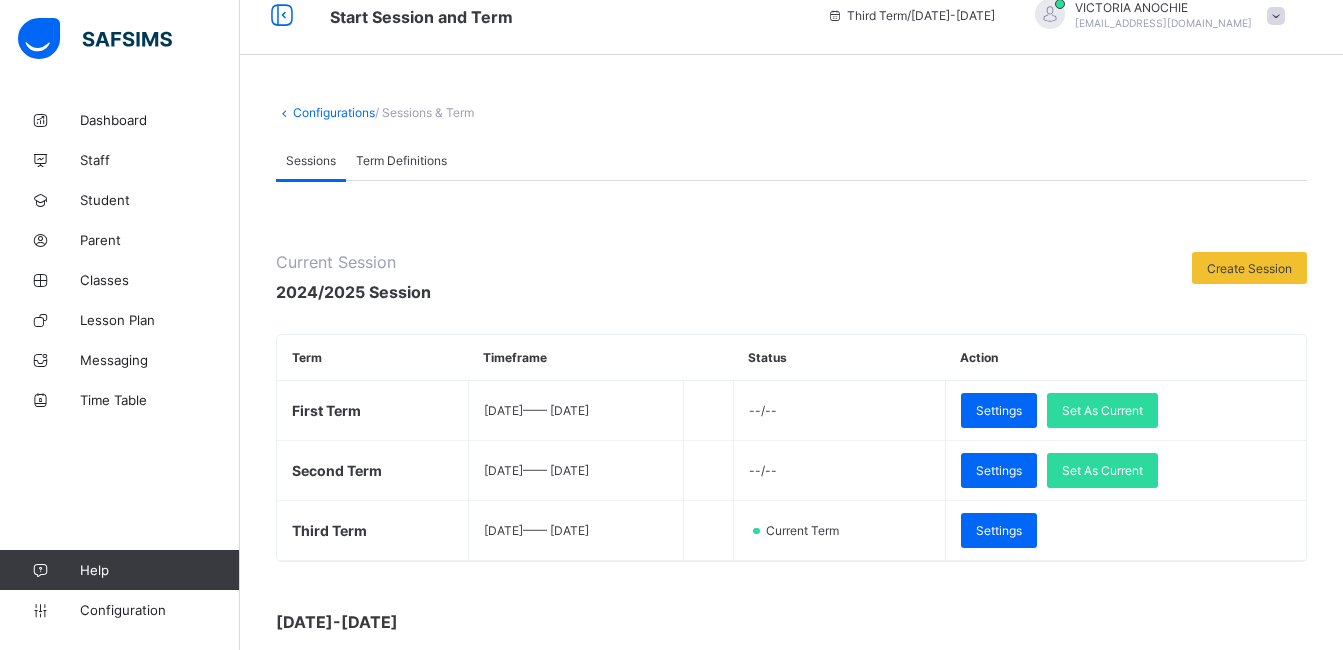 scroll, scrollTop: 0, scrollLeft: 0, axis: both 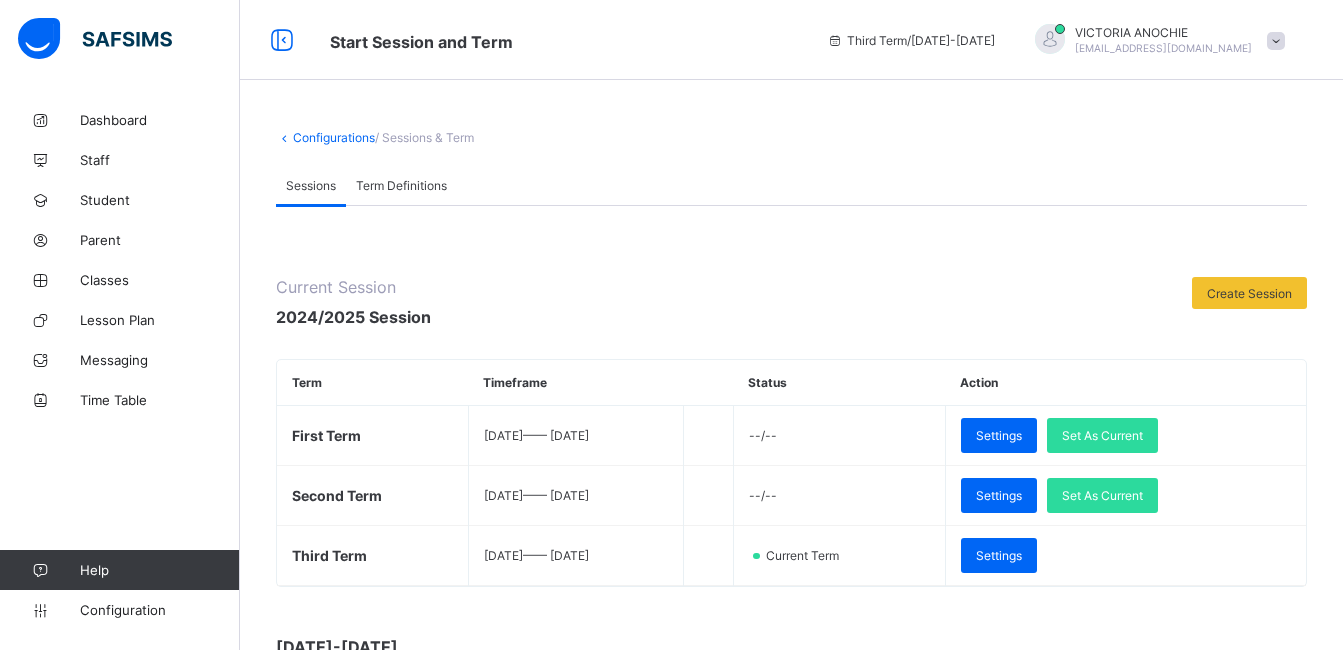 click on "Term Definitions" at bounding box center [401, 185] 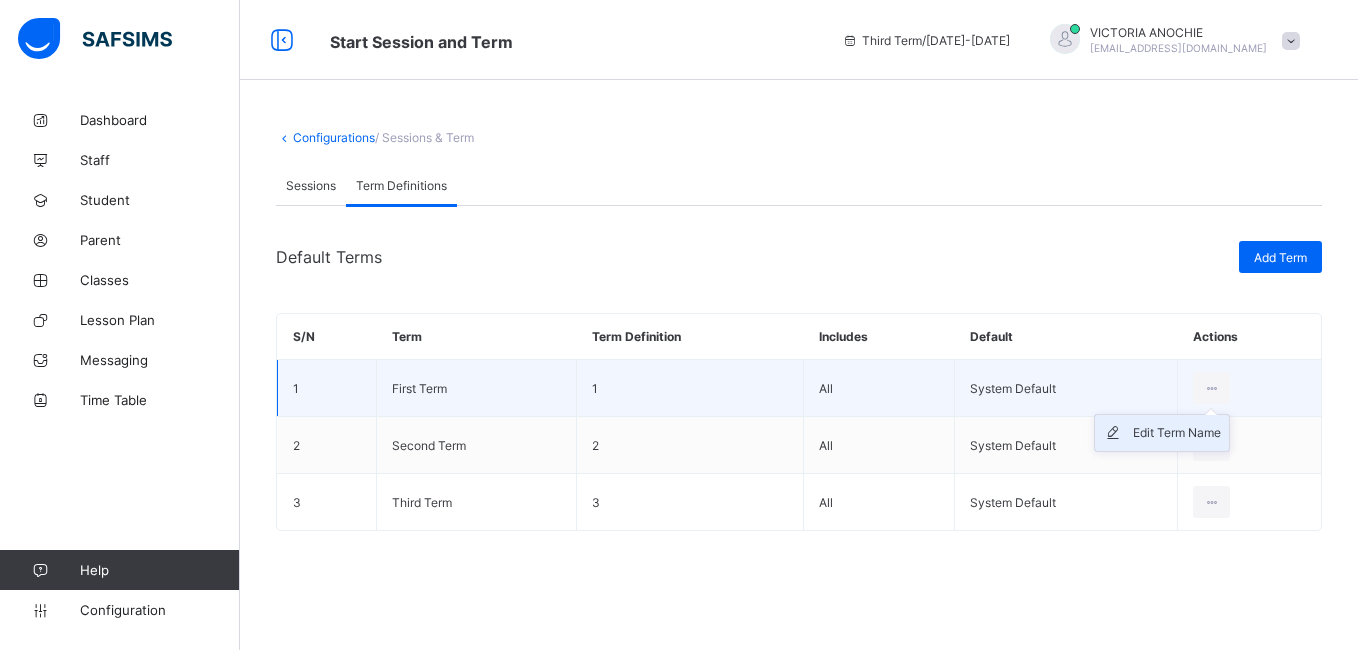 click on "Edit Term Name" at bounding box center (1177, 433) 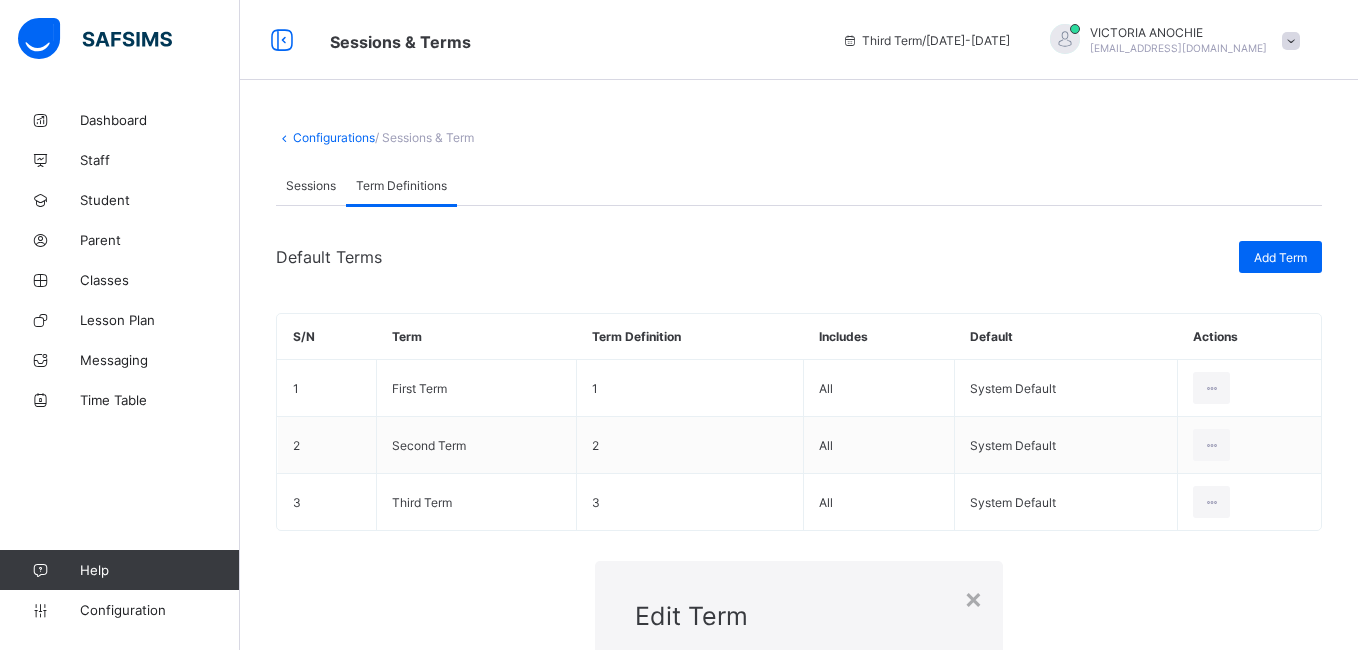 click on "**********" at bounding box center [798, 712] 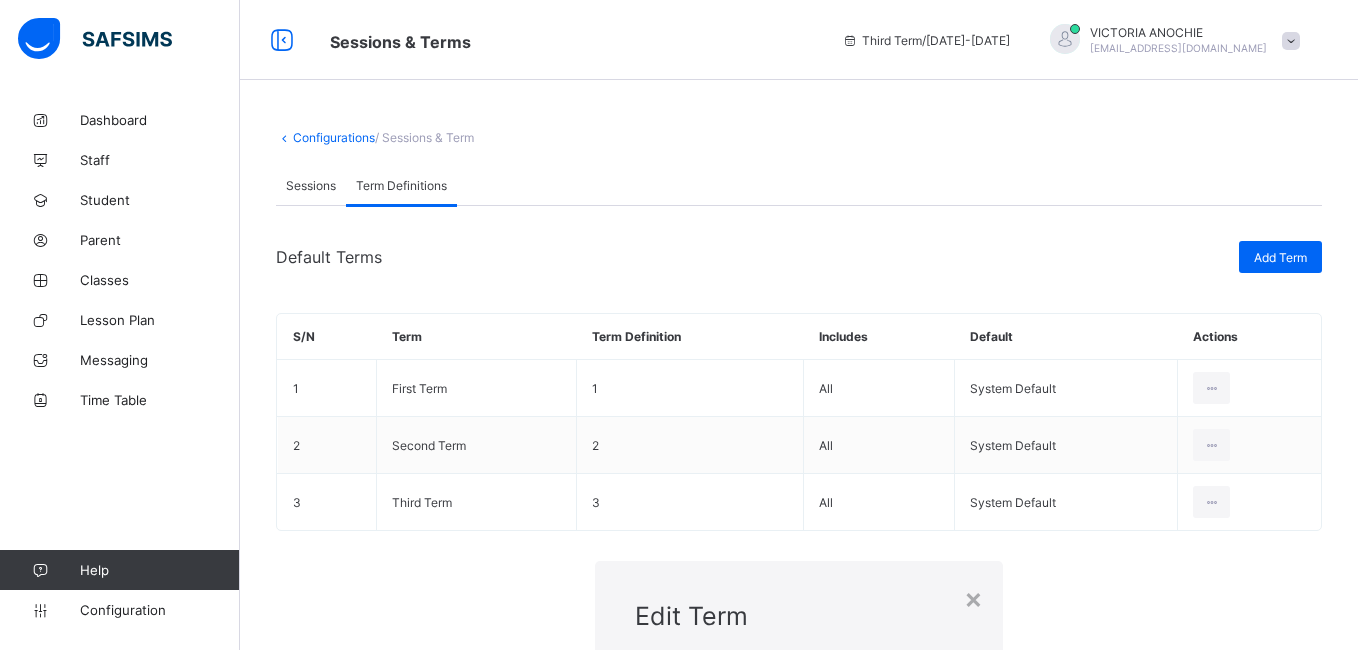 type on "*" 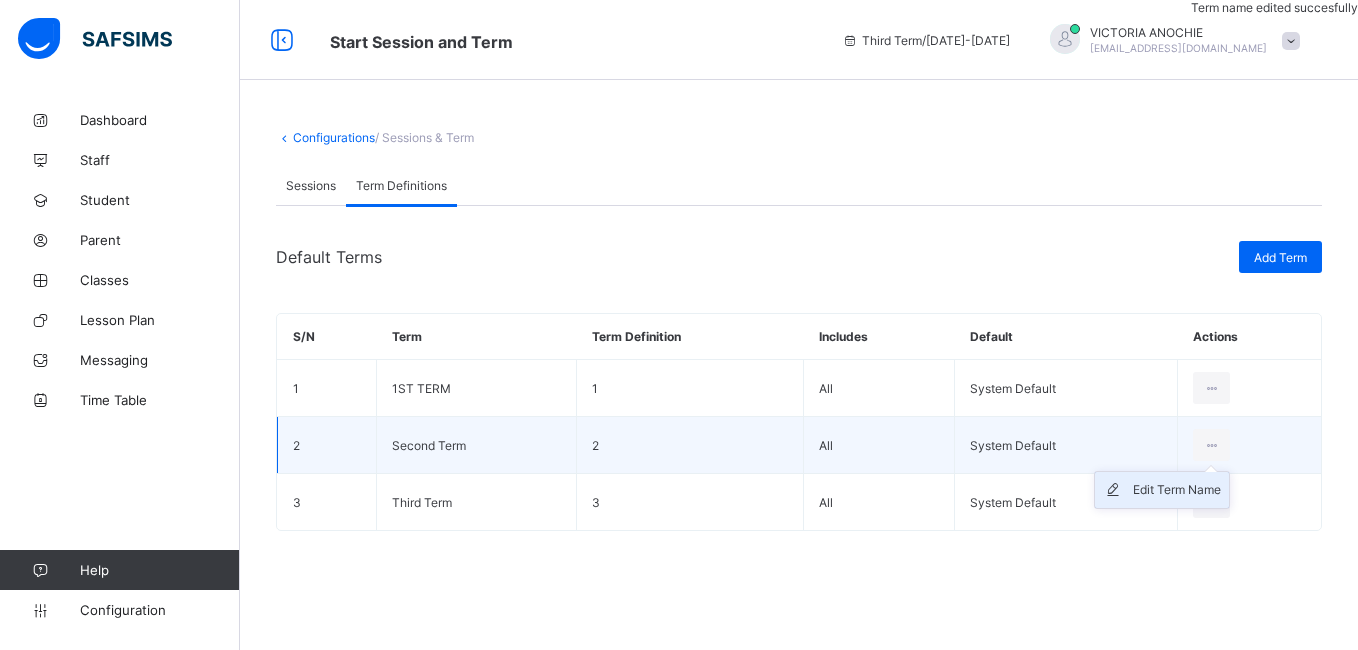 click on "Edit Term Name" at bounding box center [1177, 490] 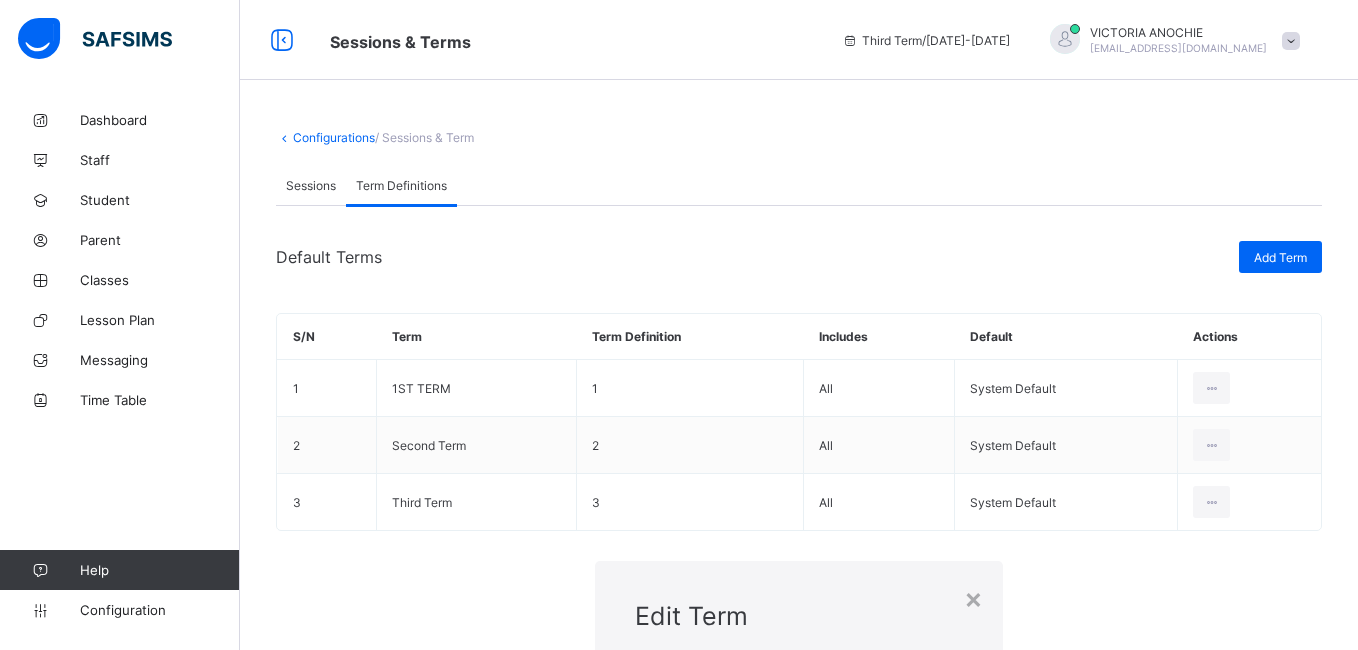 click on "**********" at bounding box center (798, 712) 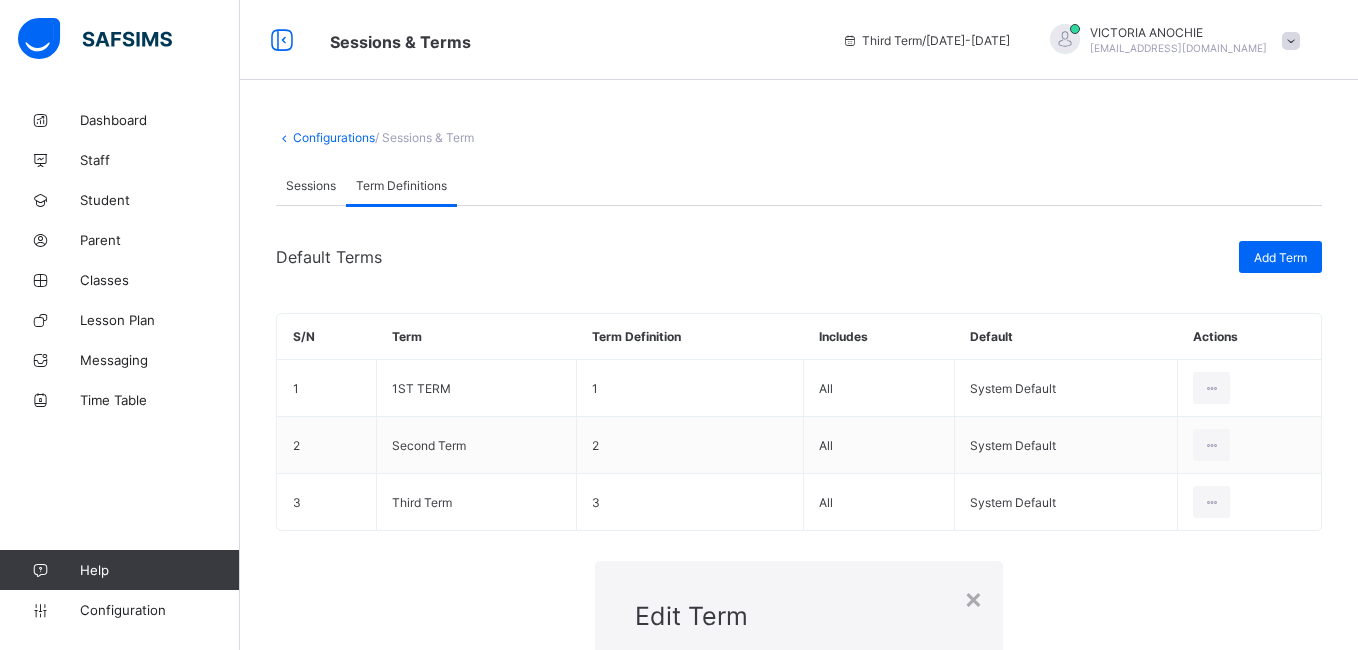 paste 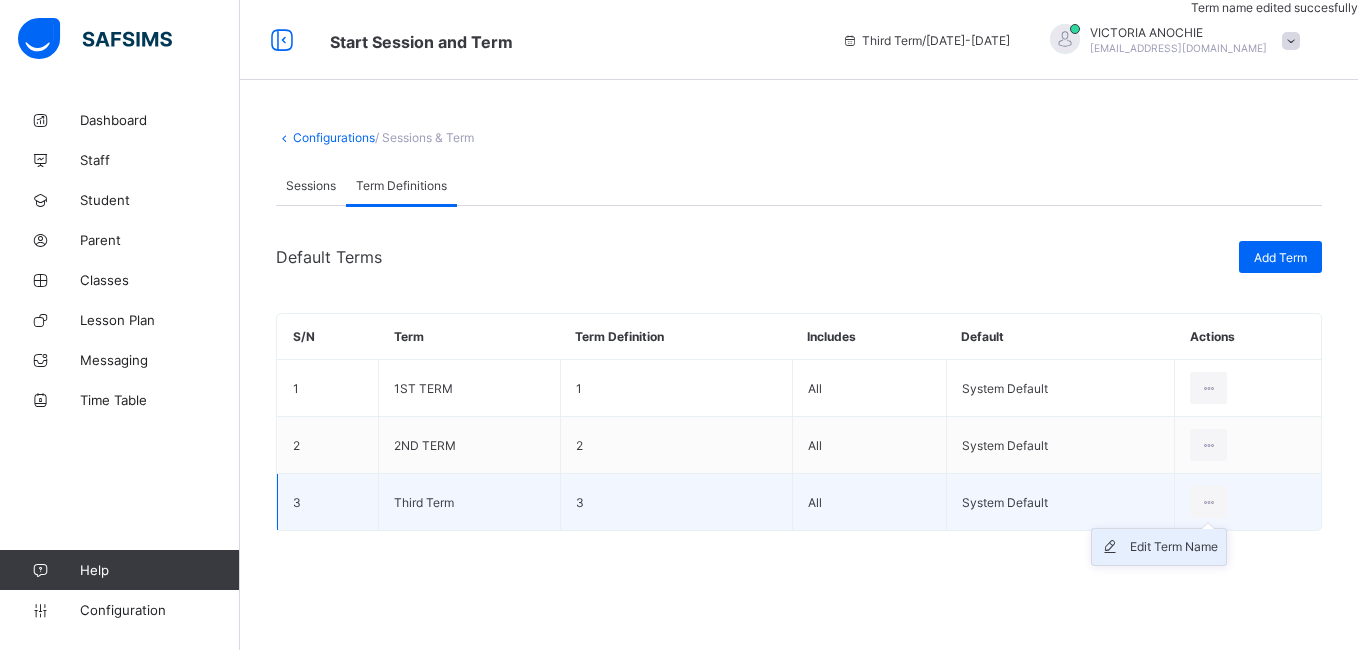 click on "Edit Term Name" at bounding box center [1174, 547] 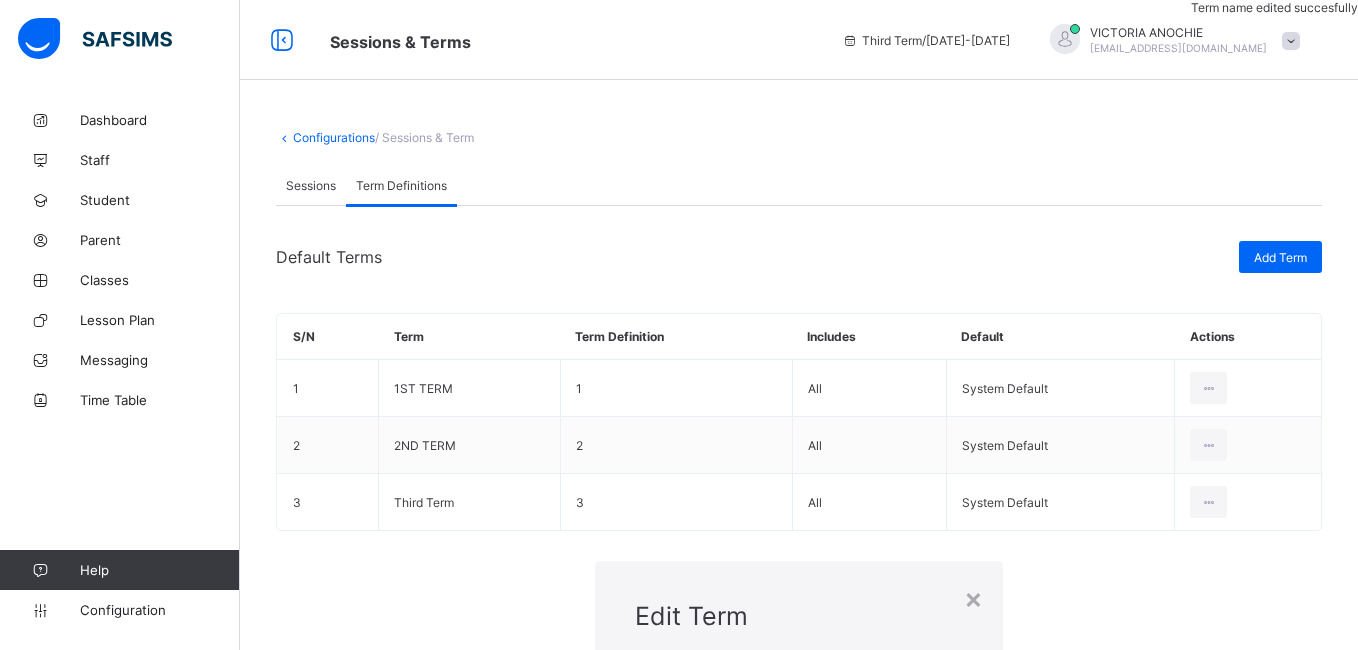 click on "**********" at bounding box center (798, 712) 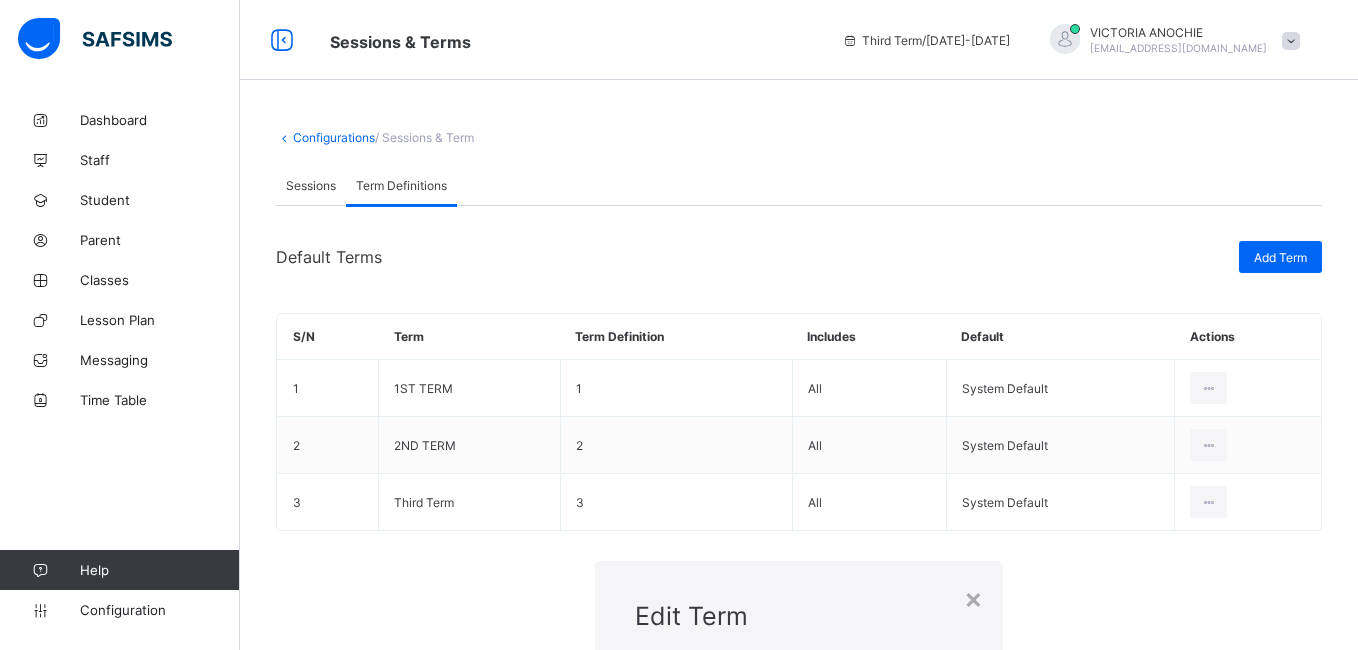 paste 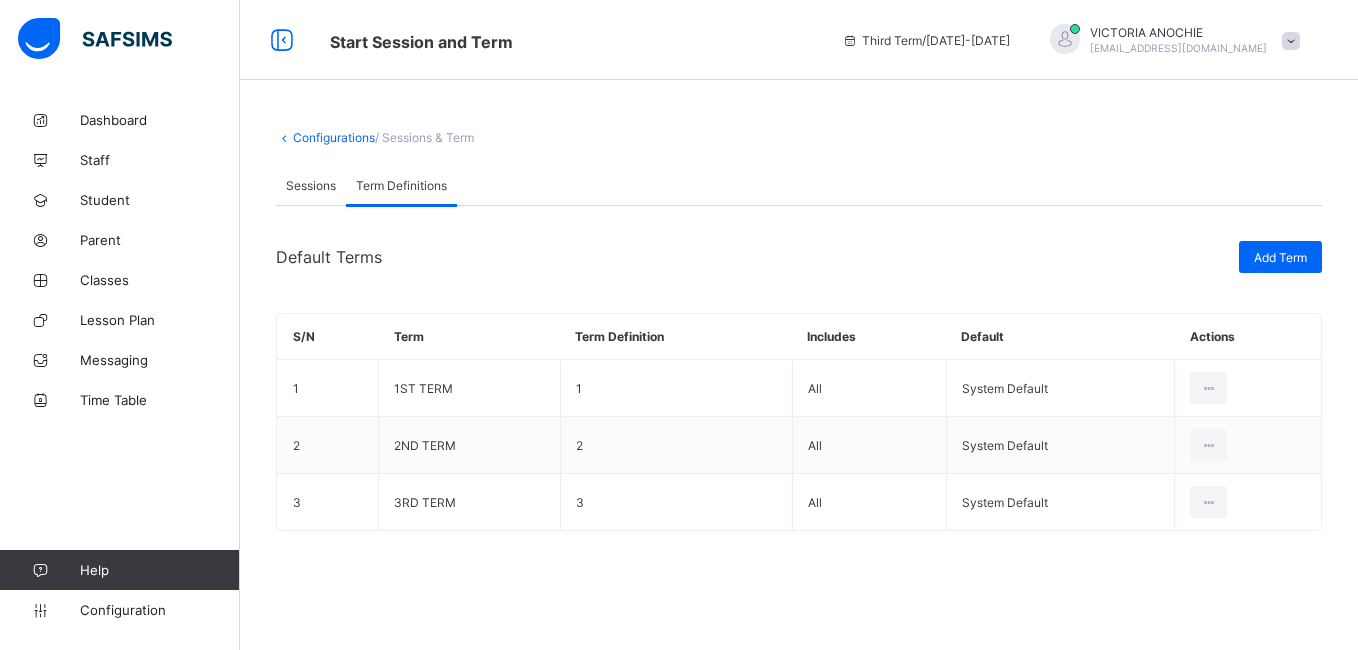 click on "Configurations" at bounding box center (334, 137) 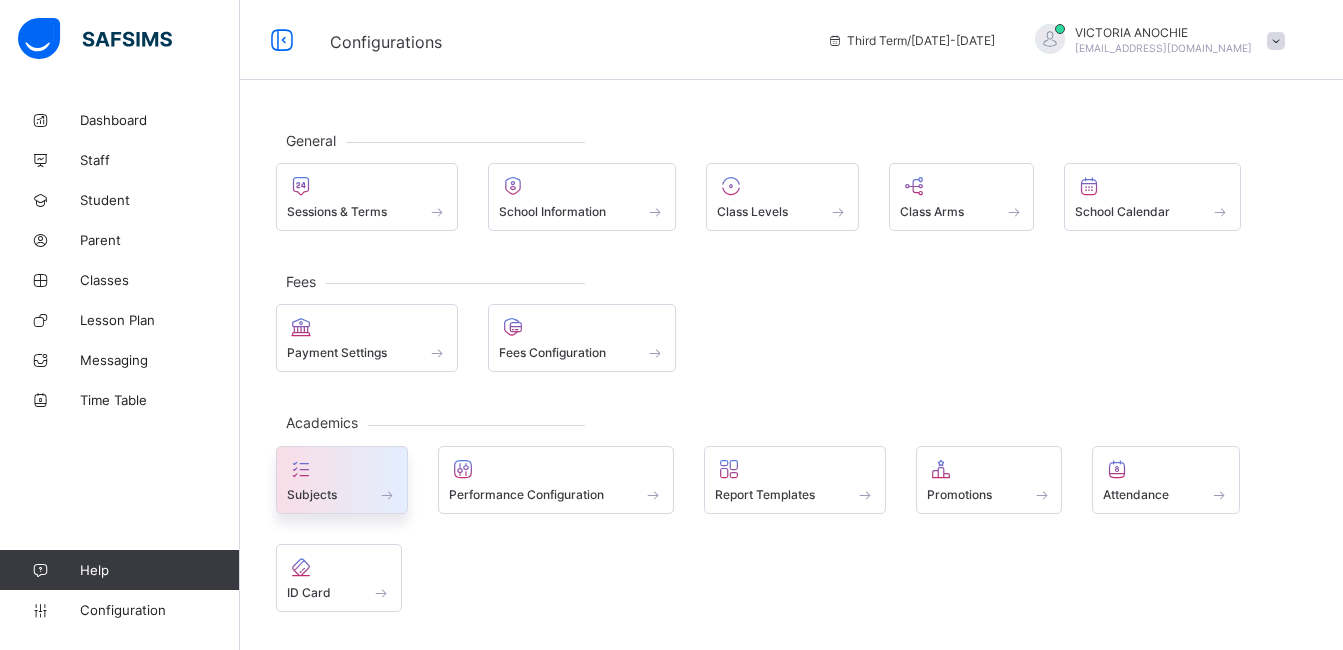click on "Subjects" at bounding box center [342, 494] 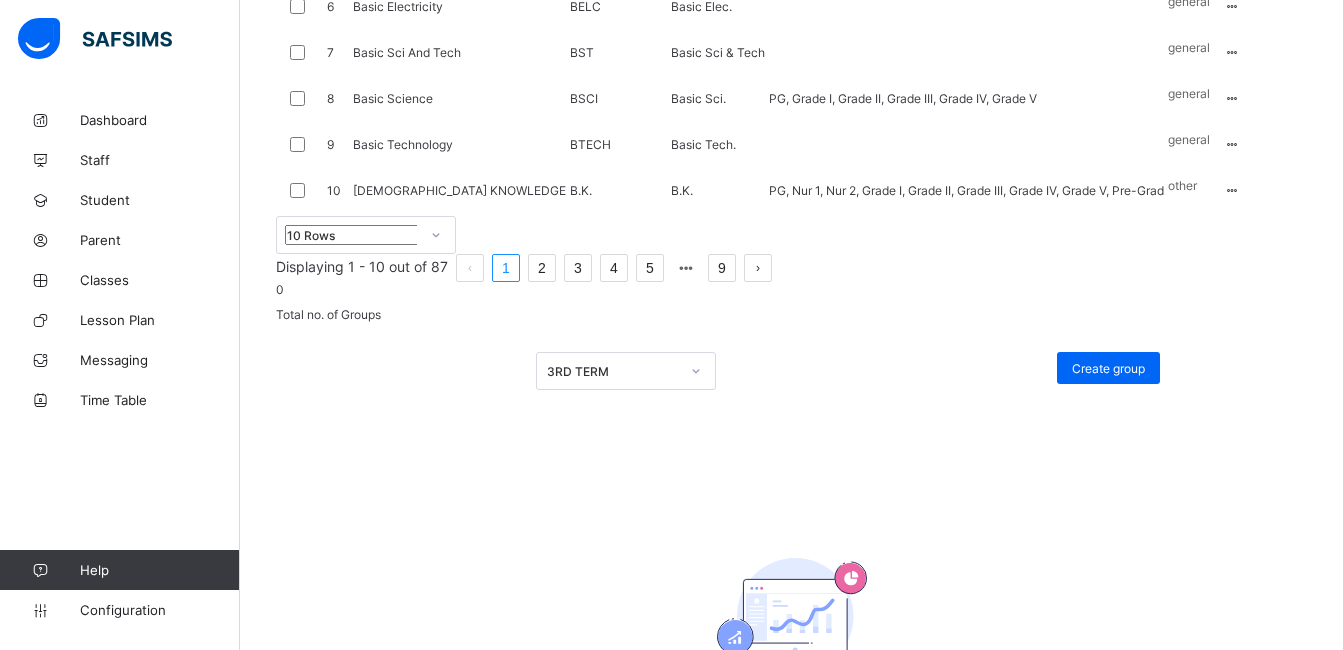 scroll, scrollTop: 743, scrollLeft: 0, axis: vertical 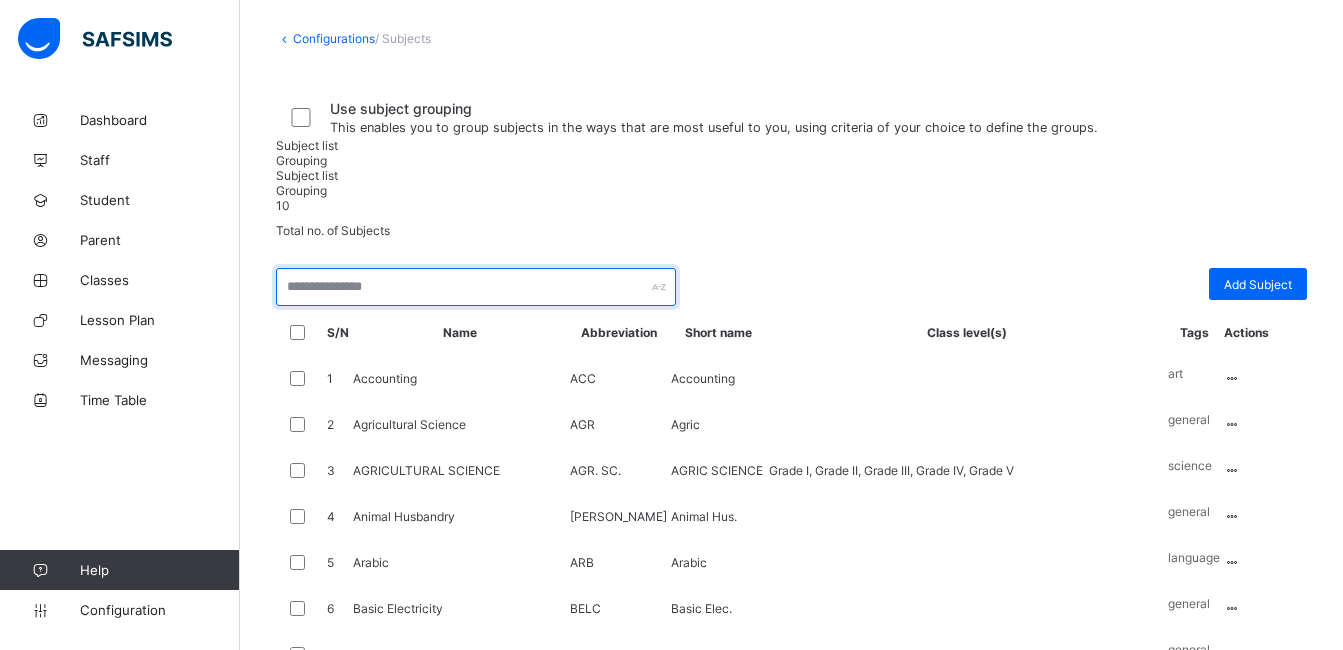 click at bounding box center (476, 287) 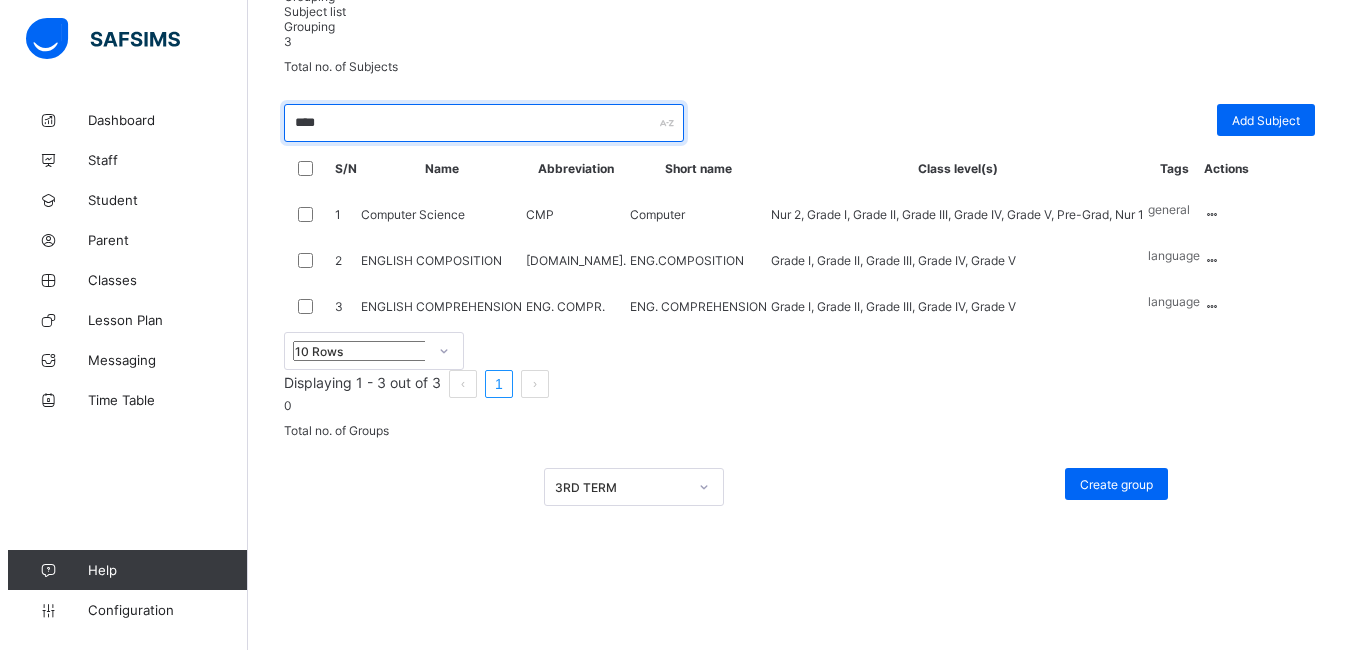 scroll, scrollTop: 274, scrollLeft: 0, axis: vertical 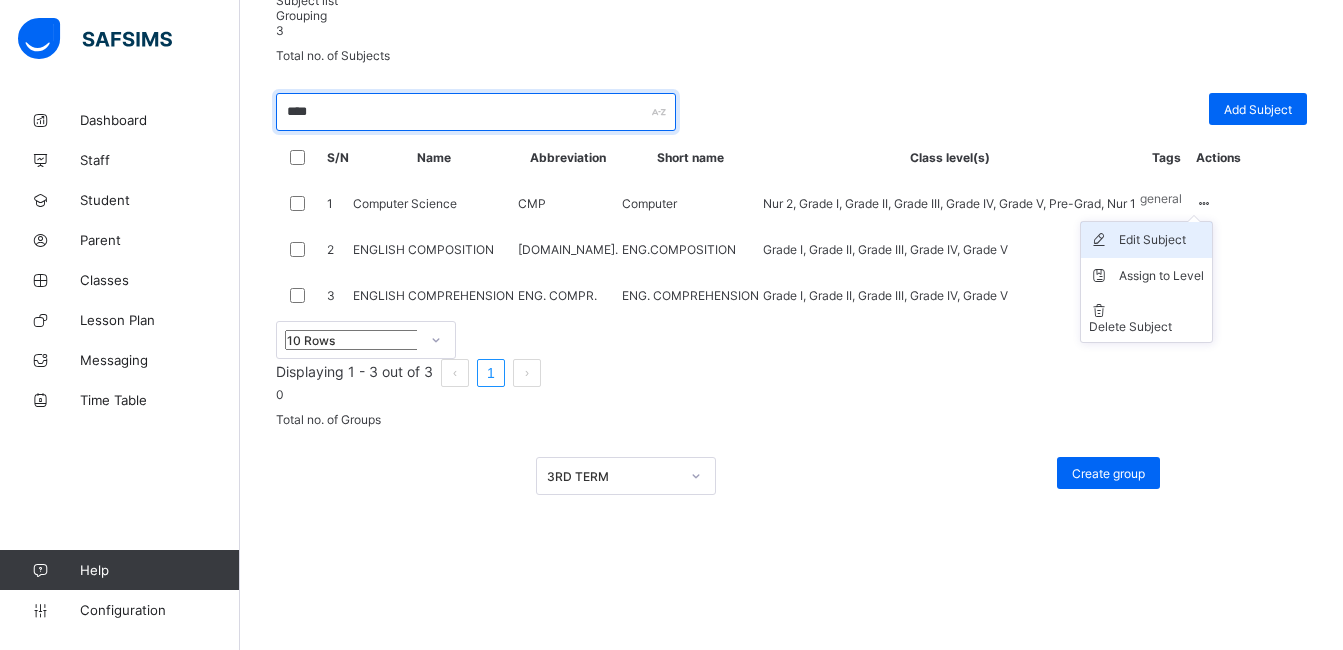 type on "****" 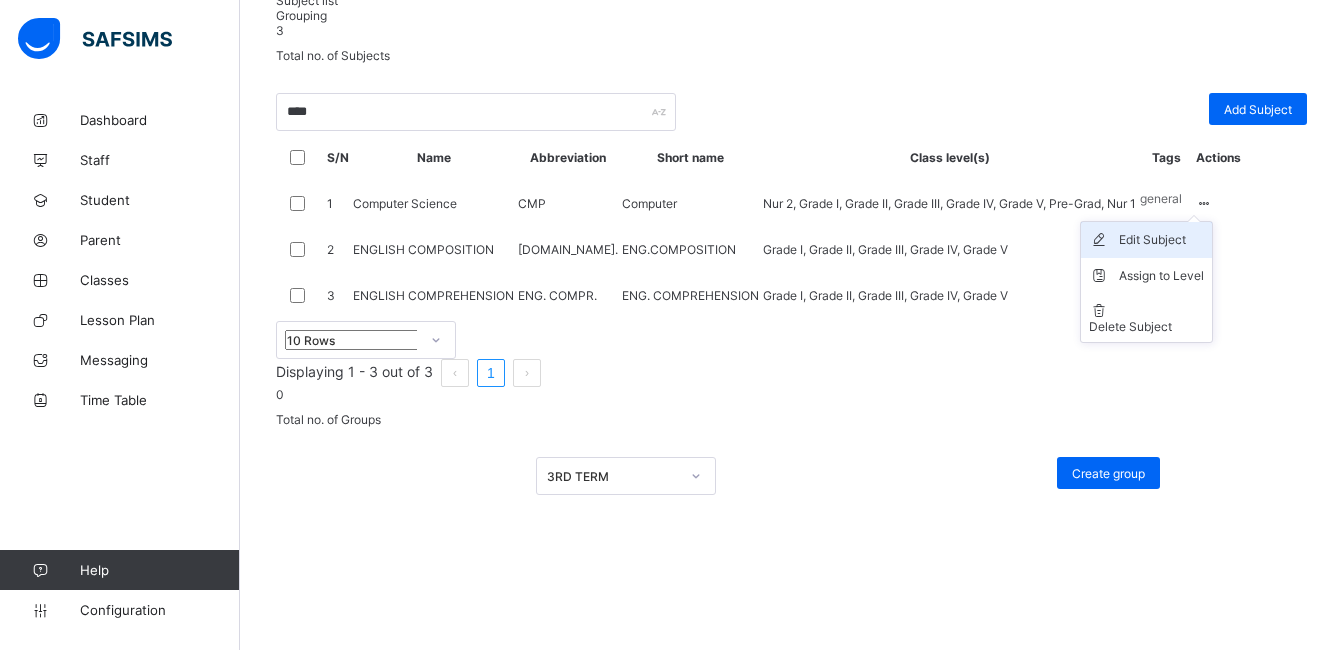 click on "Edit Subject" at bounding box center (1161, 240) 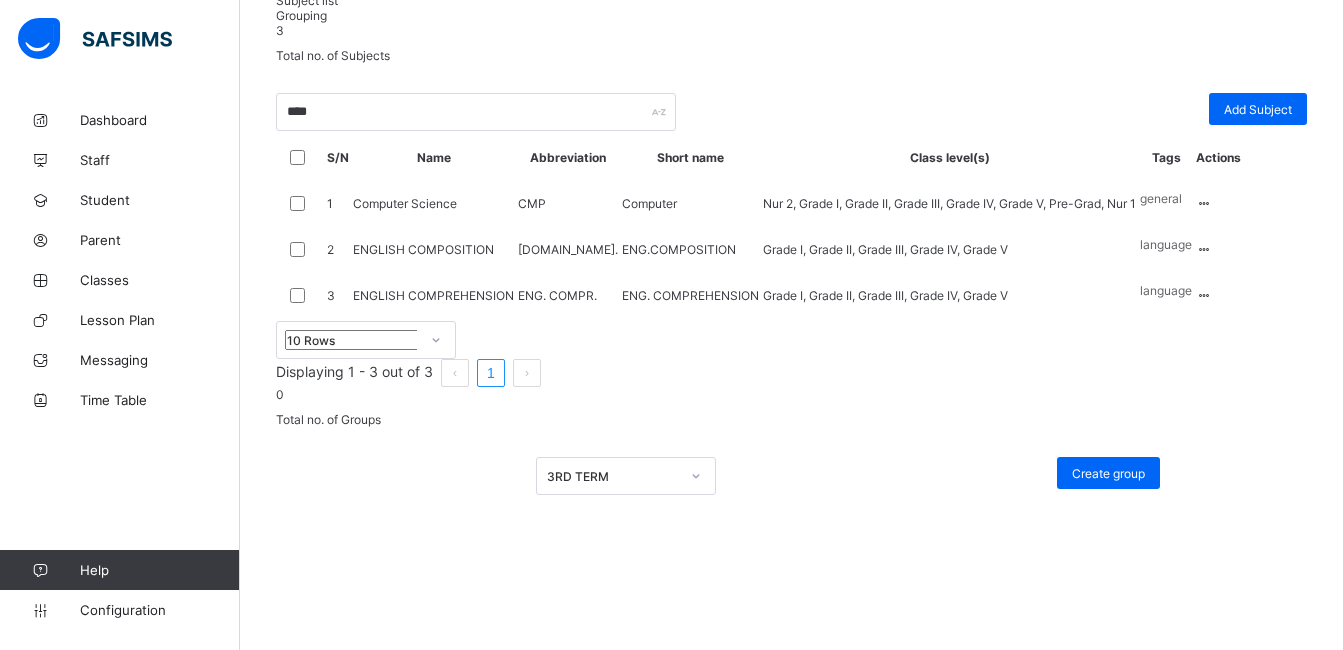 click on "**********" at bounding box center [791, 951] 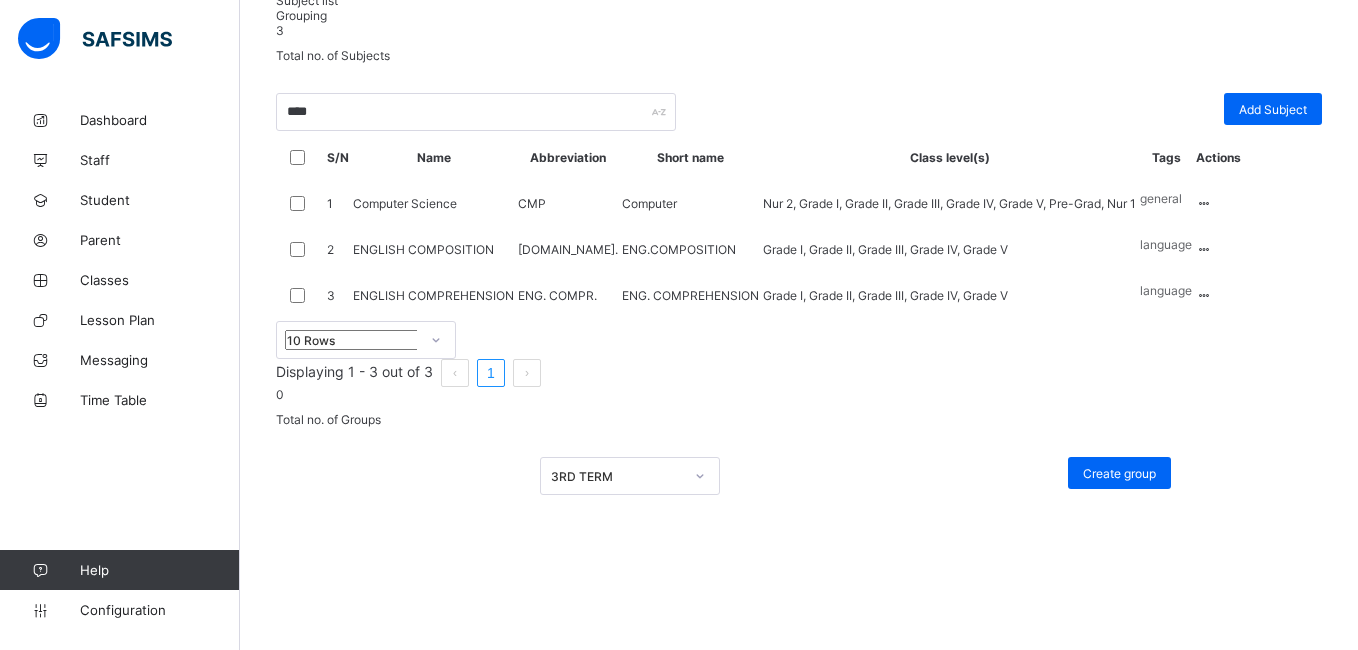 type on "**********" 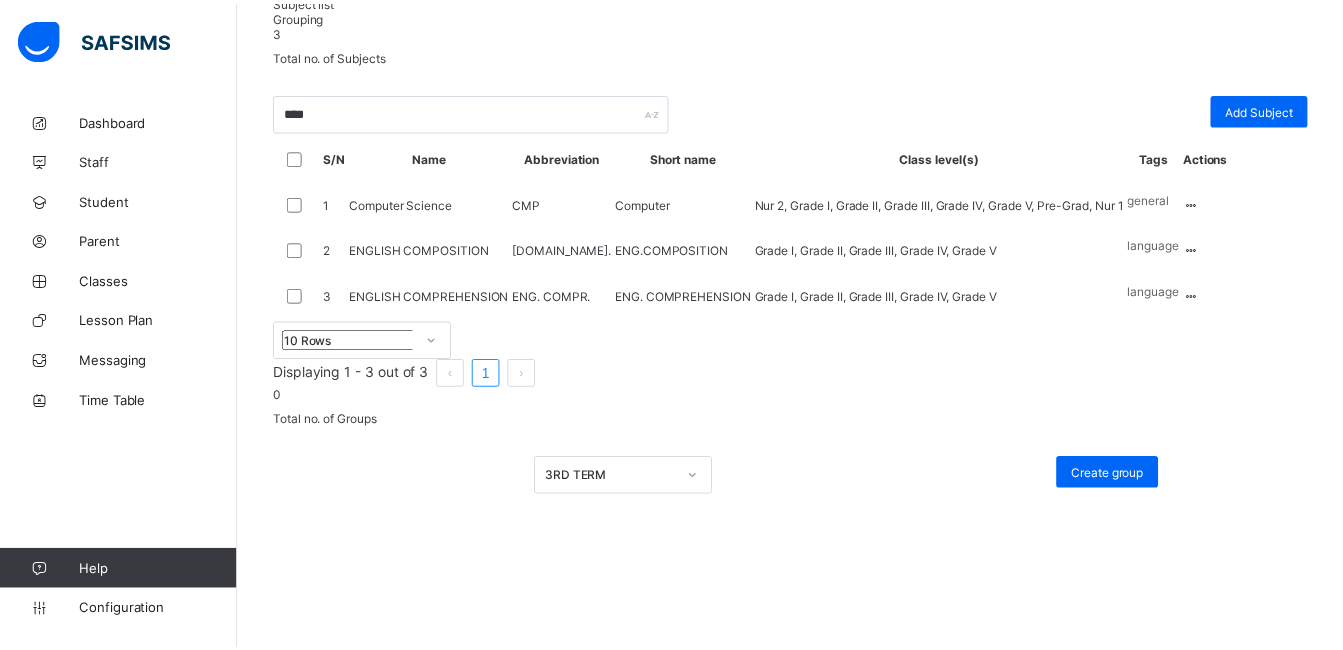 scroll, scrollTop: 322, scrollLeft: 0, axis: vertical 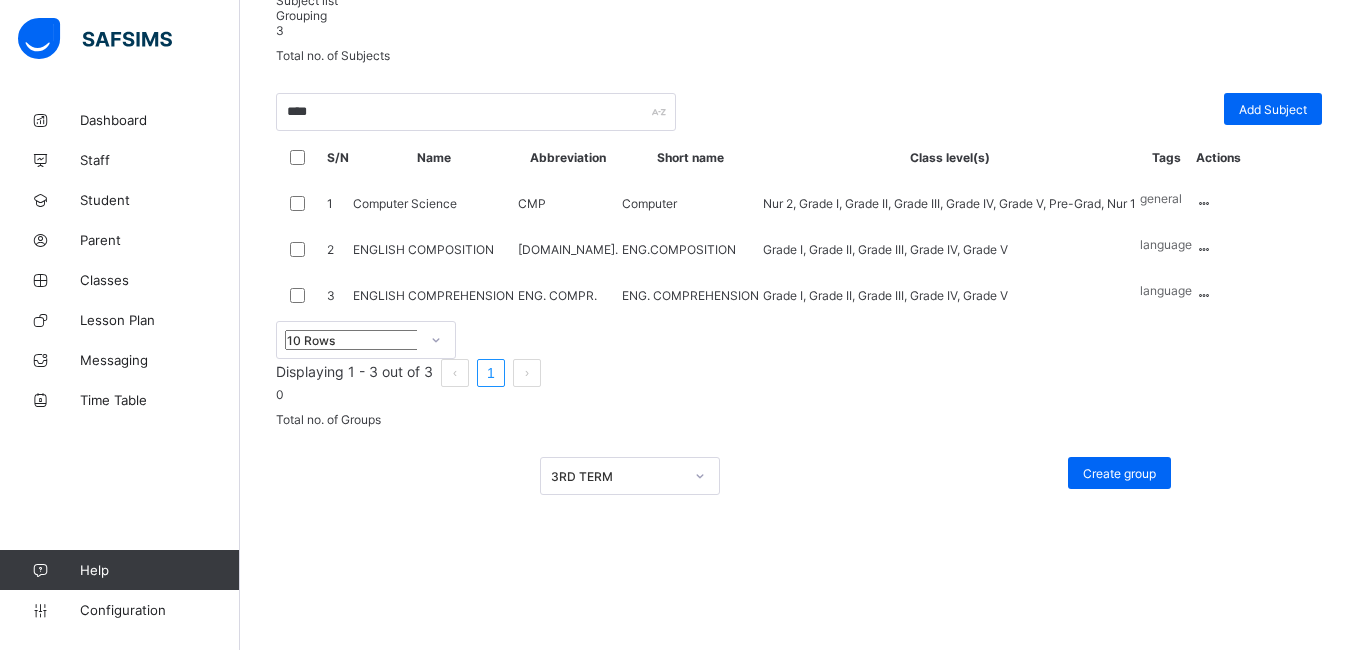 click on "Save" at bounding box center (1277, 1338) 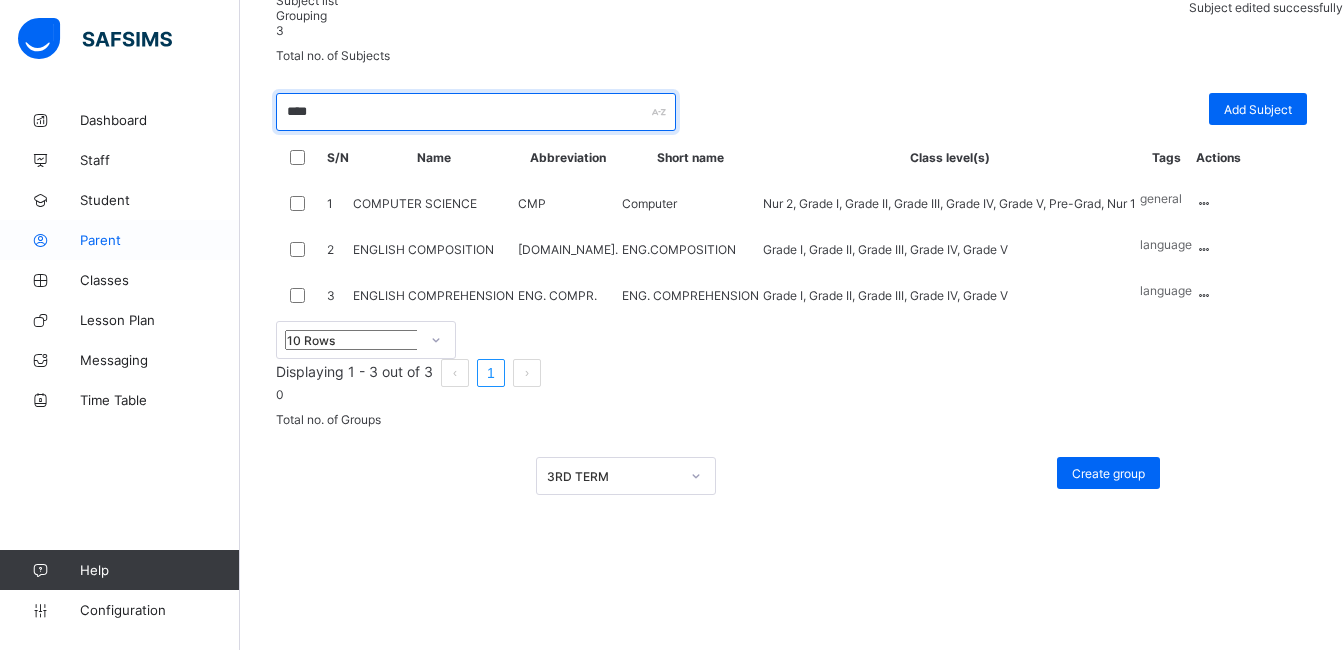 drag, startPoint x: 370, startPoint y: 250, endPoint x: 235, endPoint y: 256, distance: 135.13327 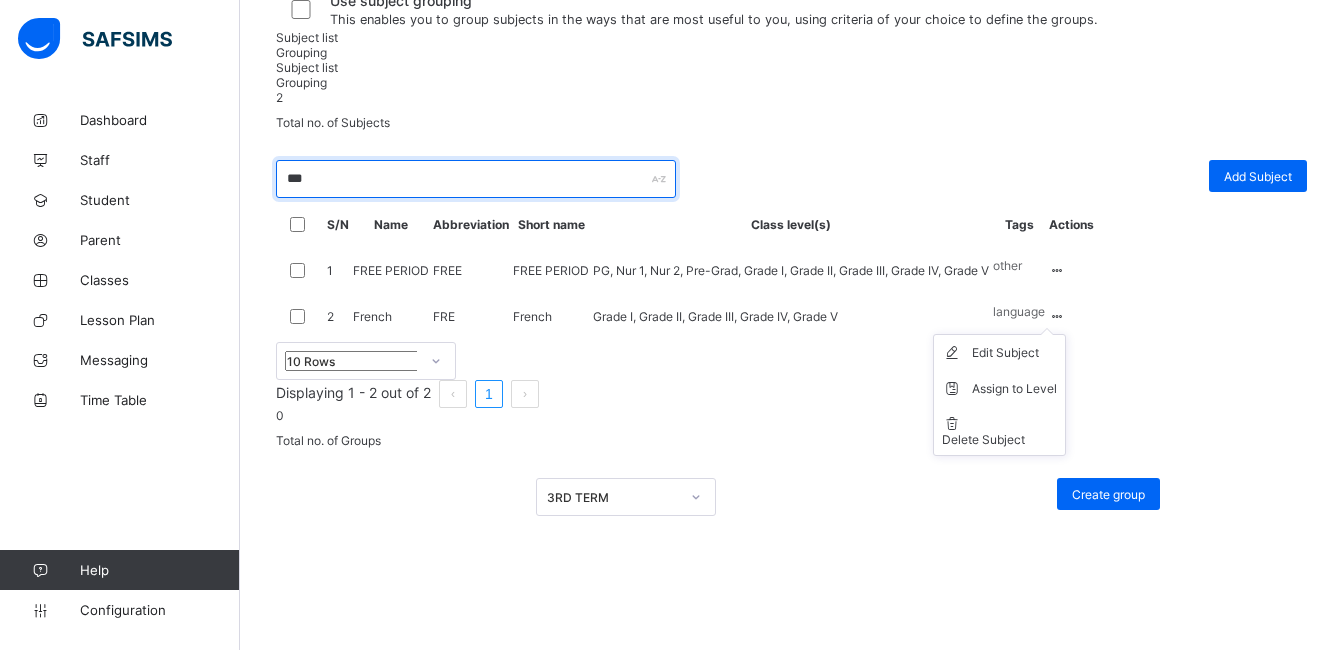 scroll, scrollTop: 213, scrollLeft: 0, axis: vertical 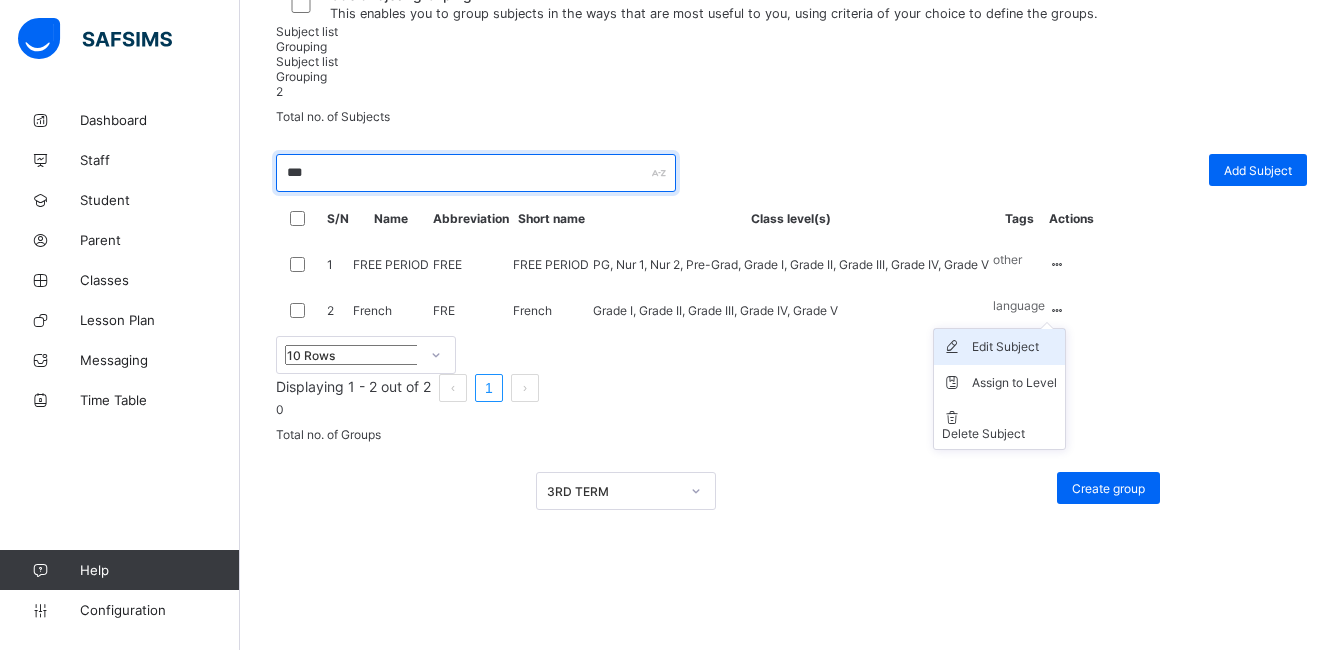 type on "***" 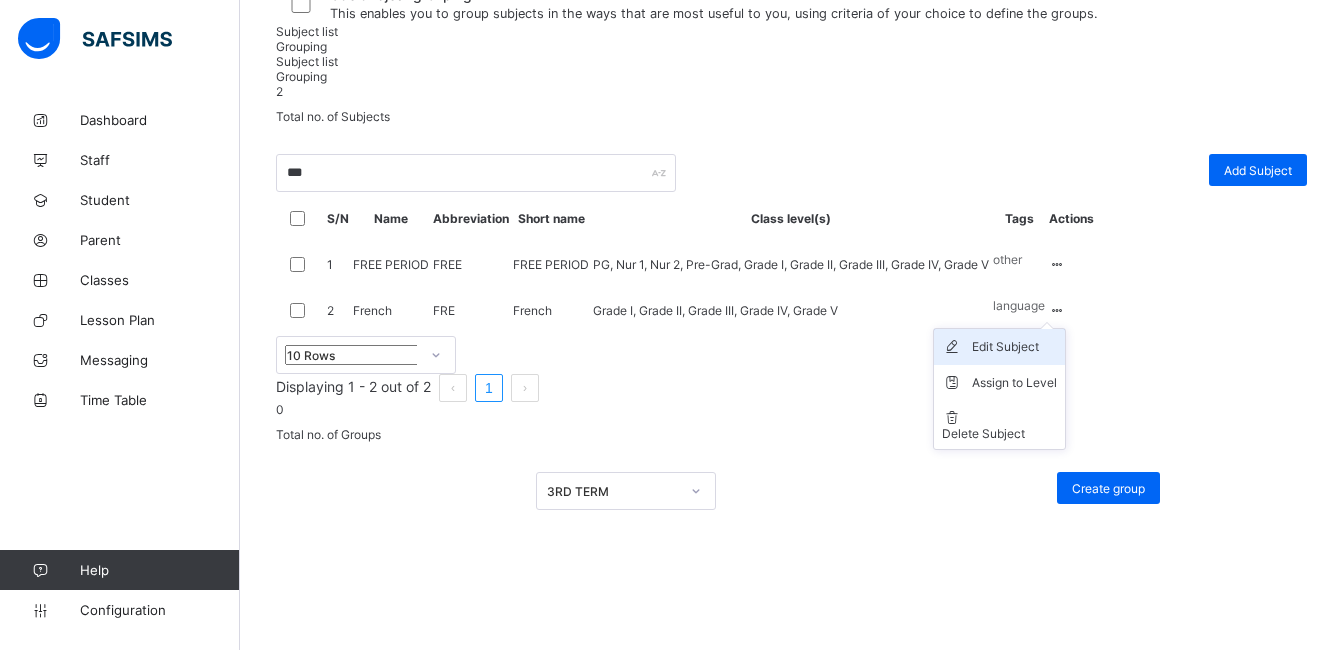 click on "Edit Subject" at bounding box center [1014, 347] 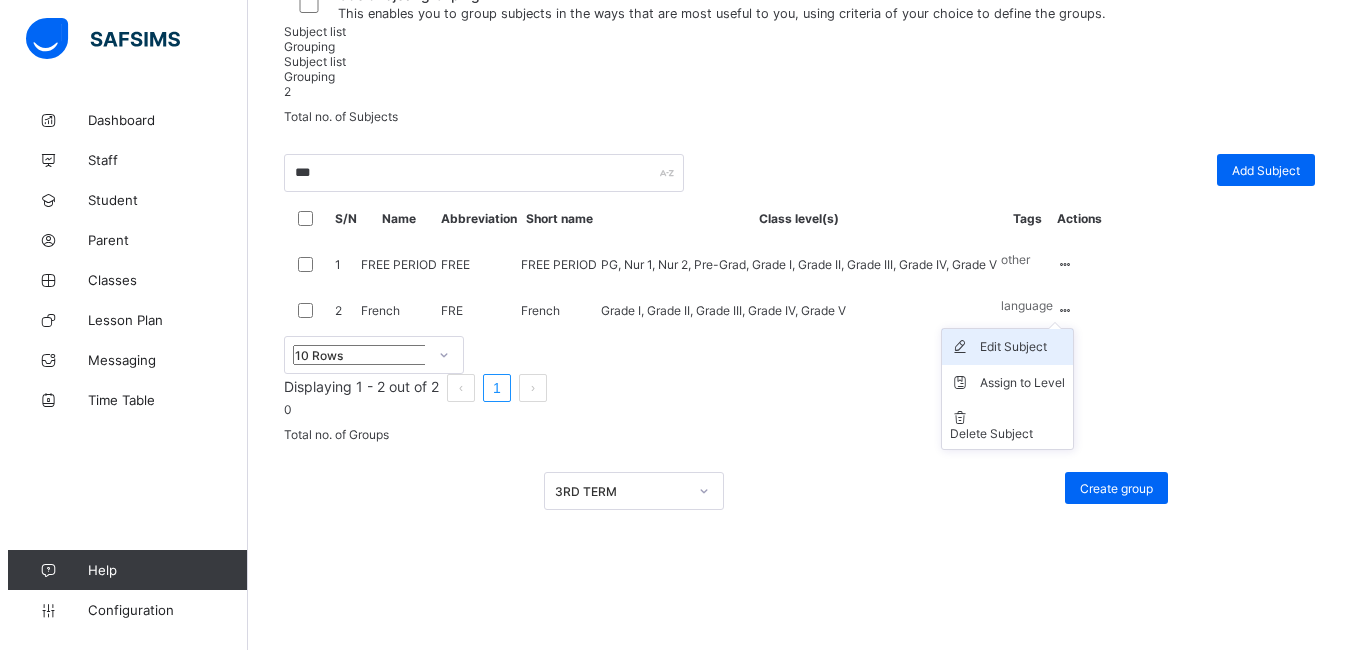 scroll, scrollTop: 207, scrollLeft: 0, axis: vertical 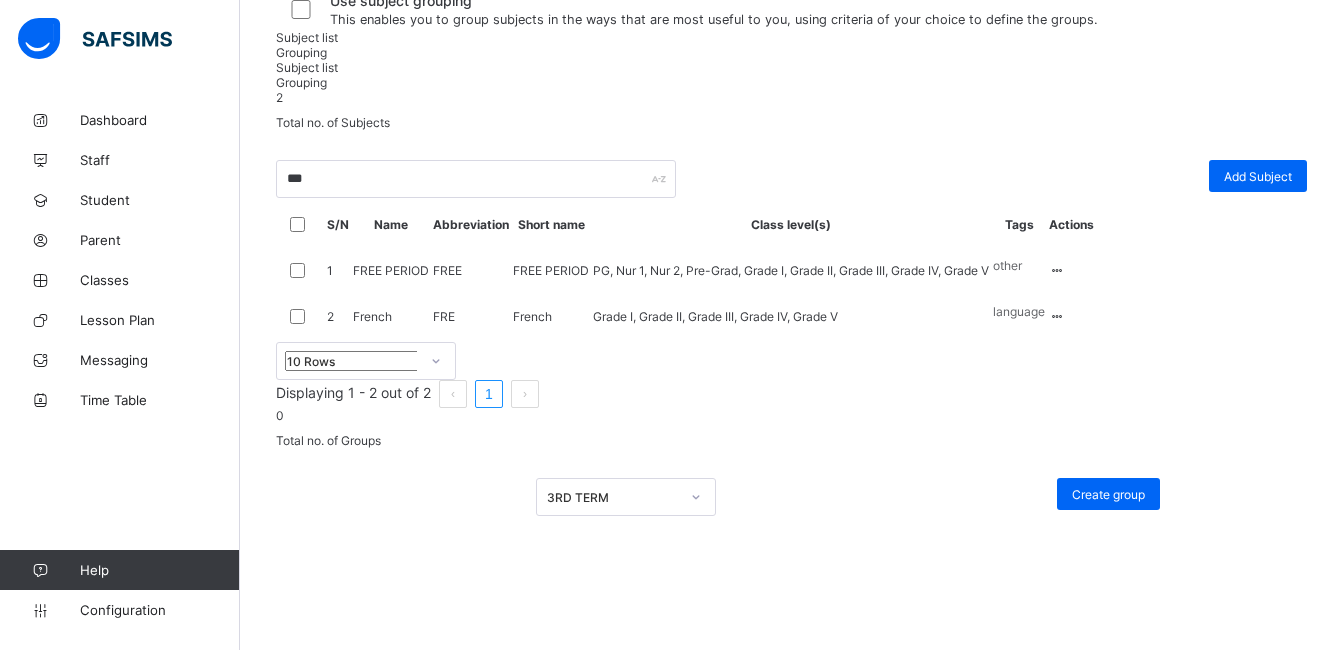 drag, startPoint x: 492, startPoint y: 192, endPoint x: 357, endPoint y: 188, distance: 135.05925 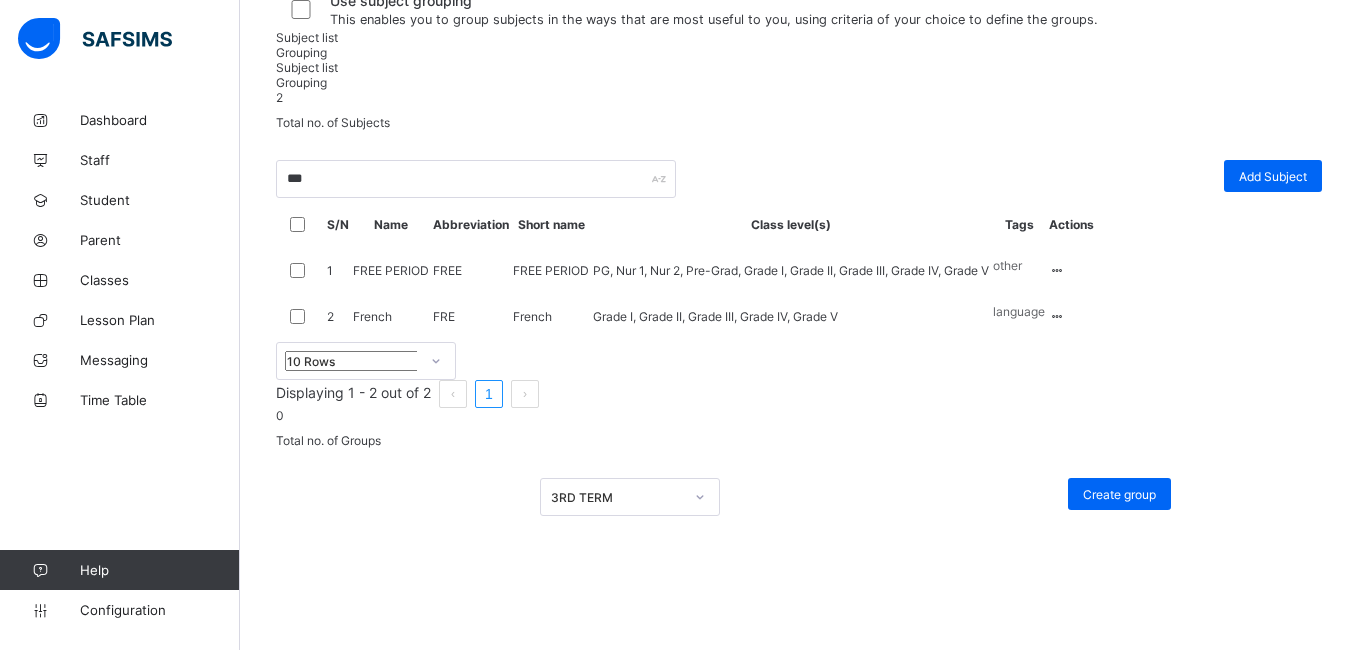 type on "******" 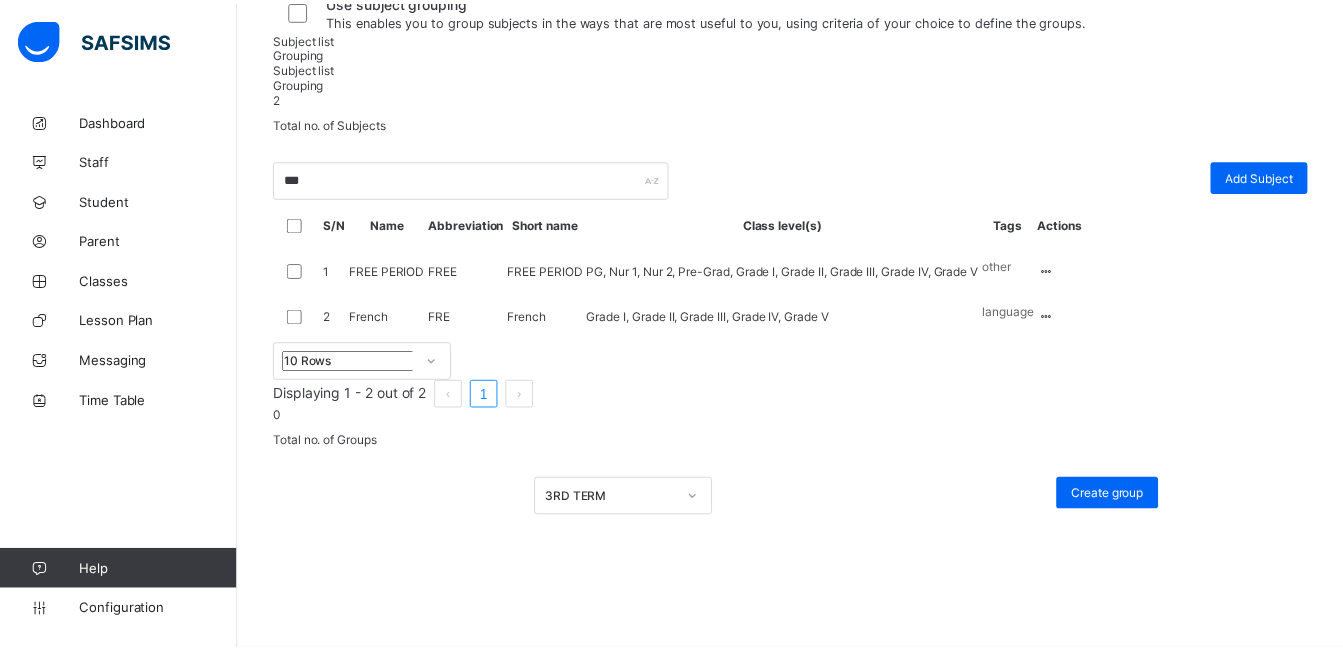 scroll, scrollTop: 295, scrollLeft: 0, axis: vertical 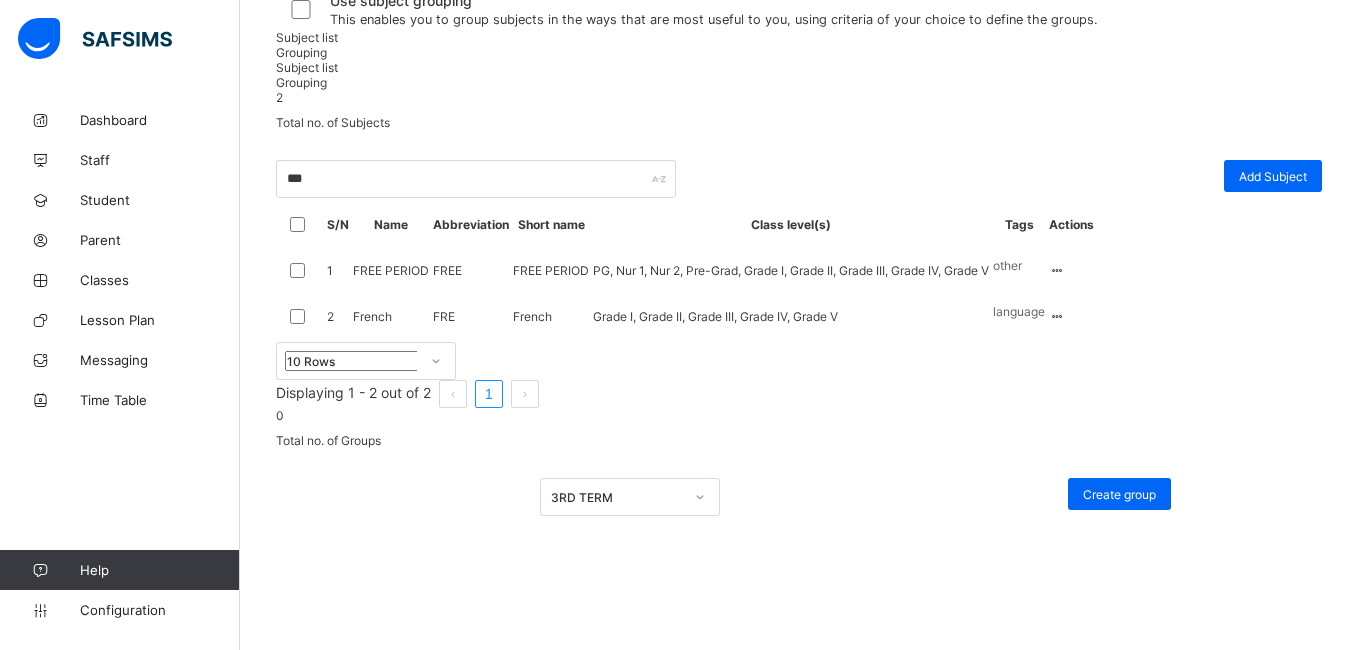 click on "Save" at bounding box center [1277, 1359] 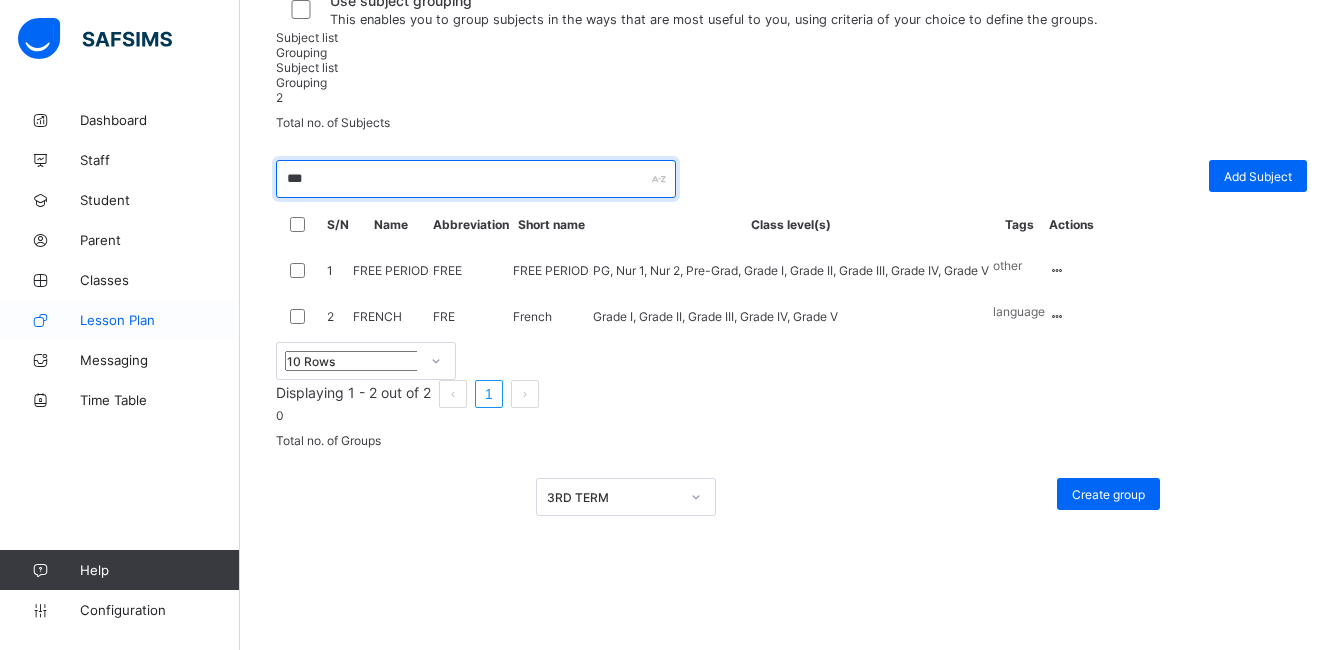 drag, startPoint x: 340, startPoint y: 318, endPoint x: 121, endPoint y: 313, distance: 219.05707 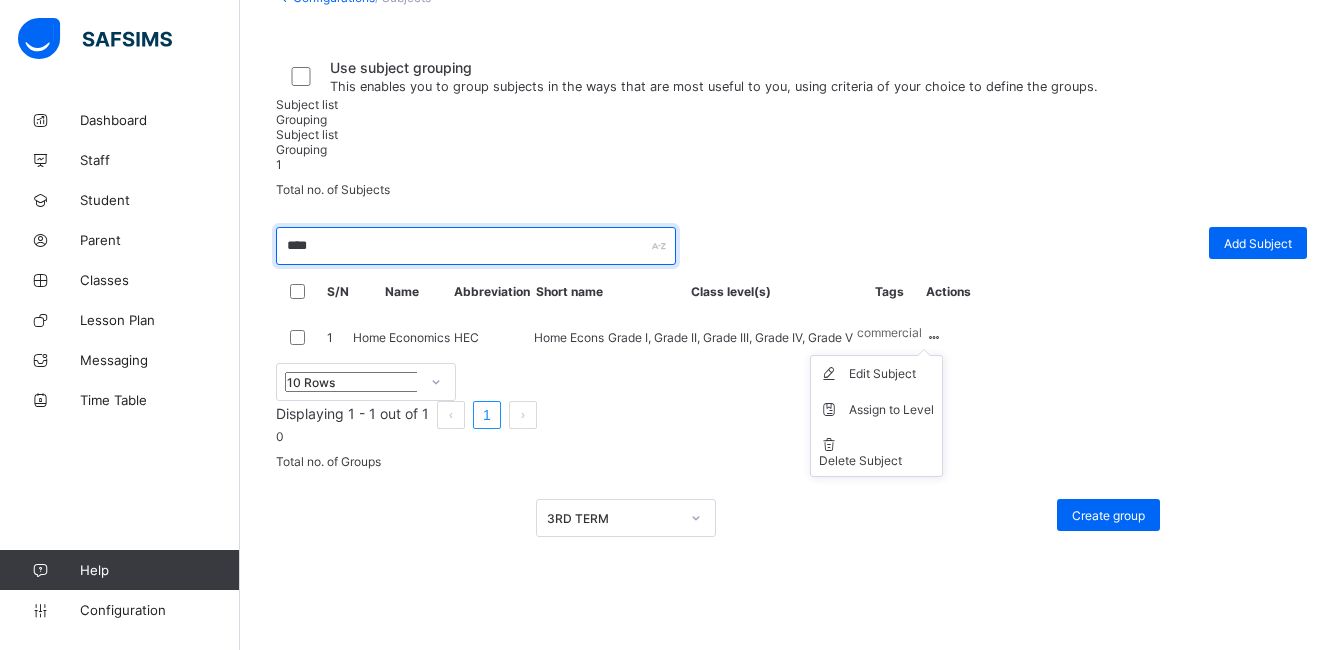 scroll, scrollTop: 146, scrollLeft: 0, axis: vertical 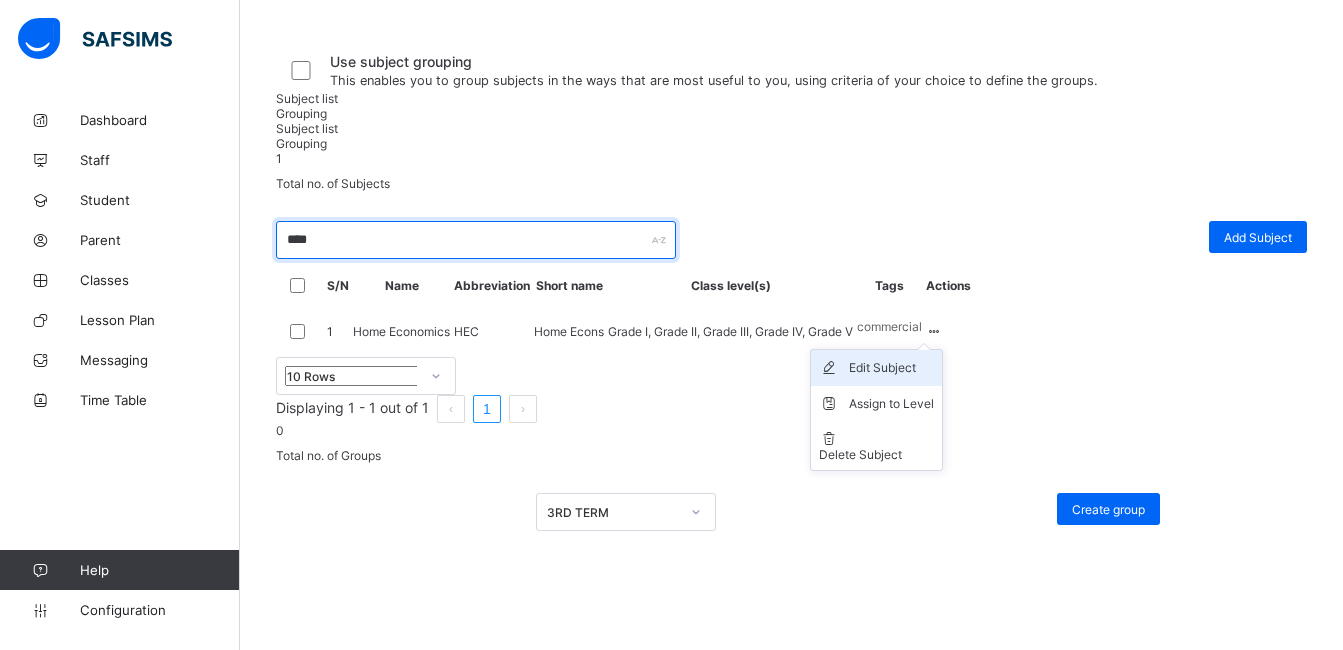 type on "****" 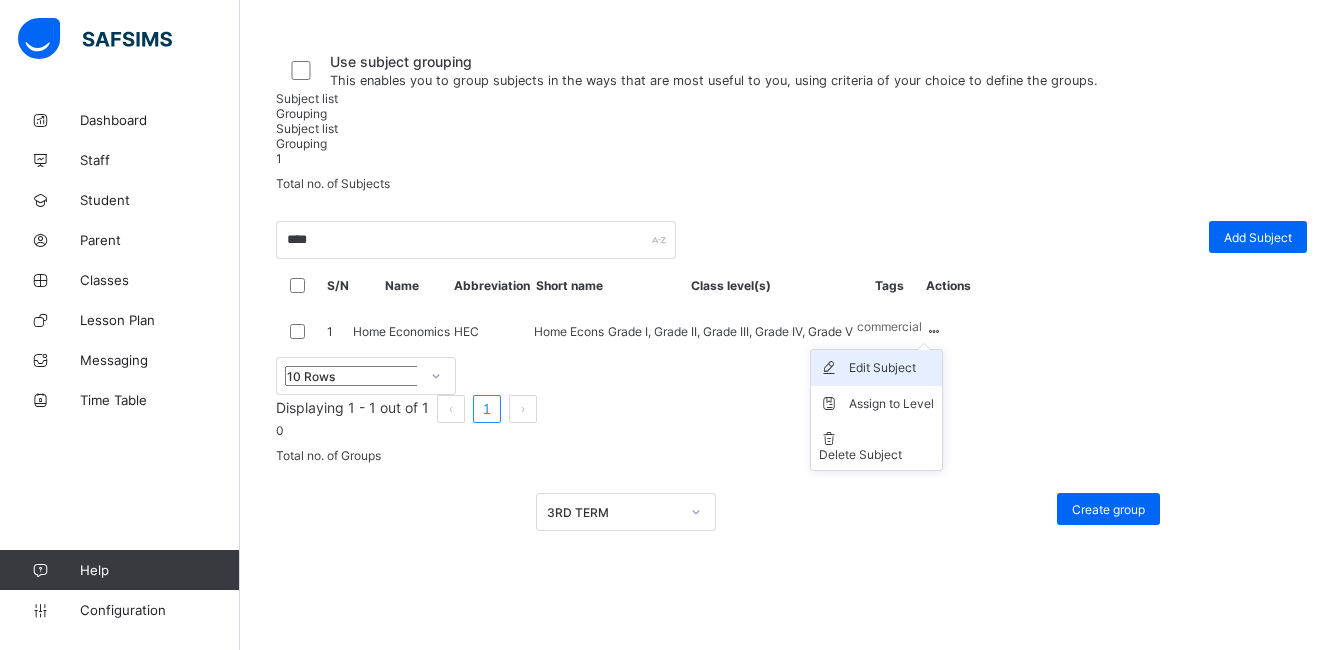 click on "Edit Subject" at bounding box center [891, 368] 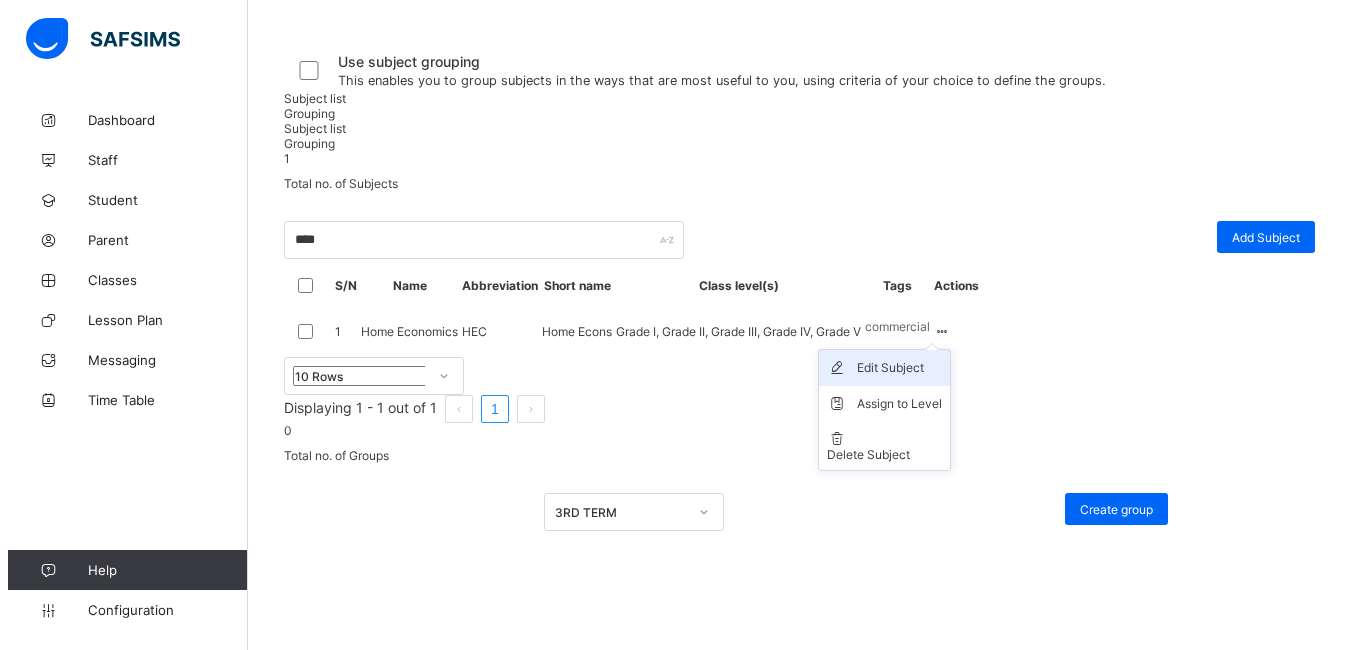 scroll, scrollTop: 140, scrollLeft: 0, axis: vertical 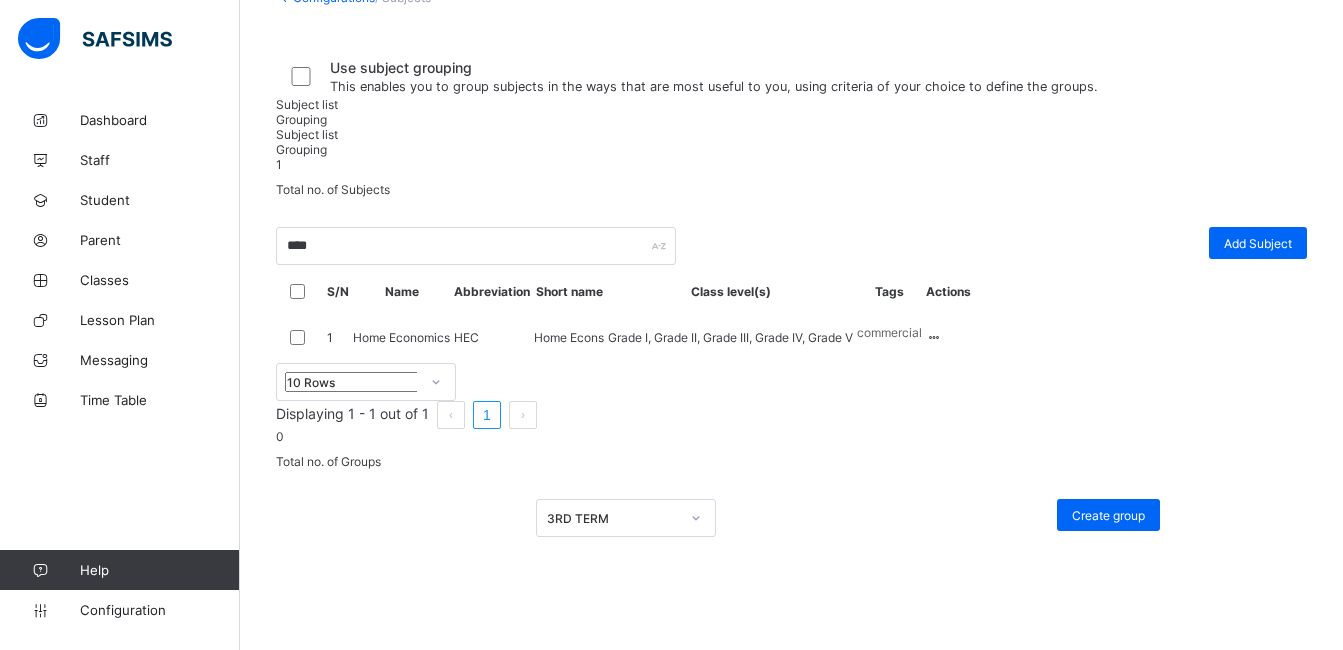 drag, startPoint x: 521, startPoint y: 209, endPoint x: 179, endPoint y: 192, distance: 342.42224 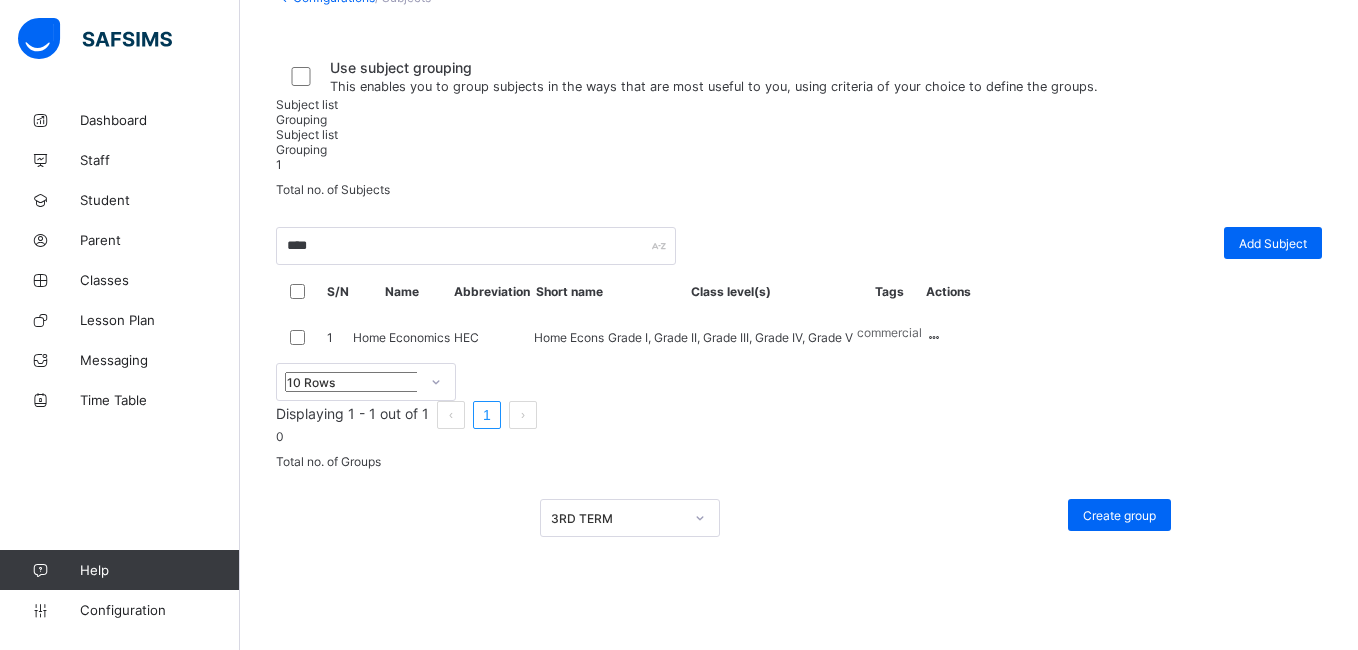 type on "**********" 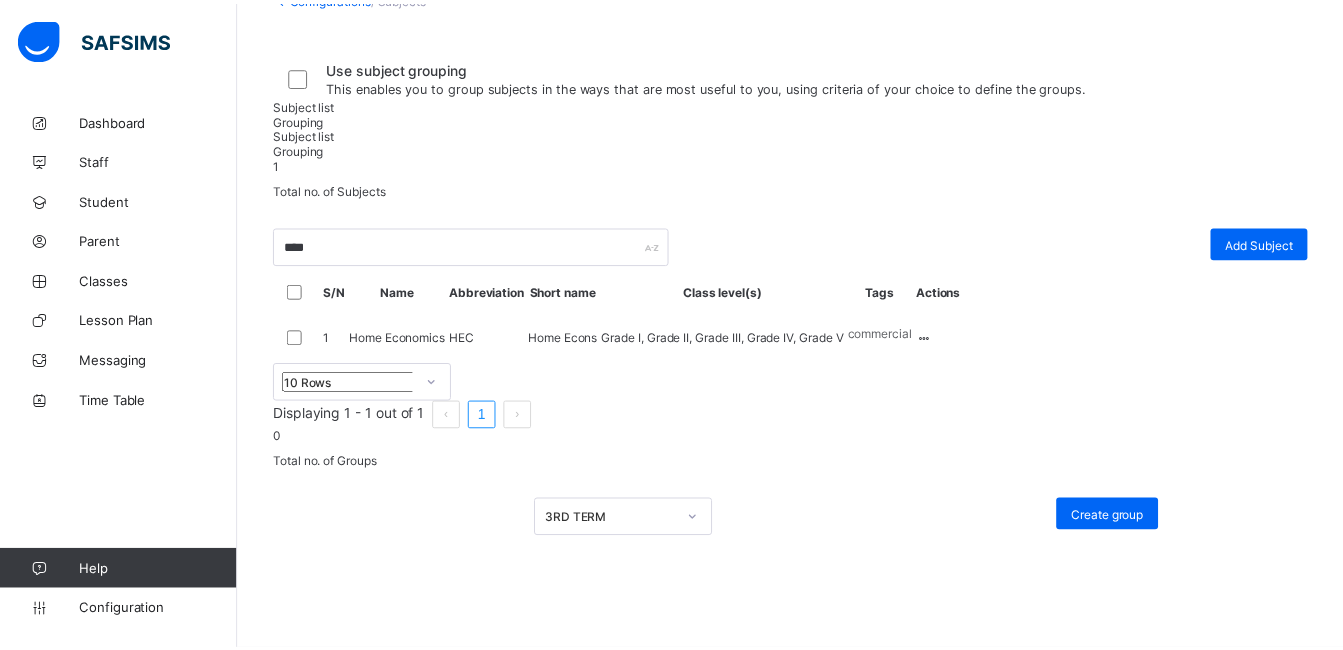 scroll, scrollTop: 295, scrollLeft: 0, axis: vertical 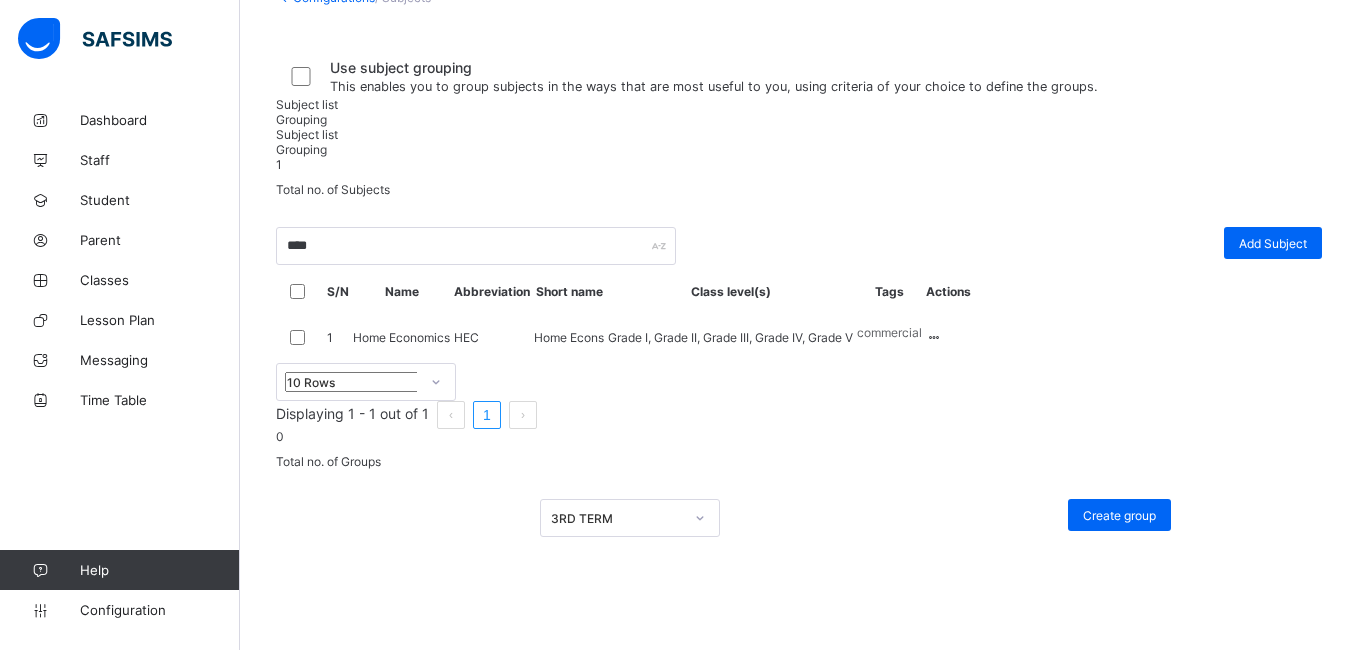 click on "Save" at bounding box center [1277, 1380] 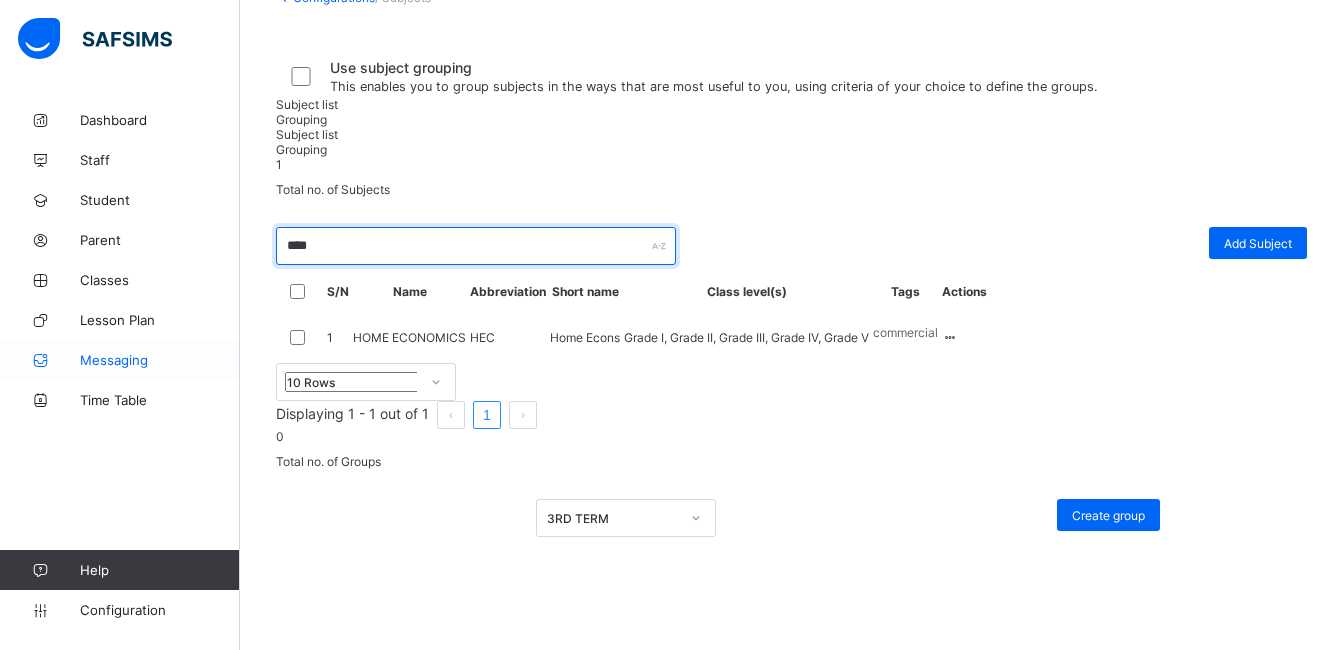drag, startPoint x: 377, startPoint y: 373, endPoint x: 216, endPoint y: 370, distance: 161.02795 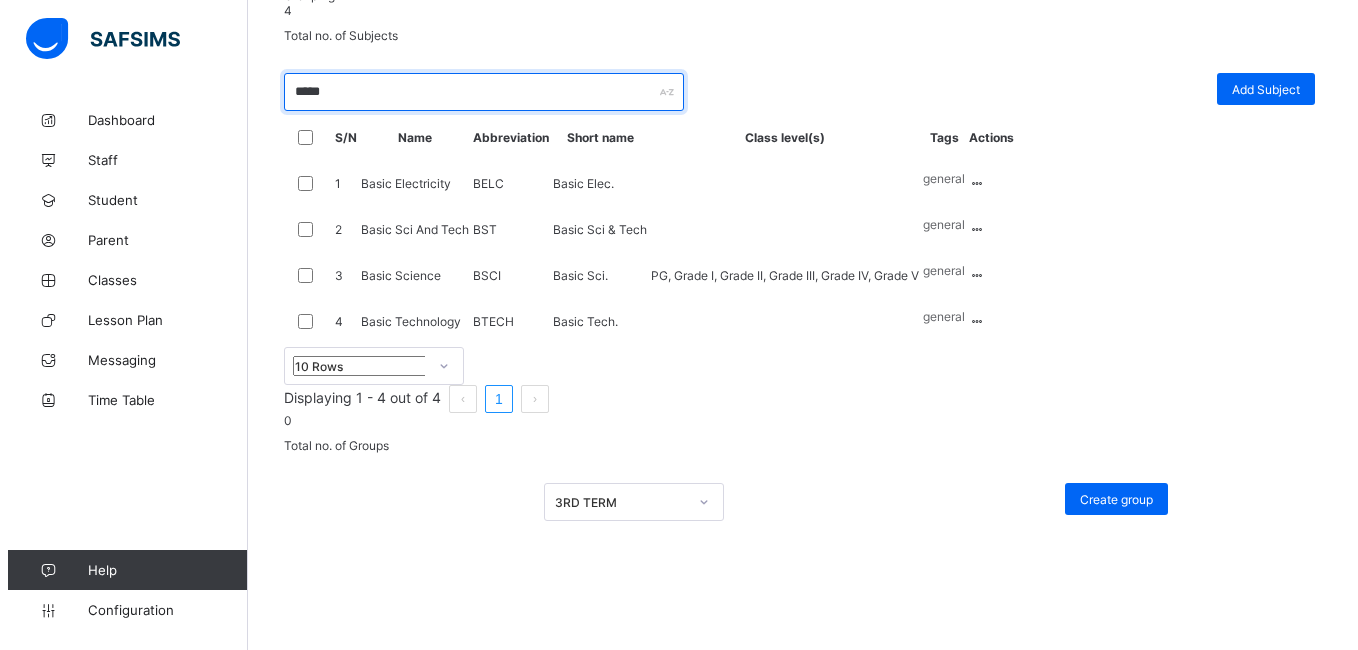 scroll, scrollTop: 341, scrollLeft: 0, axis: vertical 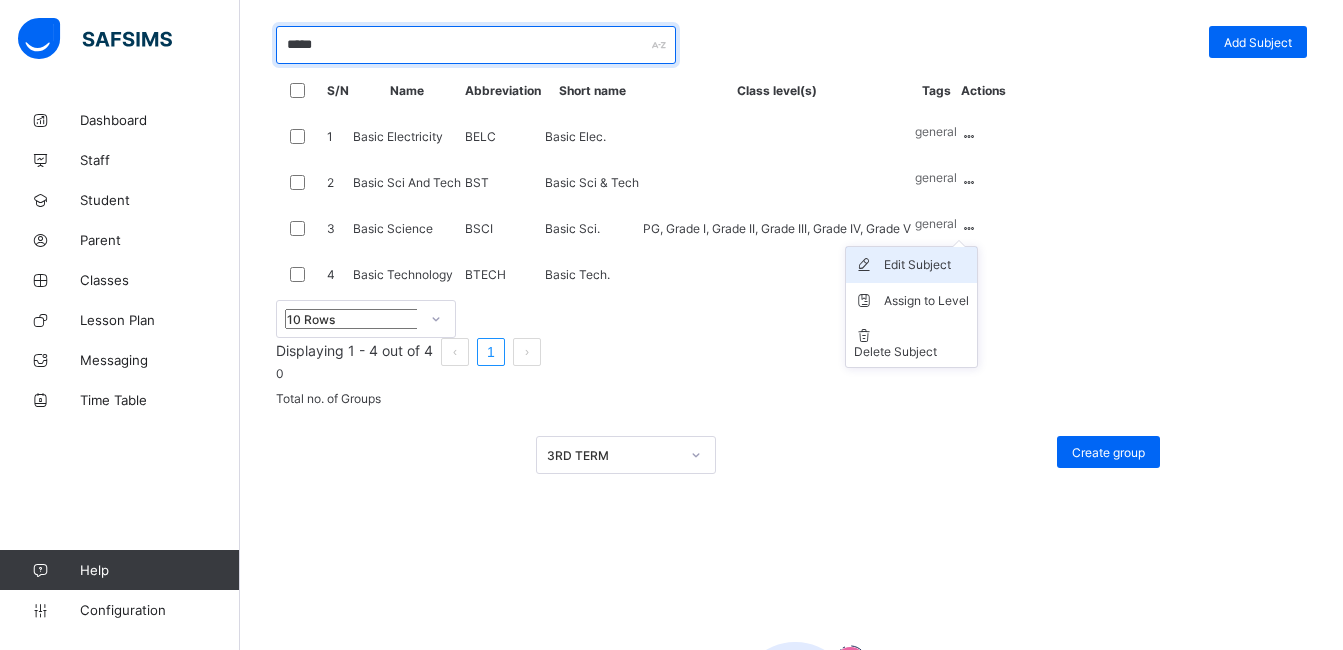 type on "*****" 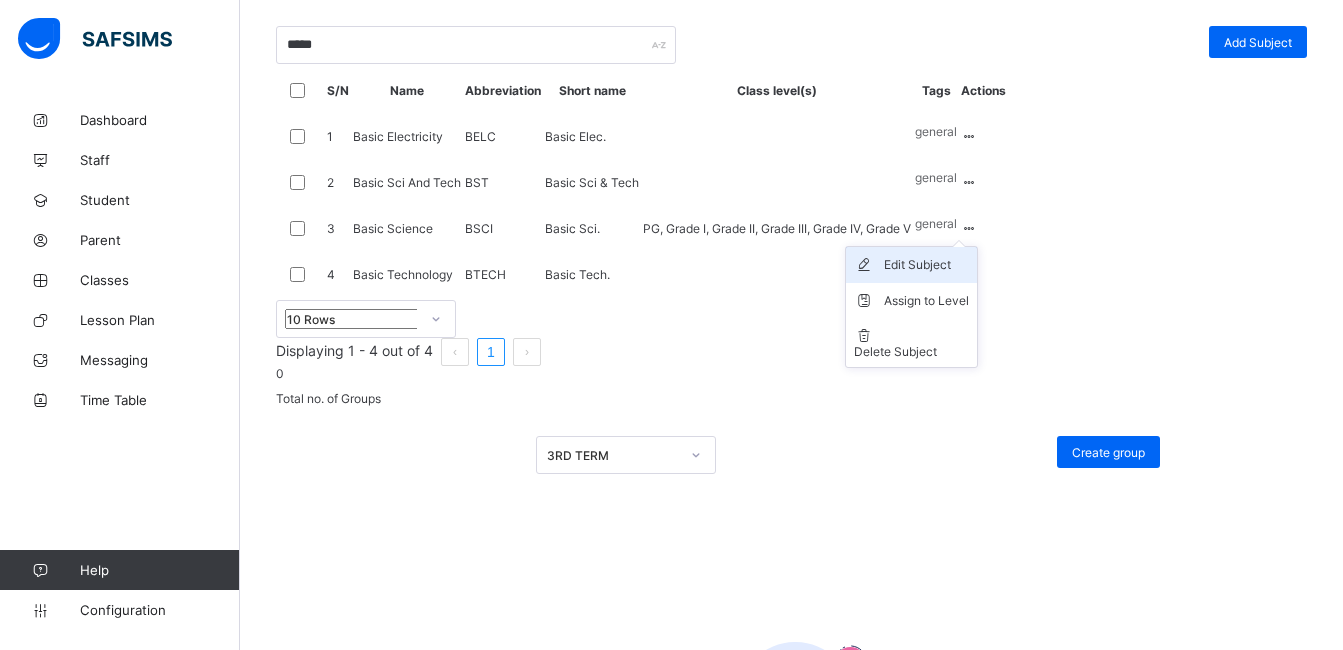 click on "Edit Subject" at bounding box center [926, 265] 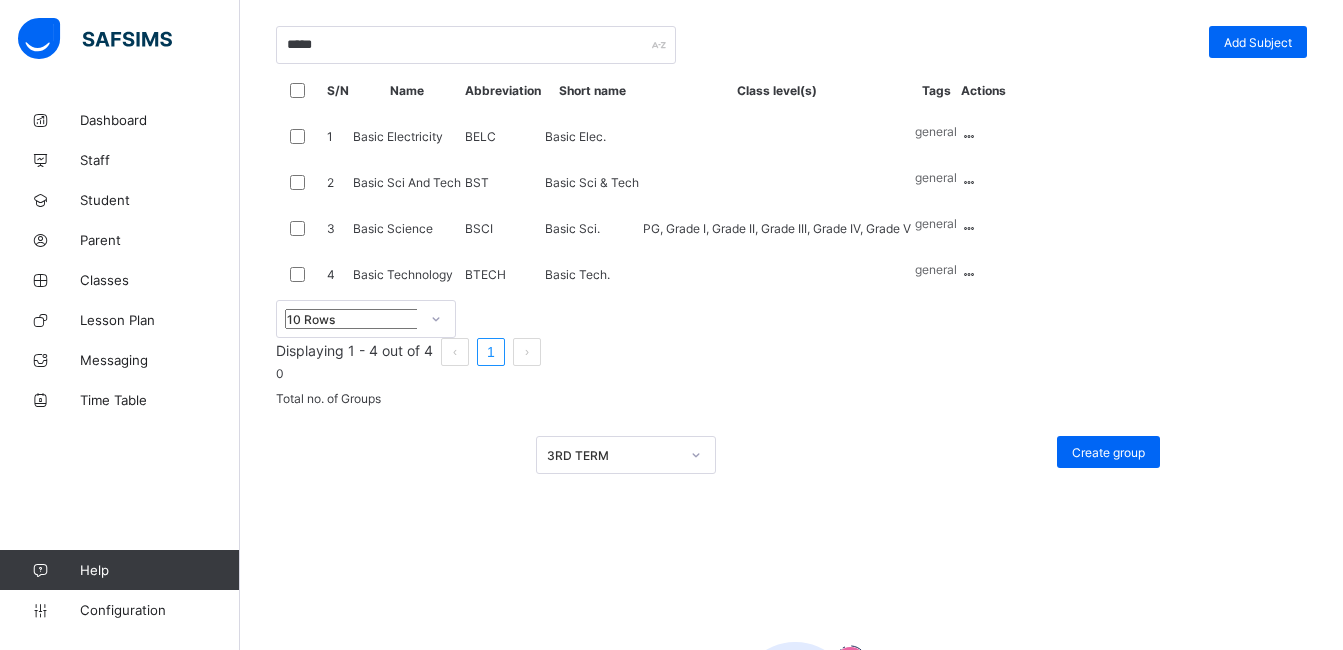 click on "**********" at bounding box center (791, 930) 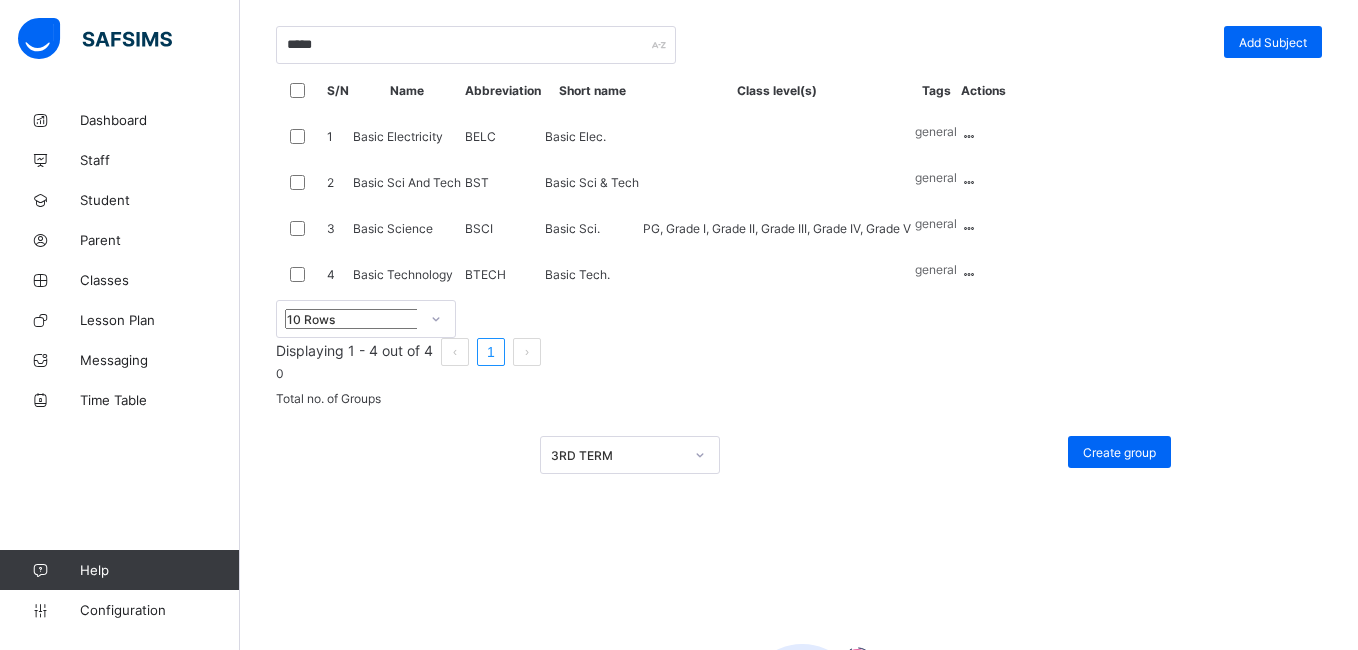 type on "**********" 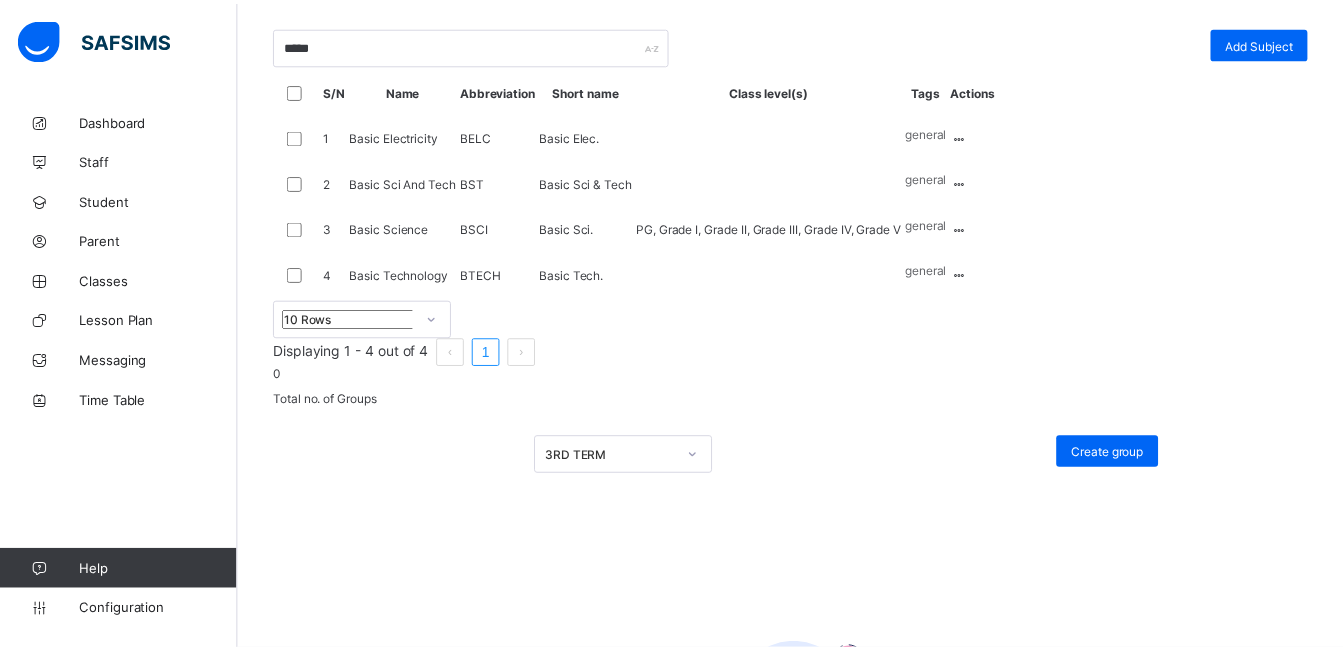 scroll, scrollTop: 295, scrollLeft: 0, axis: vertical 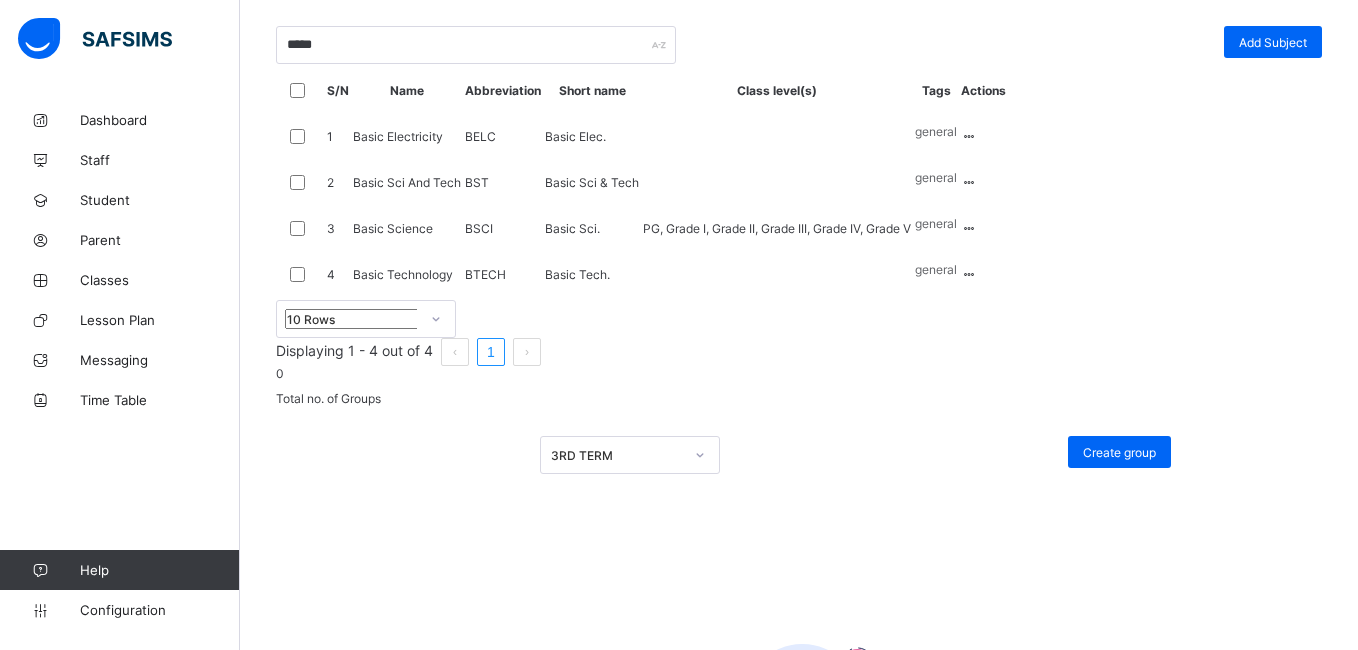 click on "Save" at bounding box center [1277, 1317] 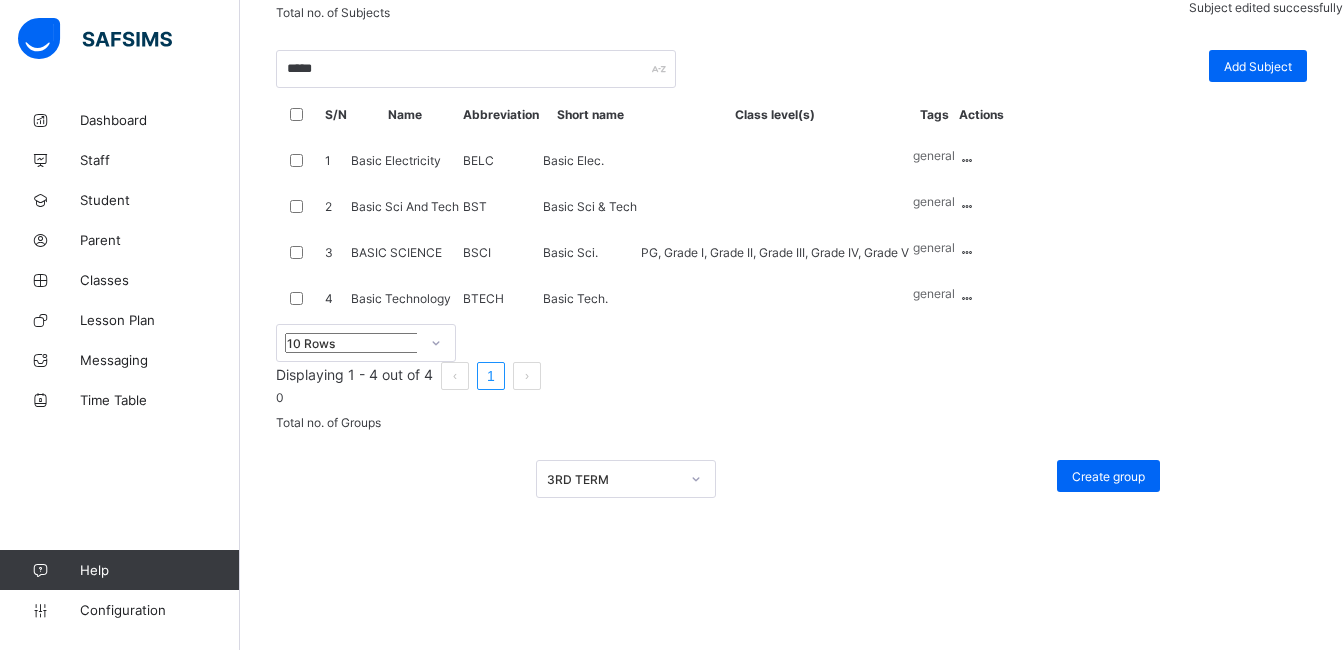 scroll, scrollTop: 341, scrollLeft: 0, axis: vertical 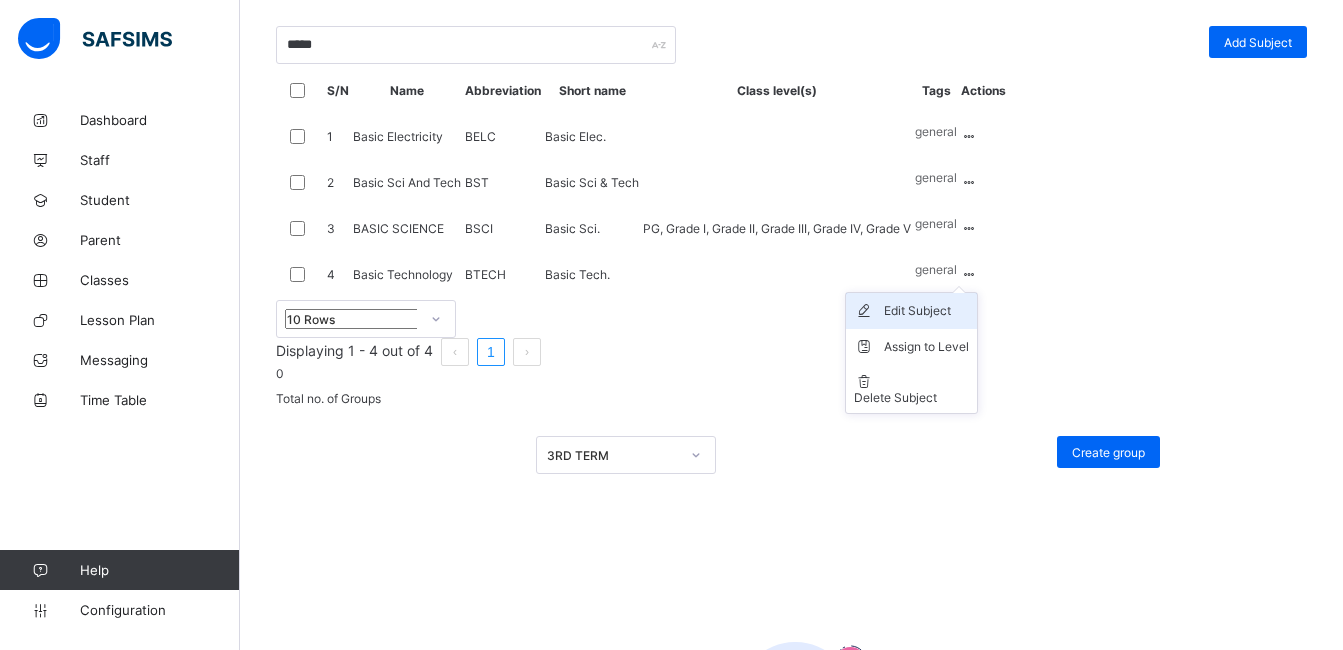 click on "Edit Subject" at bounding box center [926, 311] 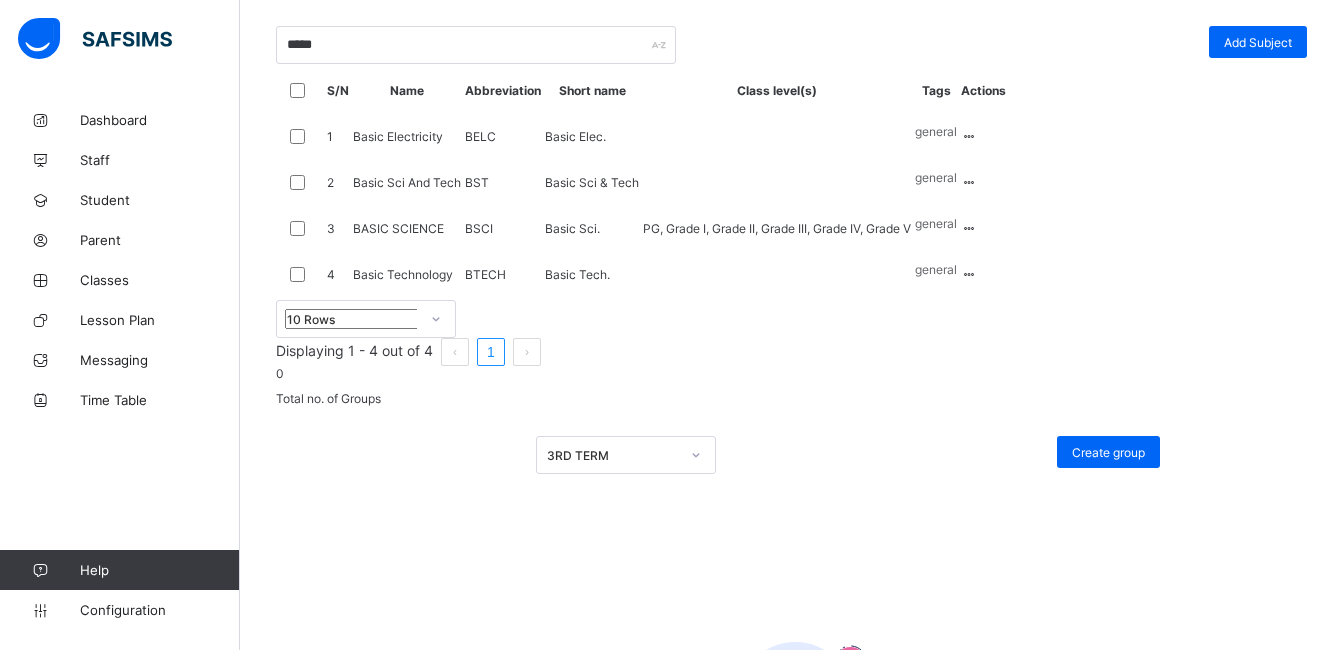 click on "×" at bounding box center [1277, 892] 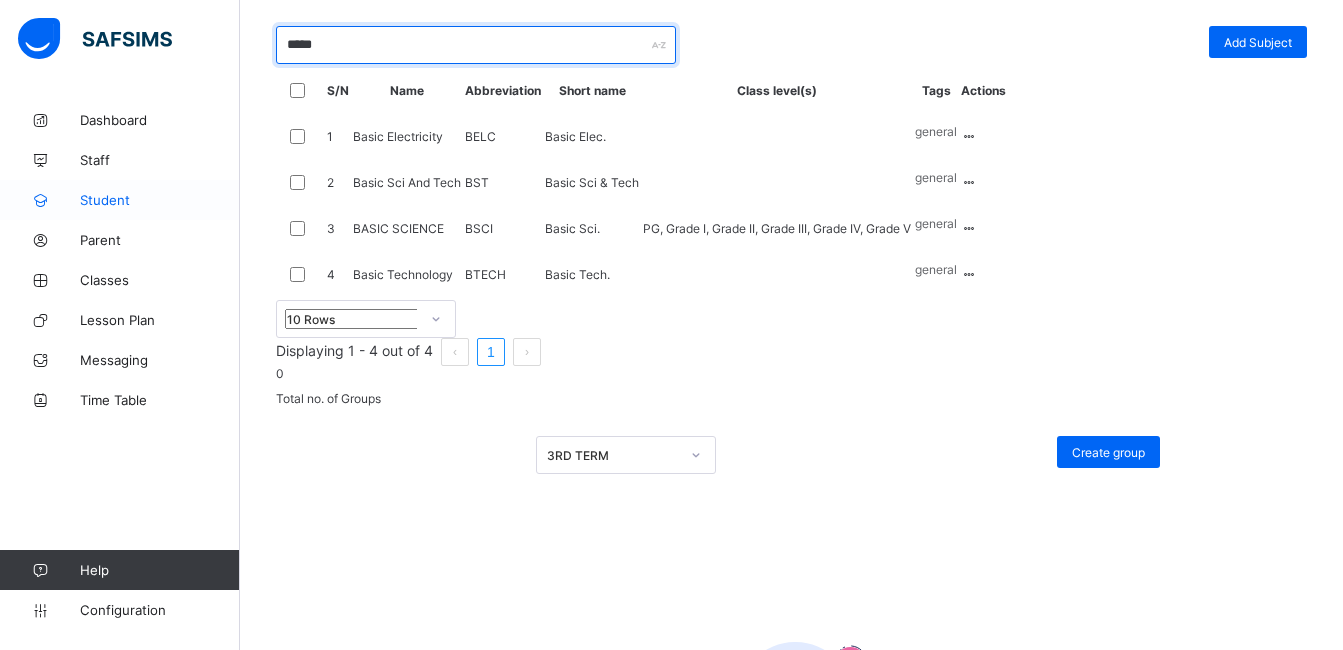 drag, startPoint x: 382, startPoint y: 184, endPoint x: 216, endPoint y: 197, distance: 166.50826 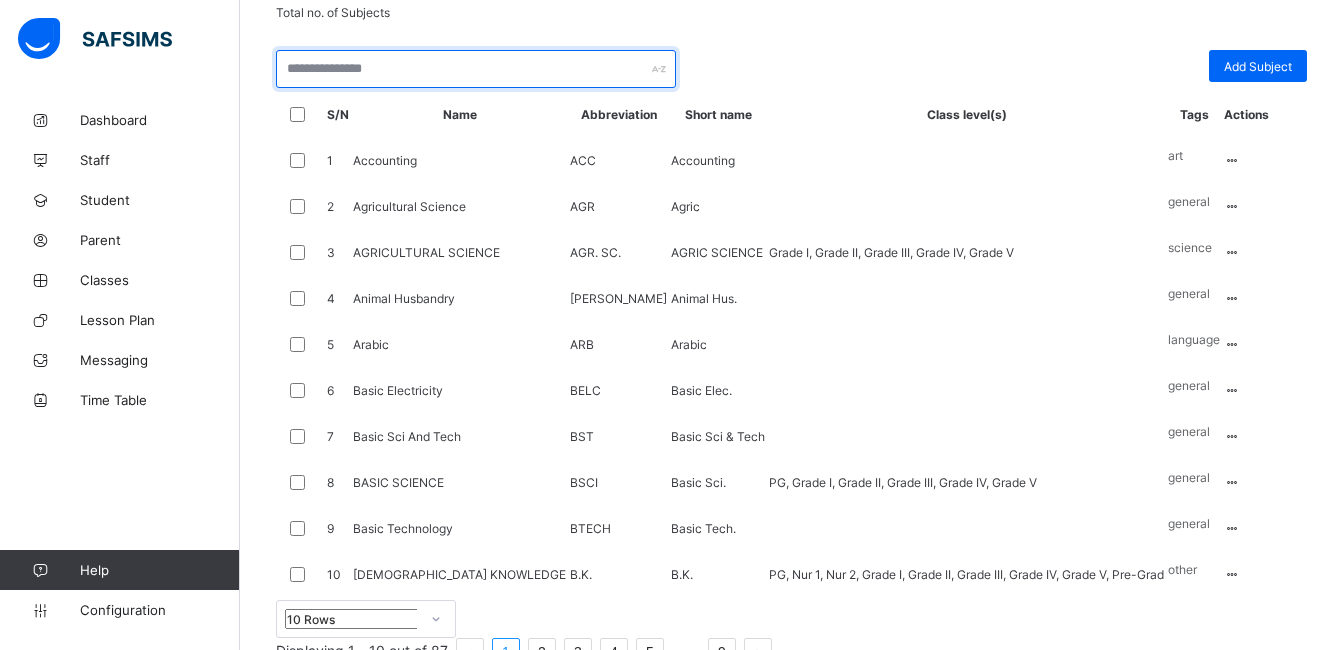 scroll, scrollTop: 341, scrollLeft: 0, axis: vertical 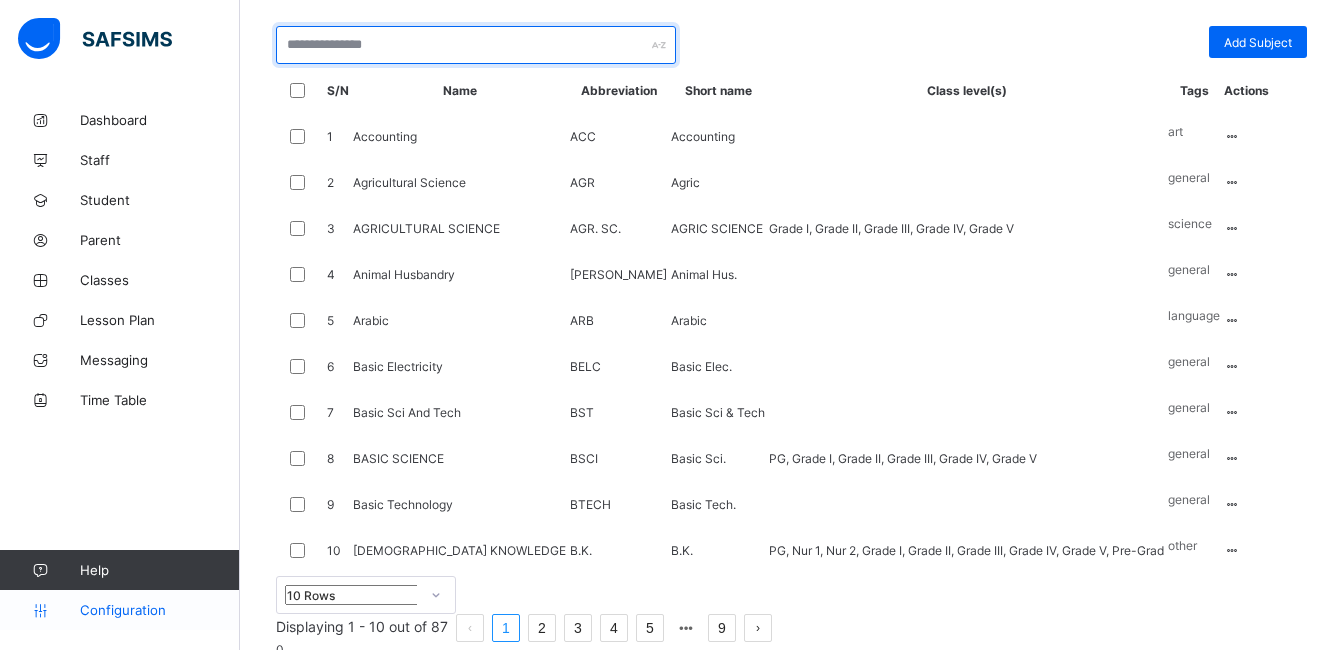 type 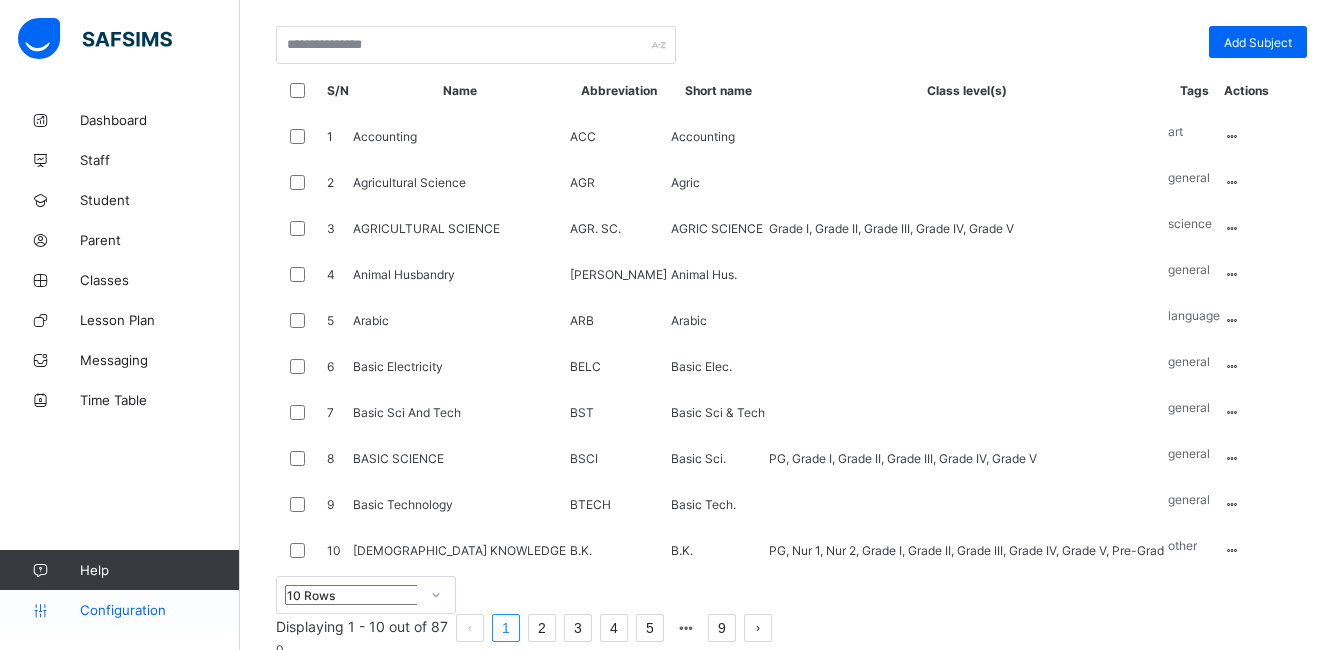 click on "Configuration" at bounding box center (159, 610) 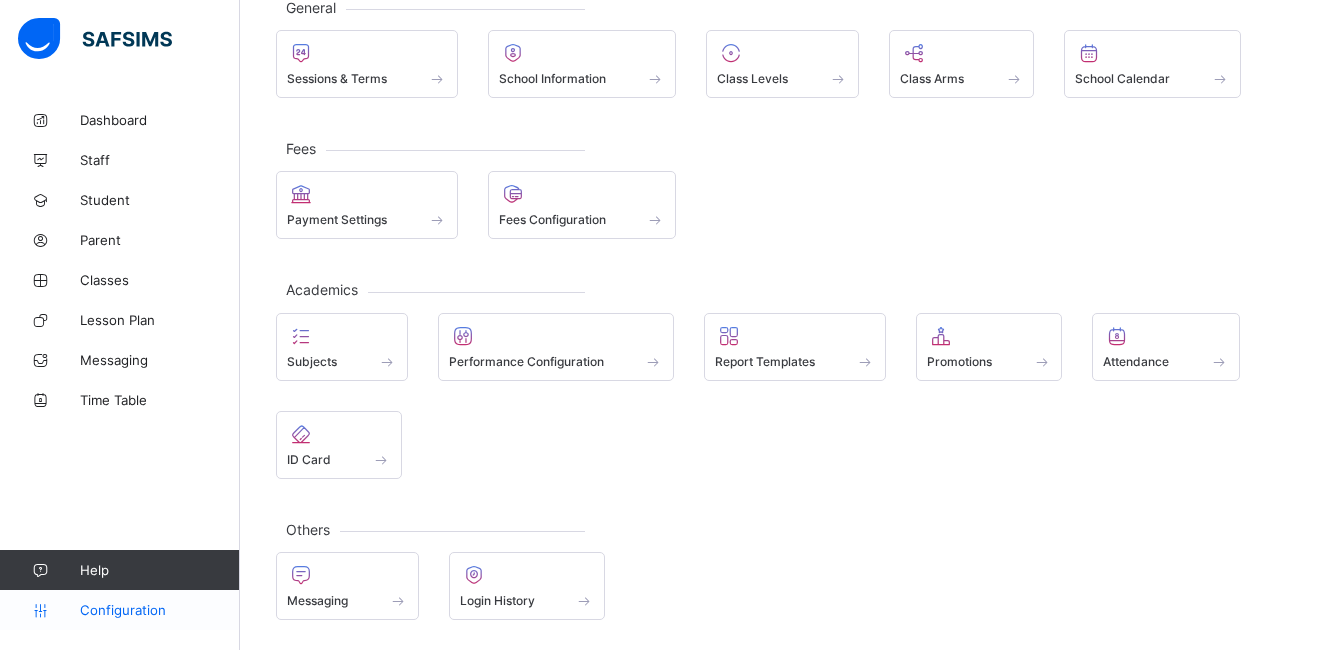 scroll, scrollTop: 133, scrollLeft: 0, axis: vertical 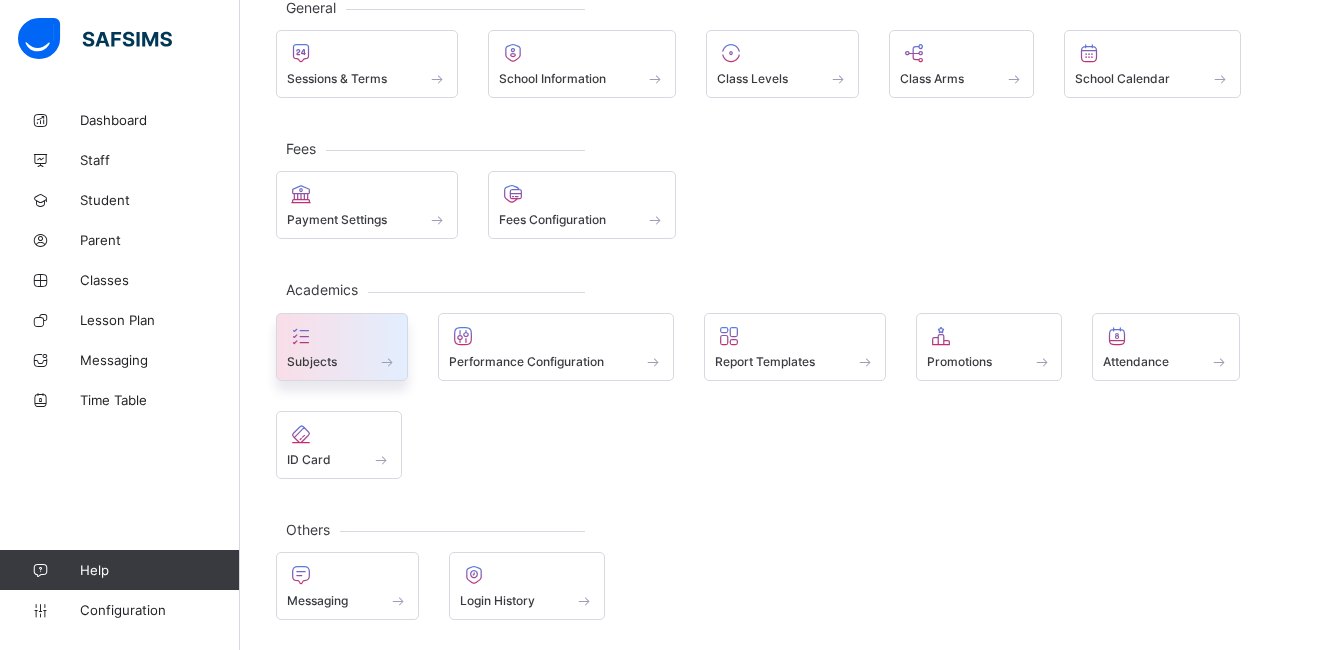 click at bounding box center (342, 336) 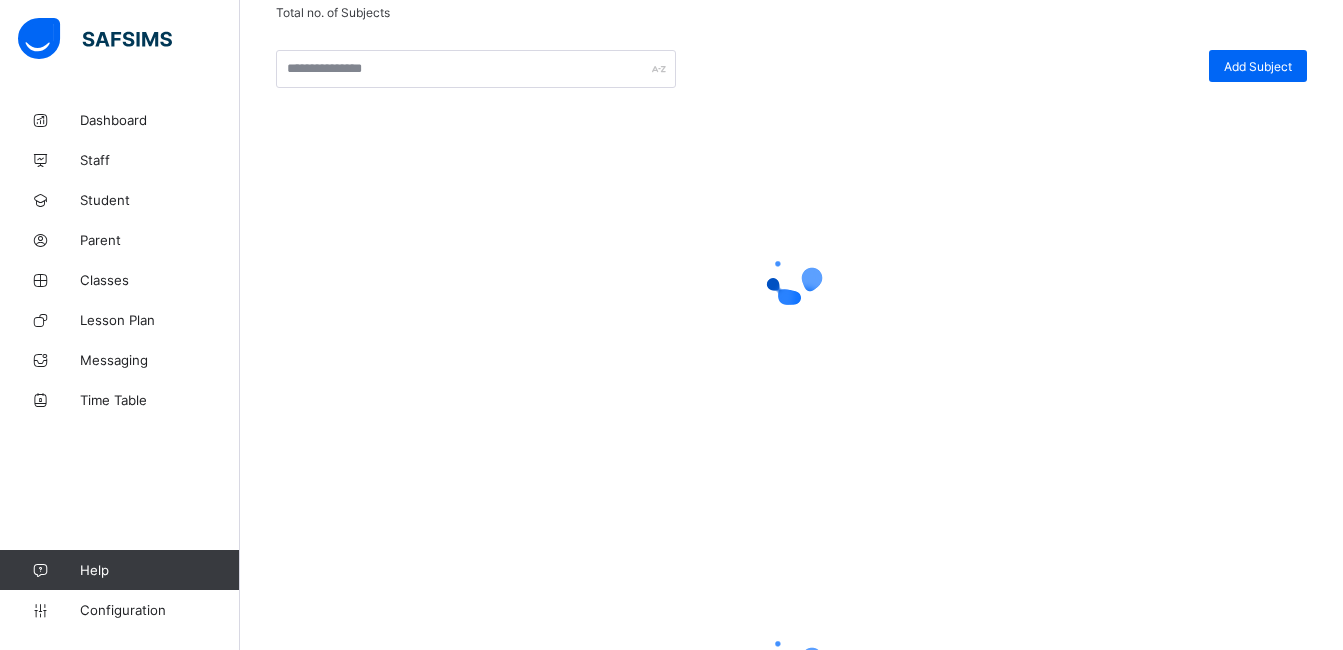 scroll, scrollTop: 341, scrollLeft: 0, axis: vertical 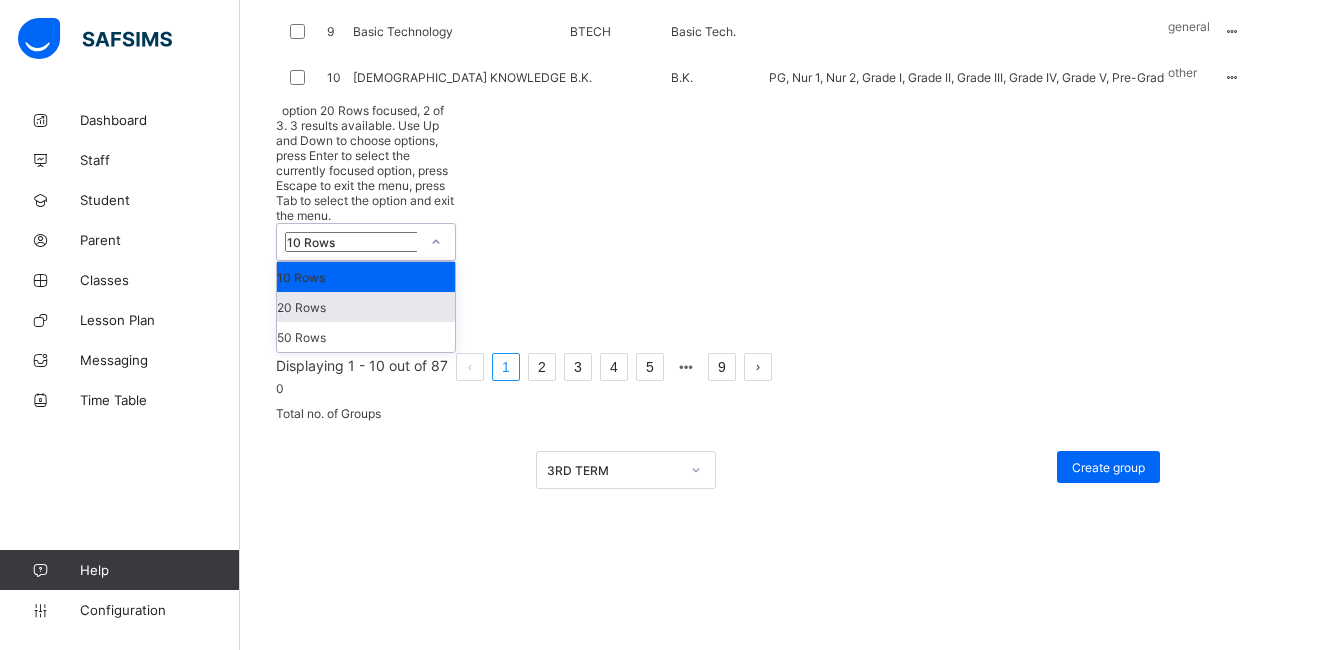 click on "option 20 Rows focused, 2 of 3. 3 results available. Use Up and Down to choose options, press Enter to select the currently focused option, press Escape to exit the menu, press Tab to select the option and exit the menu. 10 Rows 10 Rows 20 Rows 50 Rows" at bounding box center (366, 228) 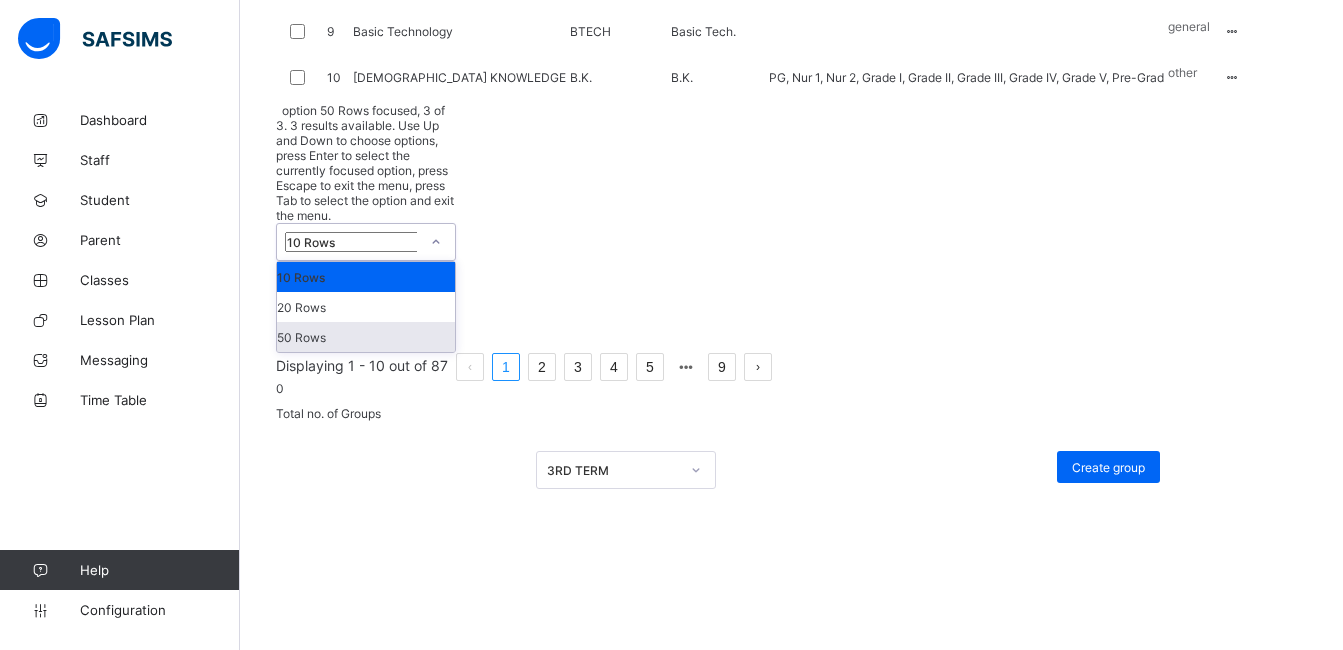 click on "50 Rows" at bounding box center [366, 337] 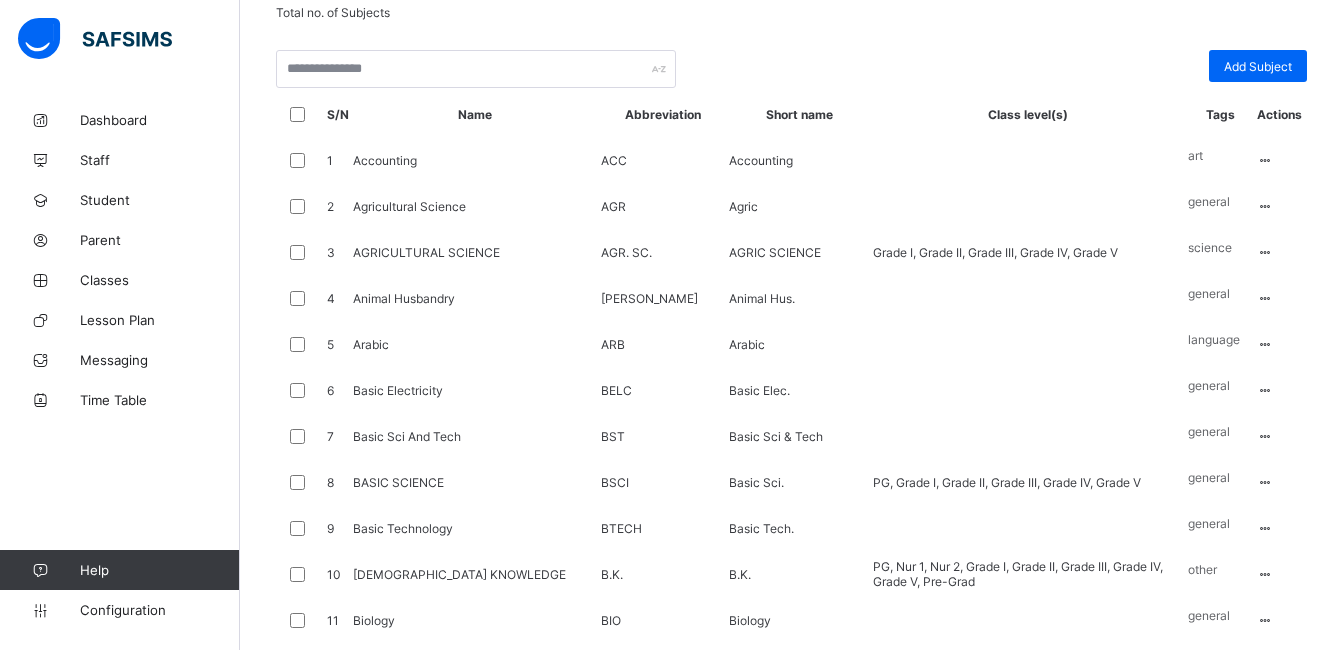 scroll, scrollTop: 743, scrollLeft: 0, axis: vertical 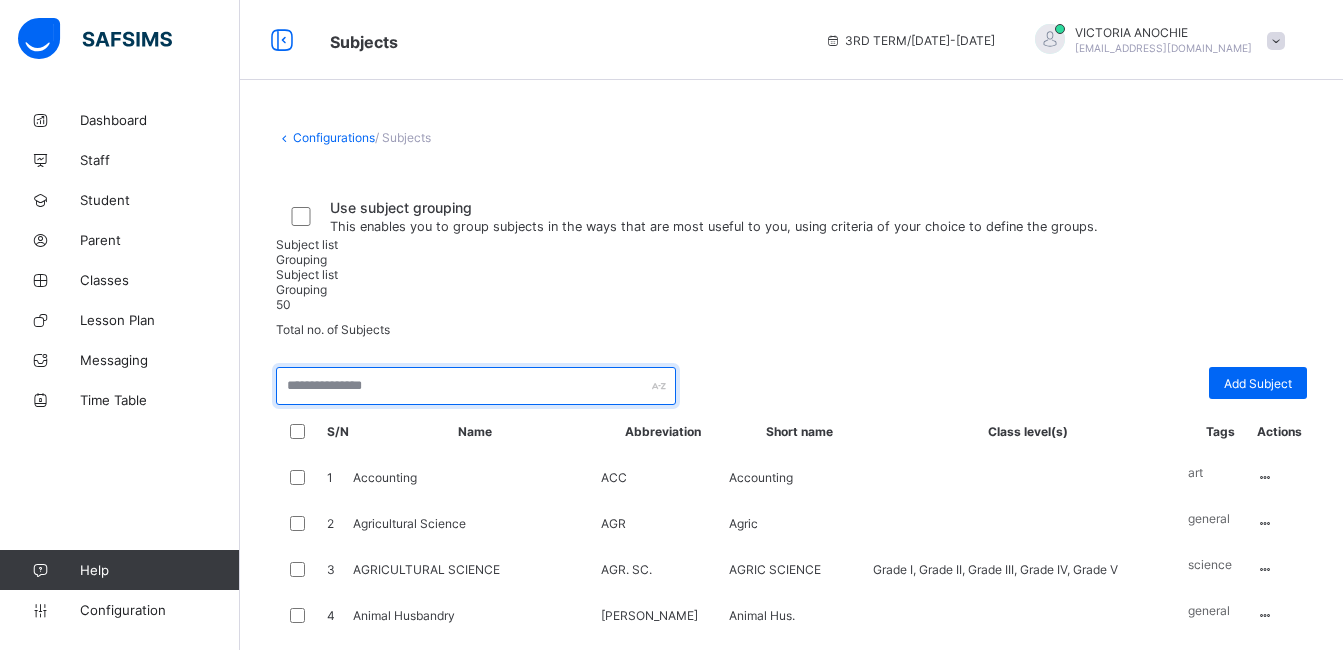 click at bounding box center (476, 386) 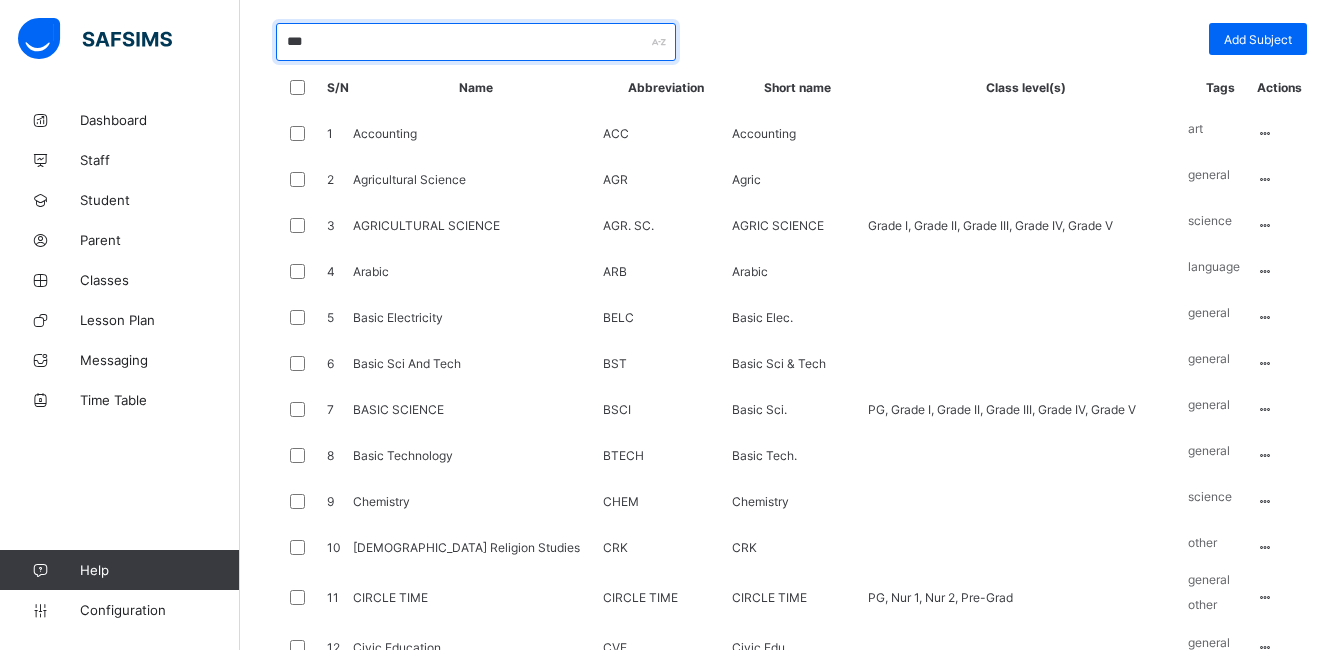 scroll, scrollTop: 0, scrollLeft: 0, axis: both 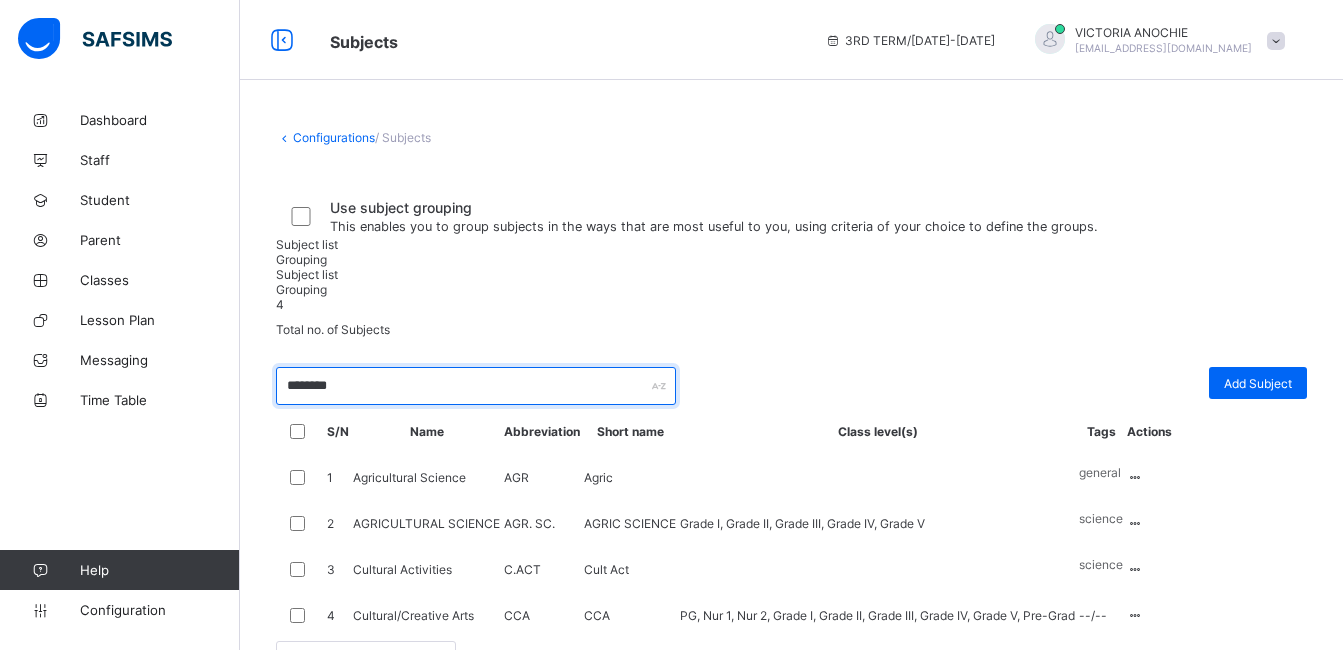 type on "********" 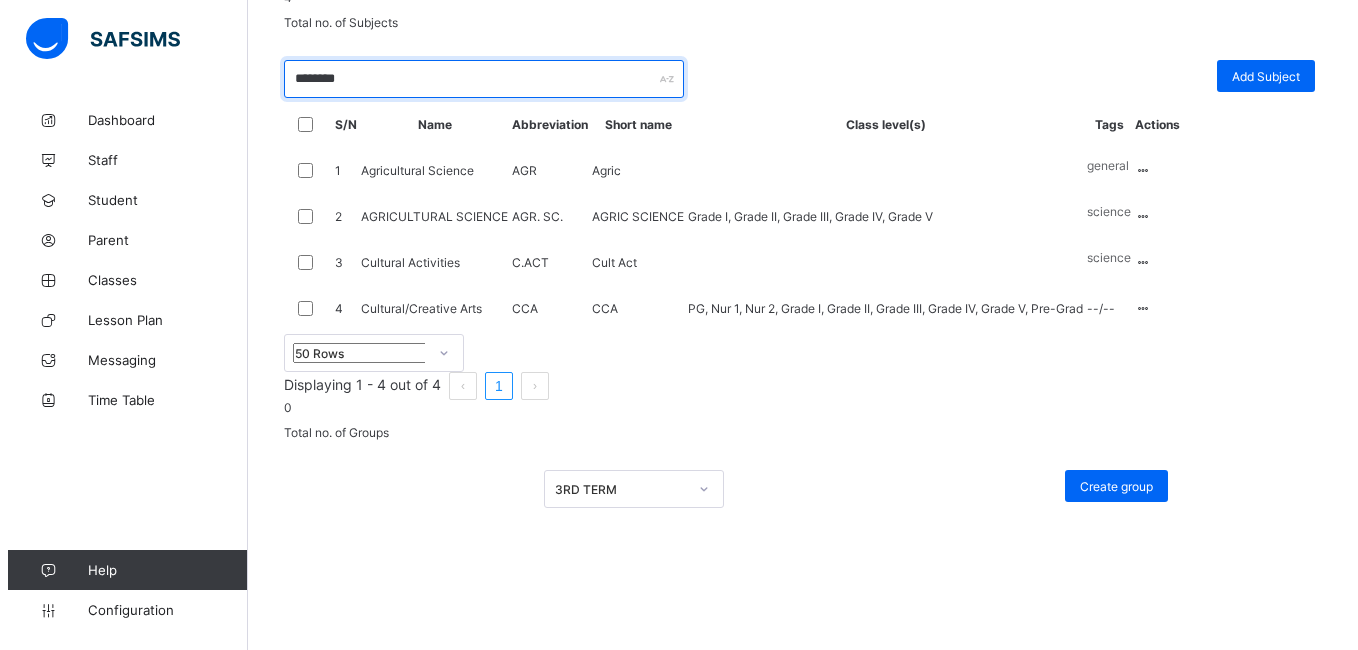 scroll, scrollTop: 341, scrollLeft: 0, axis: vertical 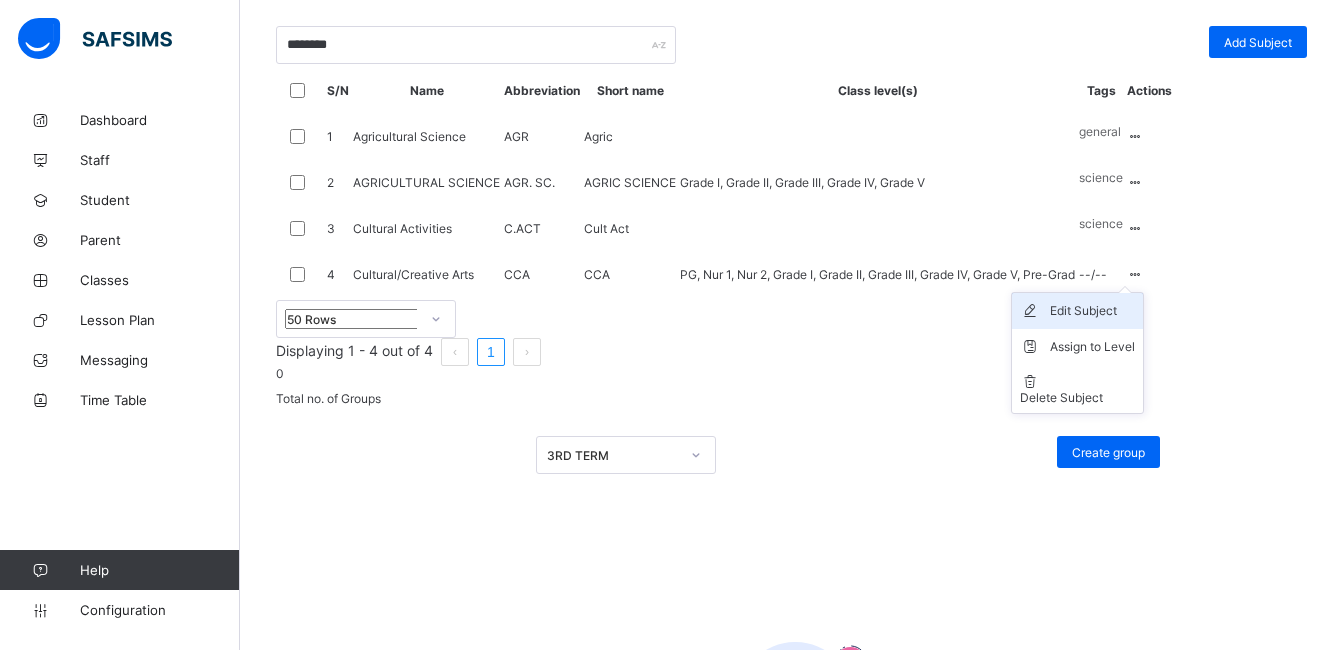 click on "Edit Subject" at bounding box center [1092, 311] 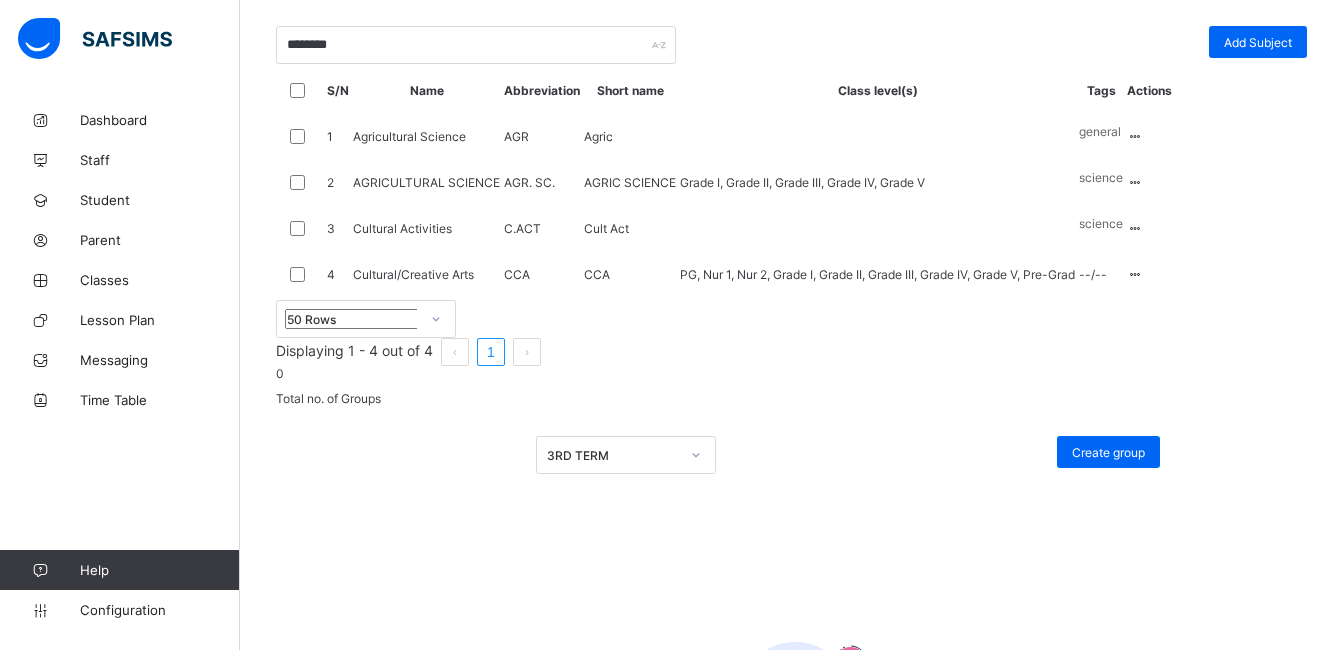 drag, startPoint x: 515, startPoint y: 195, endPoint x: 371, endPoint y: 187, distance: 144.22205 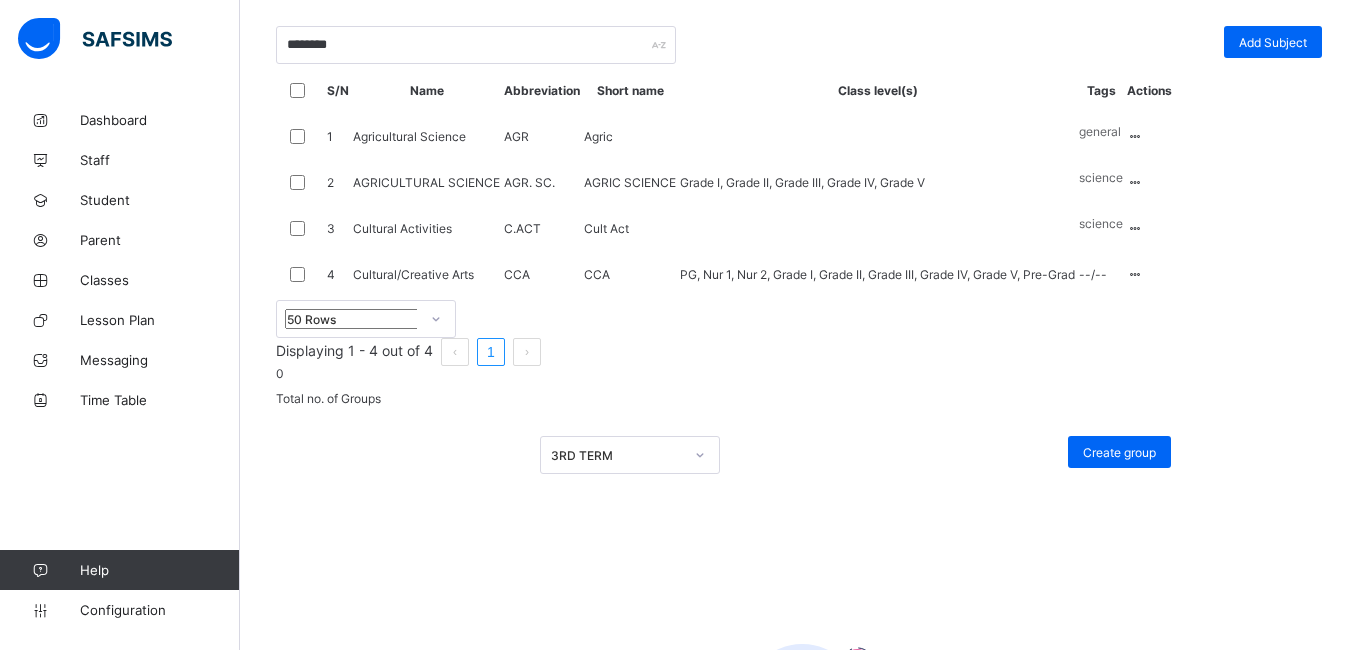 type on "**********" 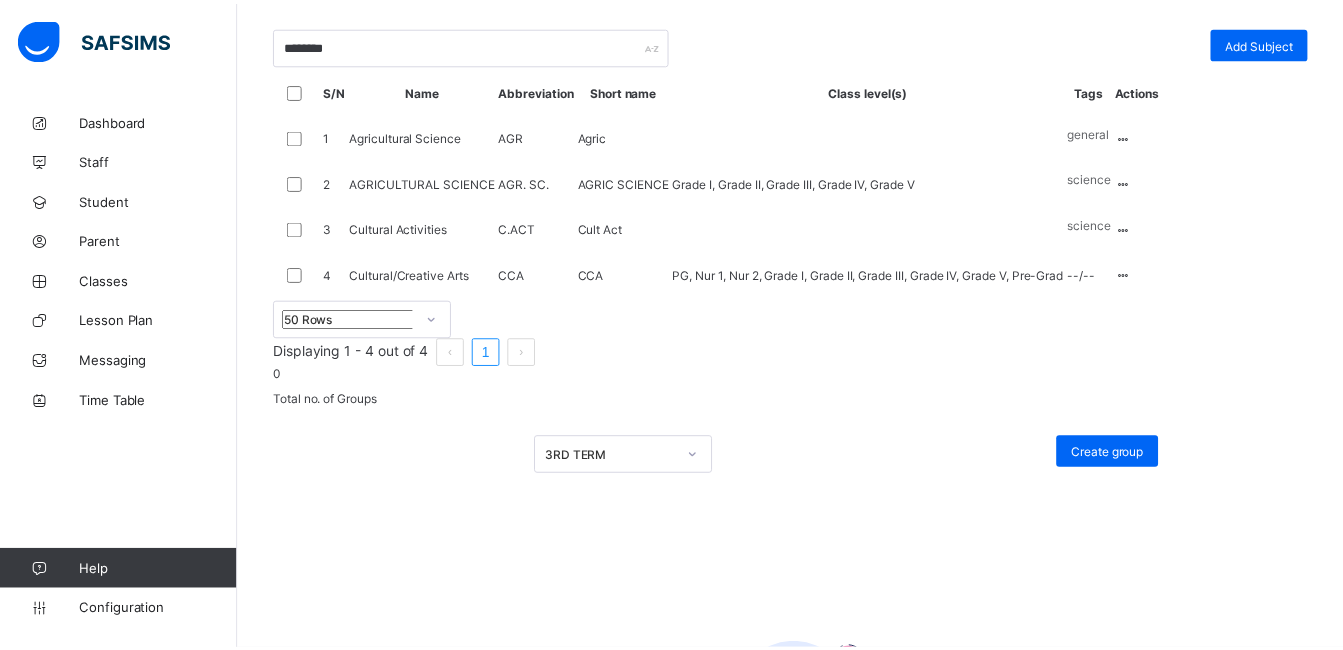 scroll, scrollTop: 318, scrollLeft: 0, axis: vertical 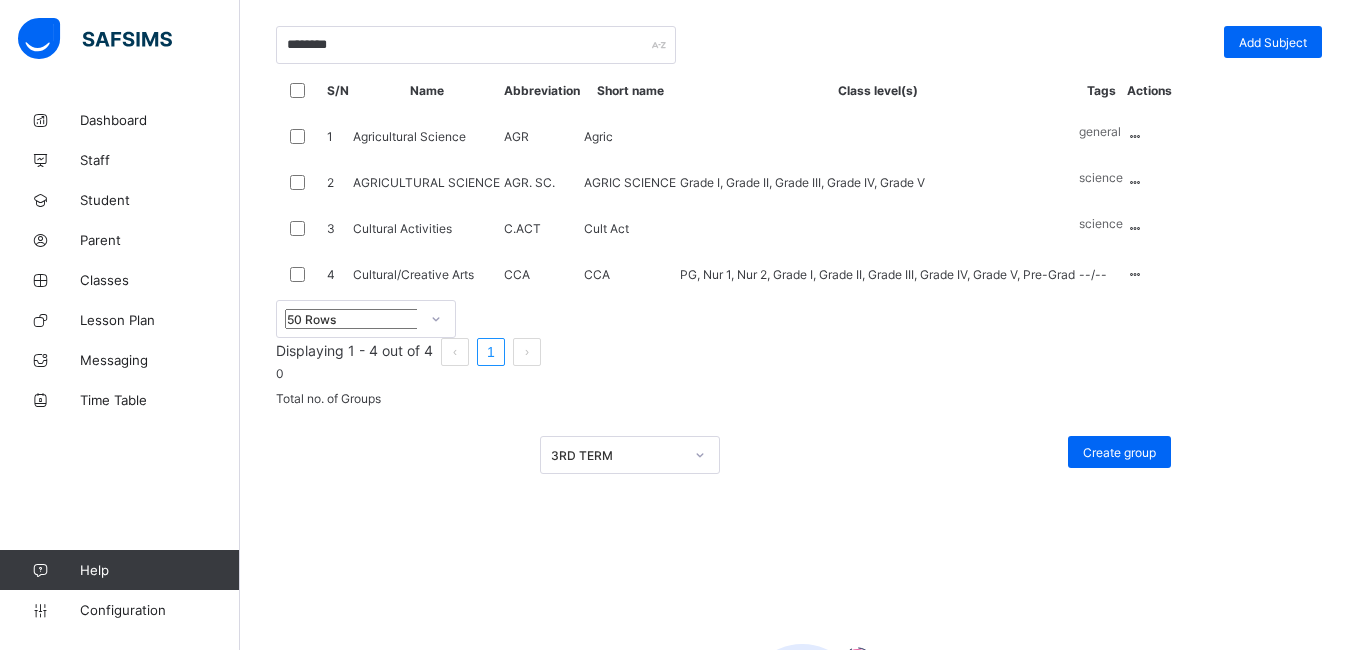 click on "Save" at bounding box center [799, 1314] 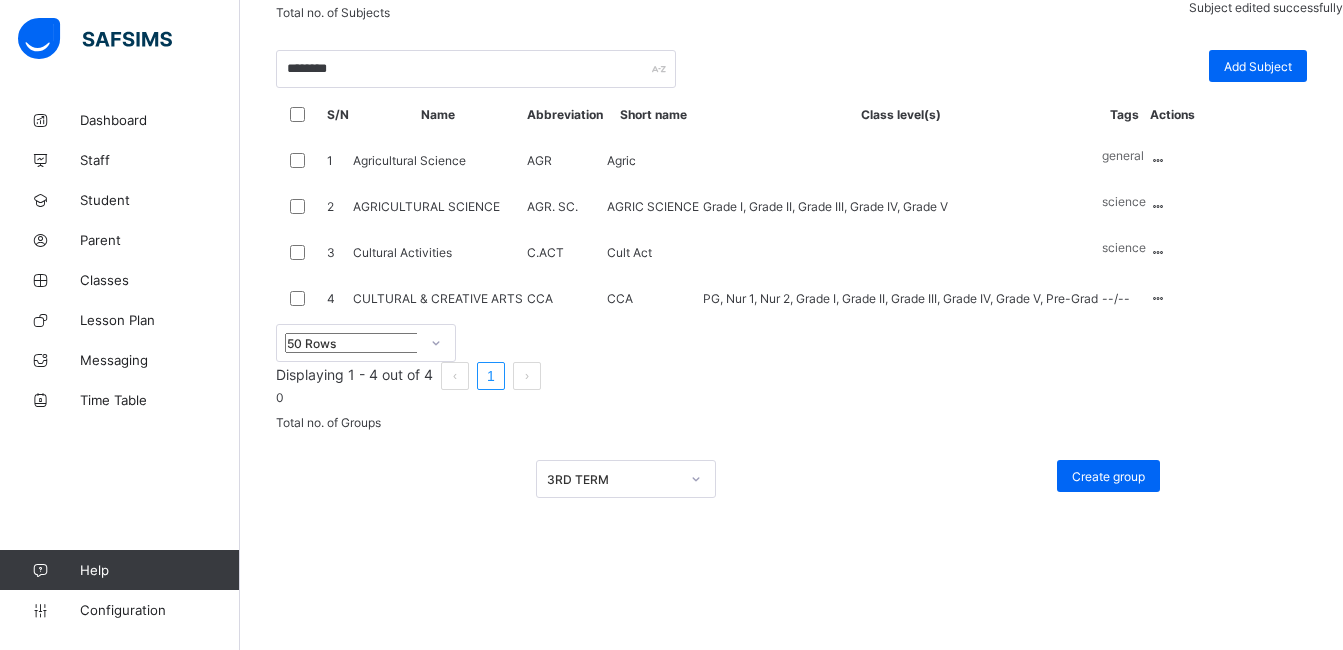 scroll, scrollTop: 341, scrollLeft: 0, axis: vertical 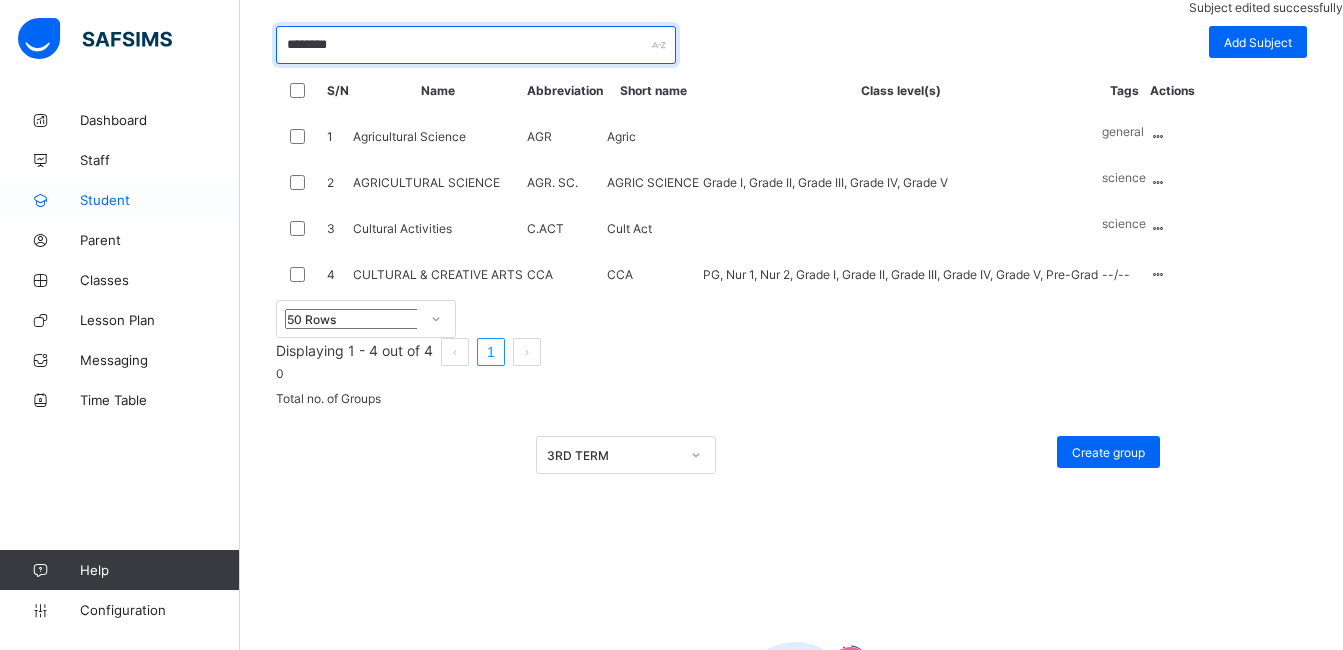 drag, startPoint x: 407, startPoint y: 178, endPoint x: 181, endPoint y: 188, distance: 226.22113 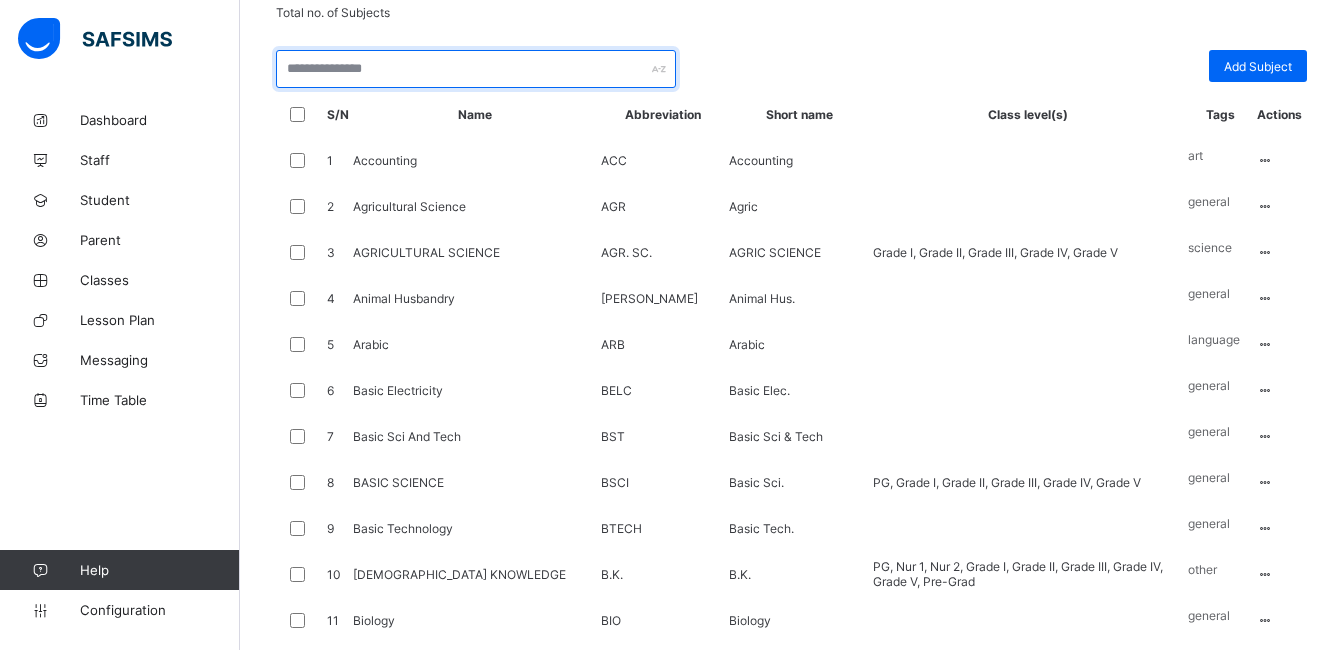 scroll, scrollTop: 341, scrollLeft: 0, axis: vertical 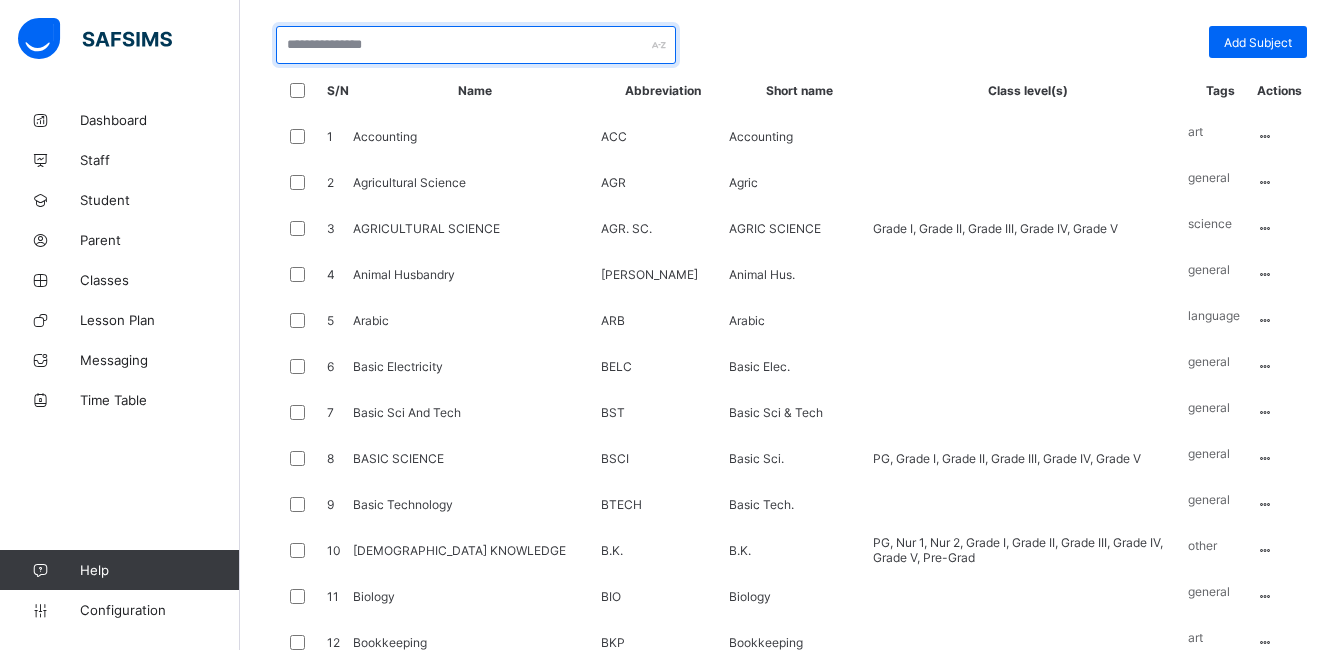 type 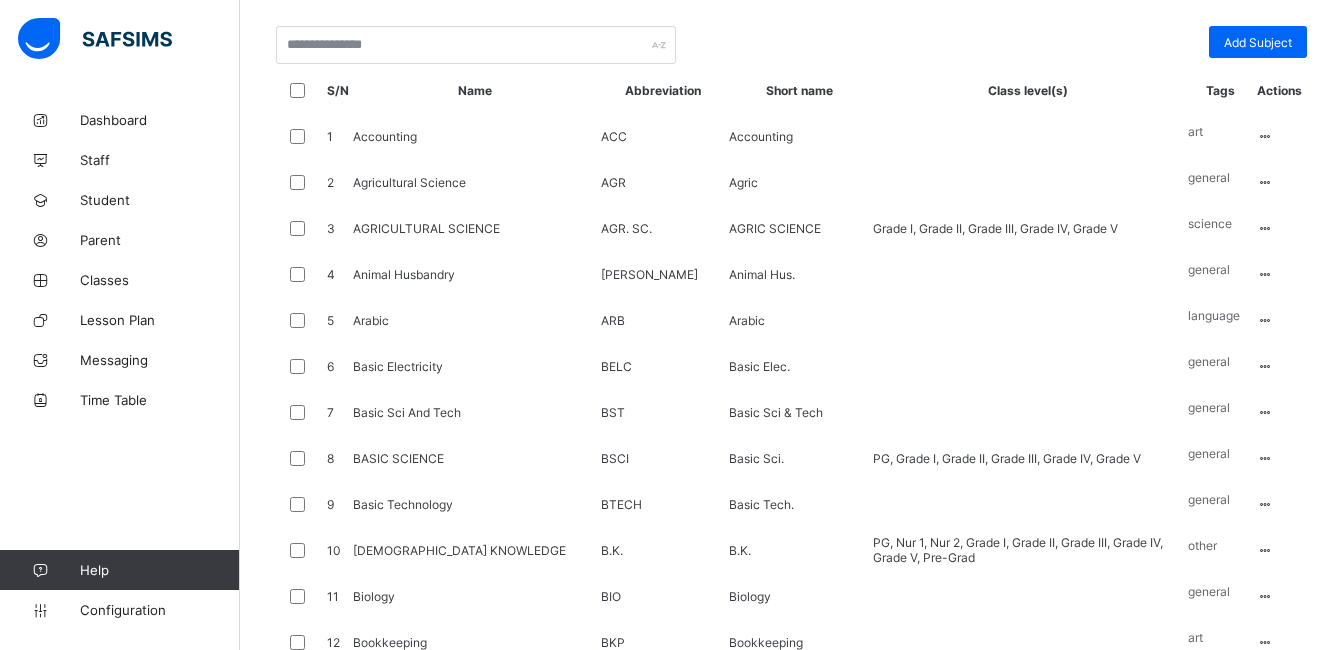 click at bounding box center (791, 11) 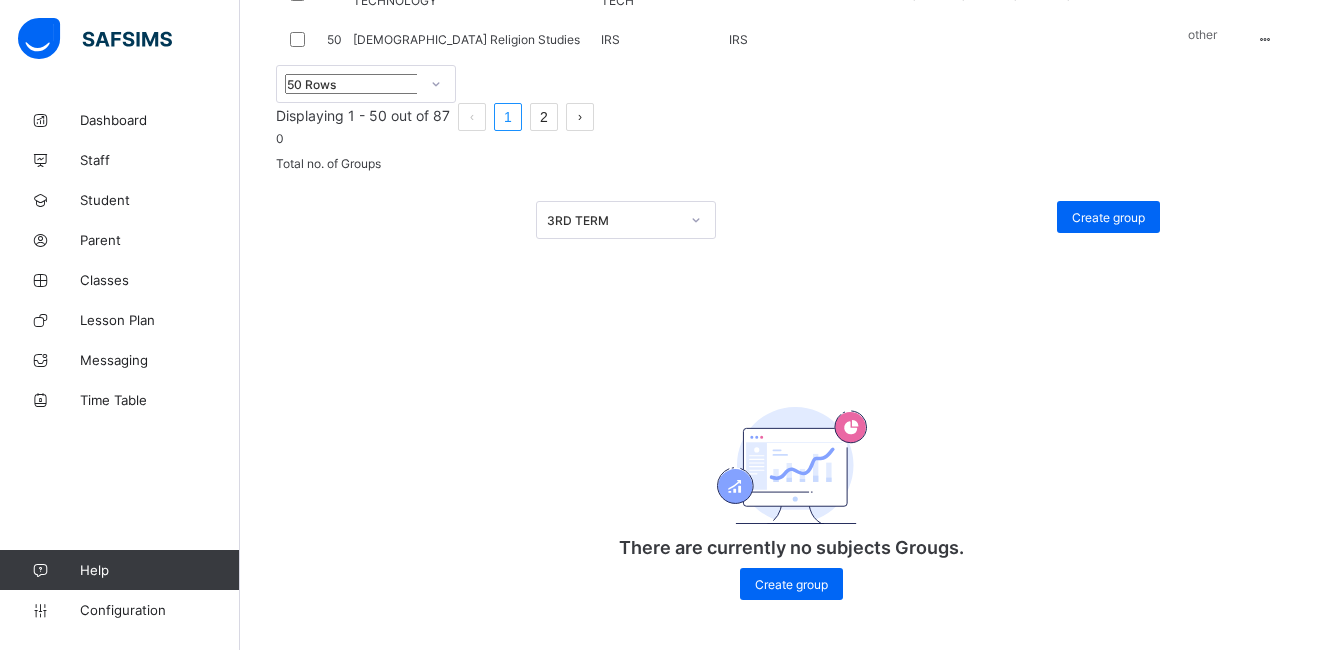 scroll, scrollTop: 3478, scrollLeft: 0, axis: vertical 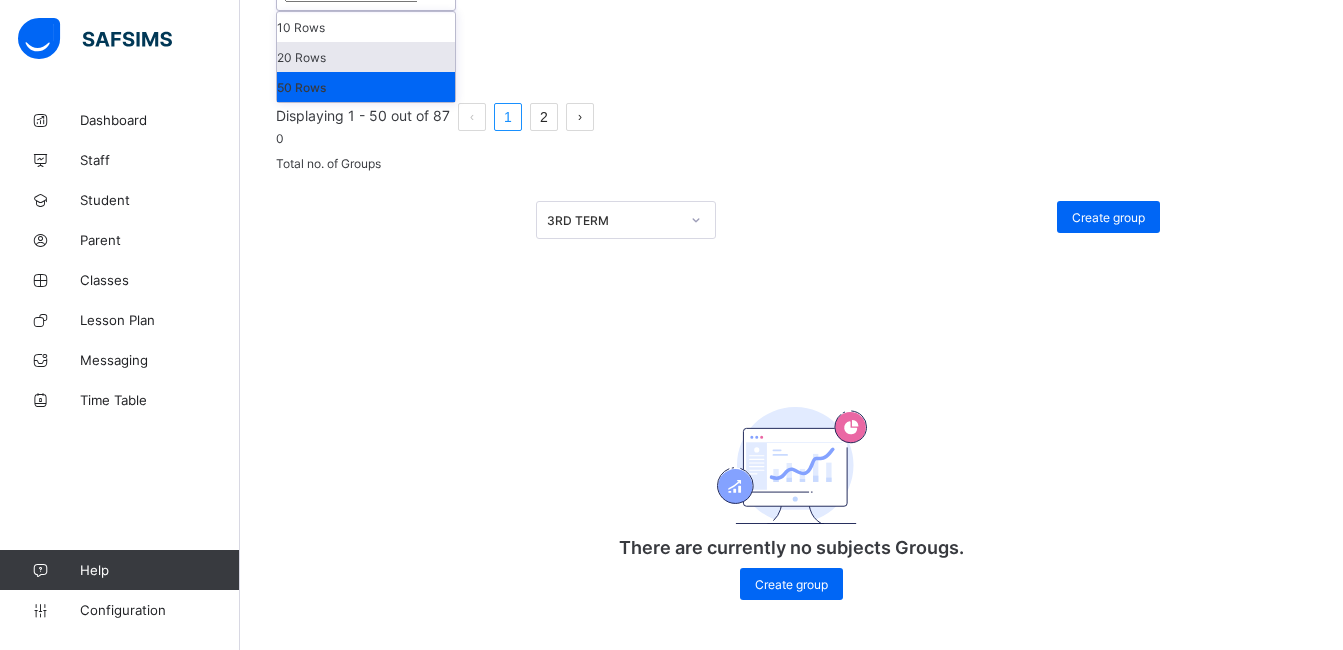click on "option 20 Rows focused, 2 of 3. 3 results available. Use Up and Down to choose options, press Enter to select the currently focused option, press Escape to exit the menu, press Tab to select the option and exit the menu. 50 Rows 10 Rows 20 Rows 50 Rows" at bounding box center [366, -22] 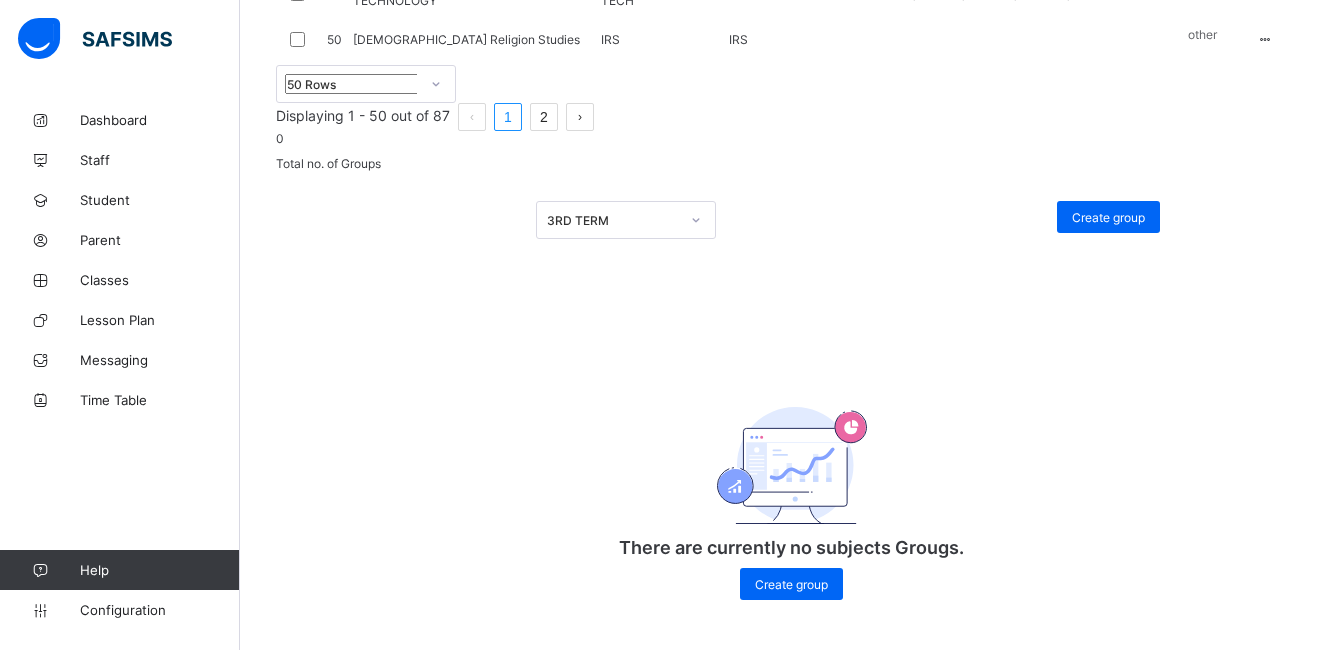 scroll, scrollTop: 3478, scrollLeft: 0, axis: vertical 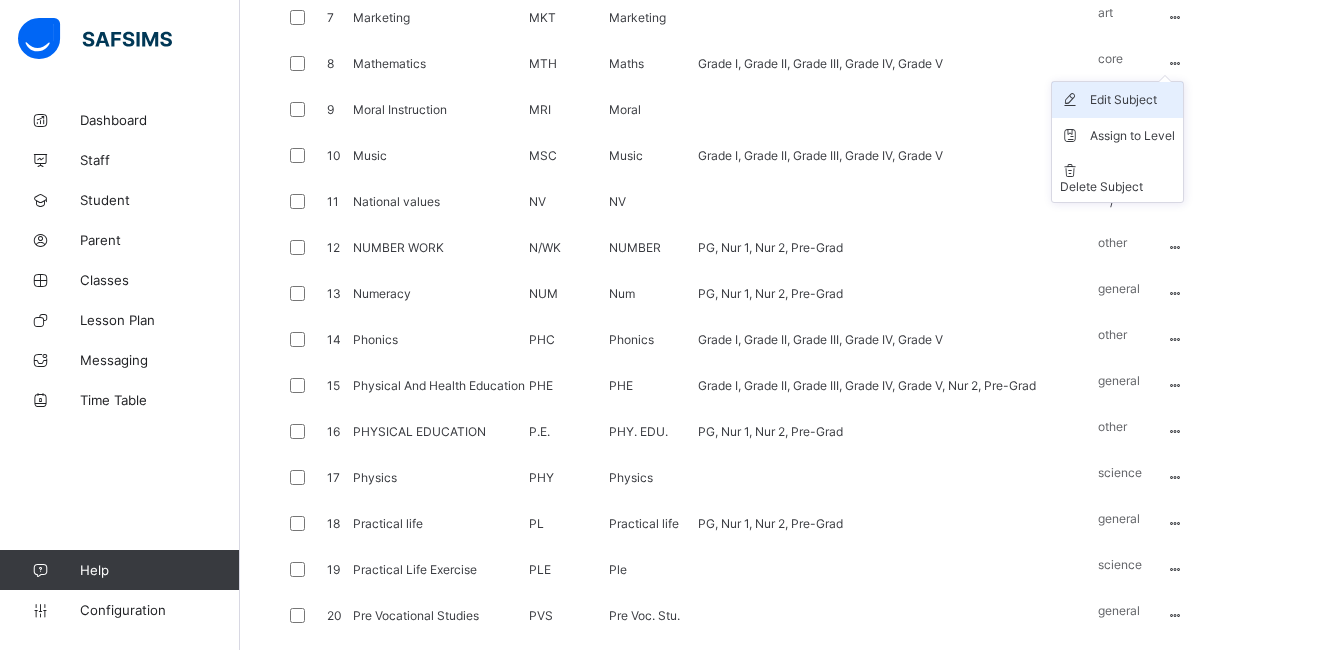click on "Edit Subject" at bounding box center (1132, 100) 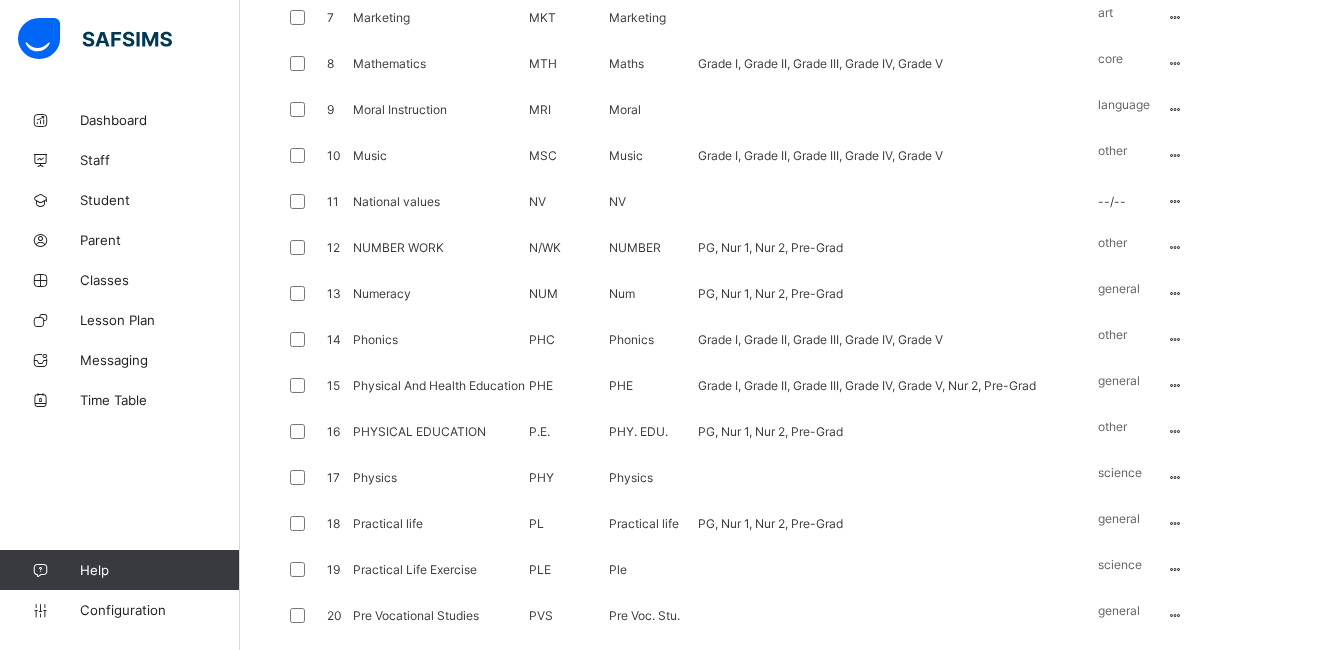 click on "**********" at bounding box center [791, 2053] 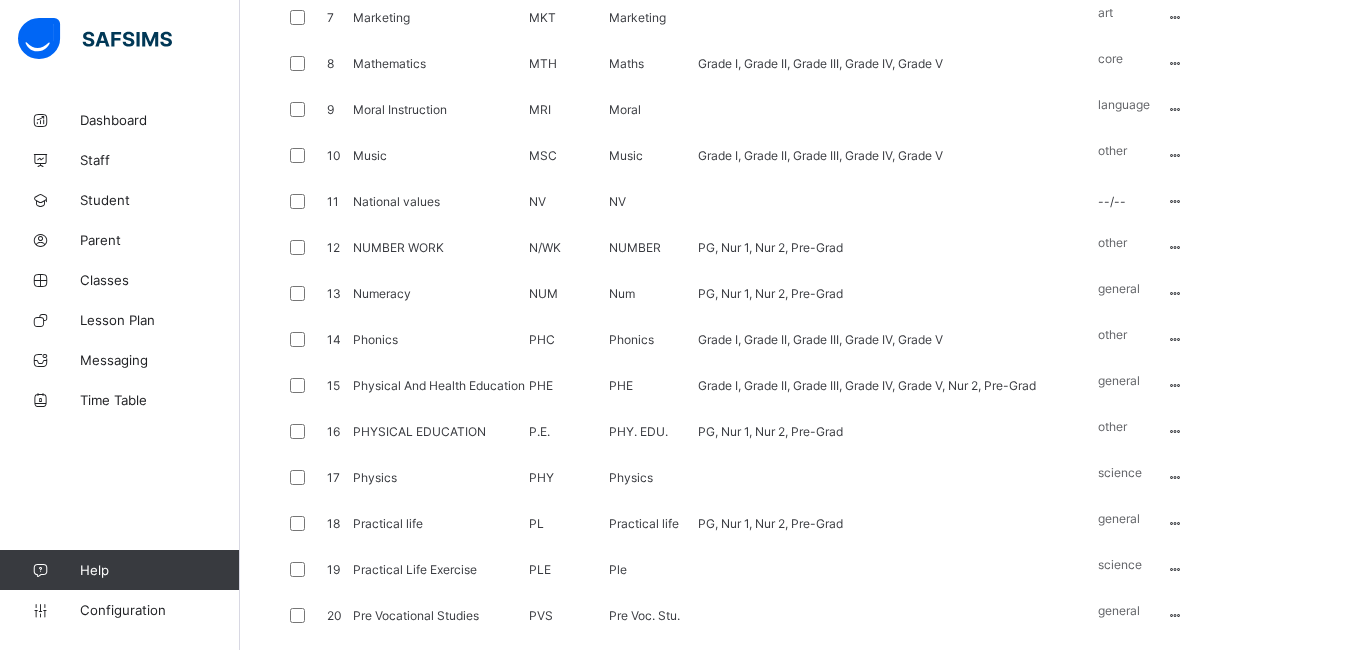 type on "**********" 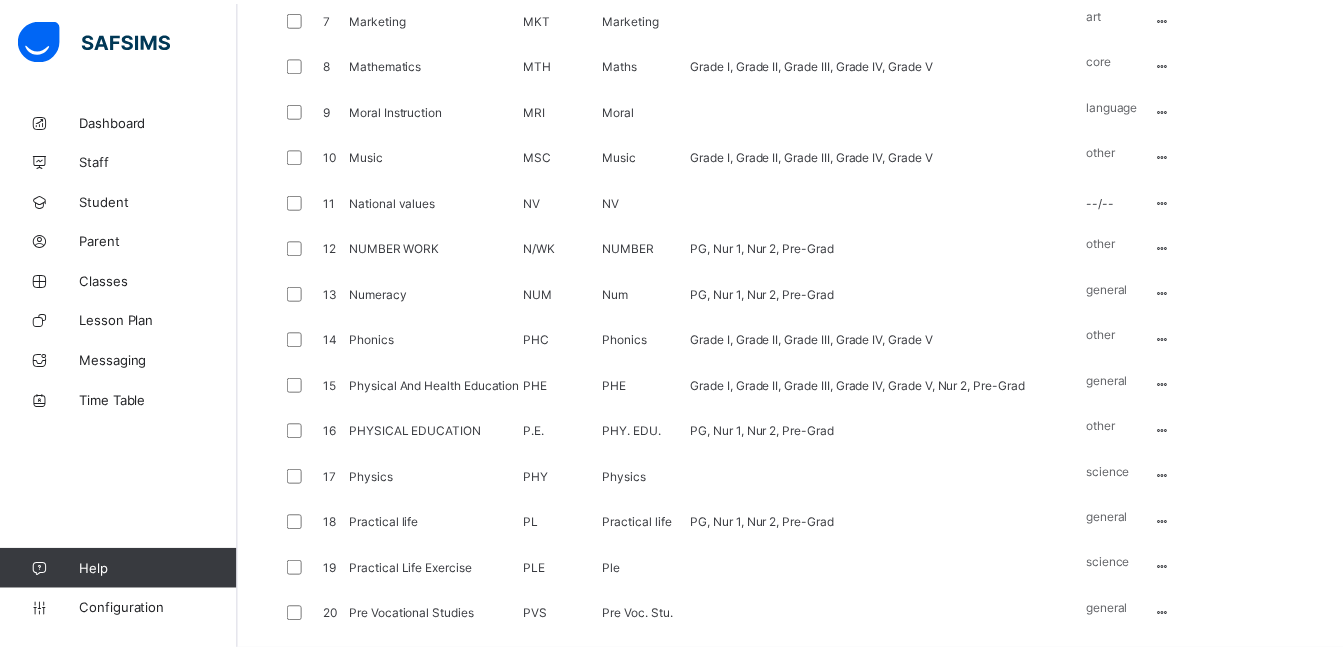 scroll, scrollTop: 295, scrollLeft: 0, axis: vertical 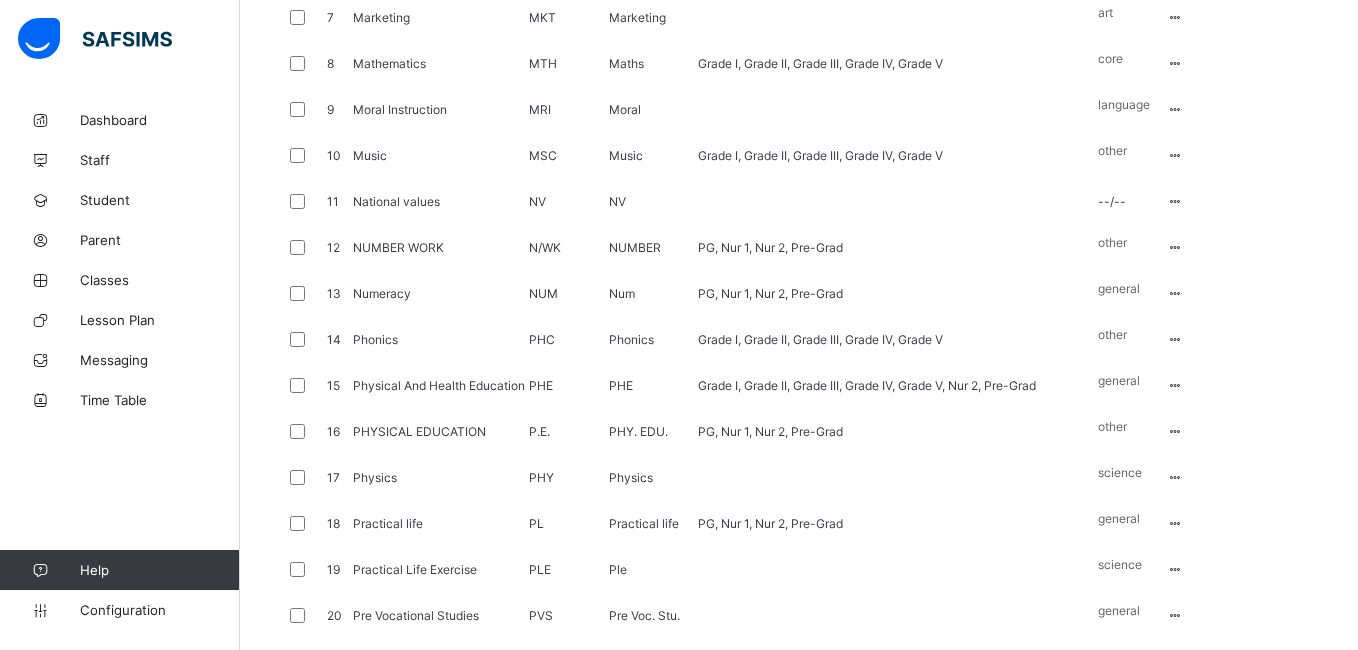 click on "Save" at bounding box center [1277, 2440] 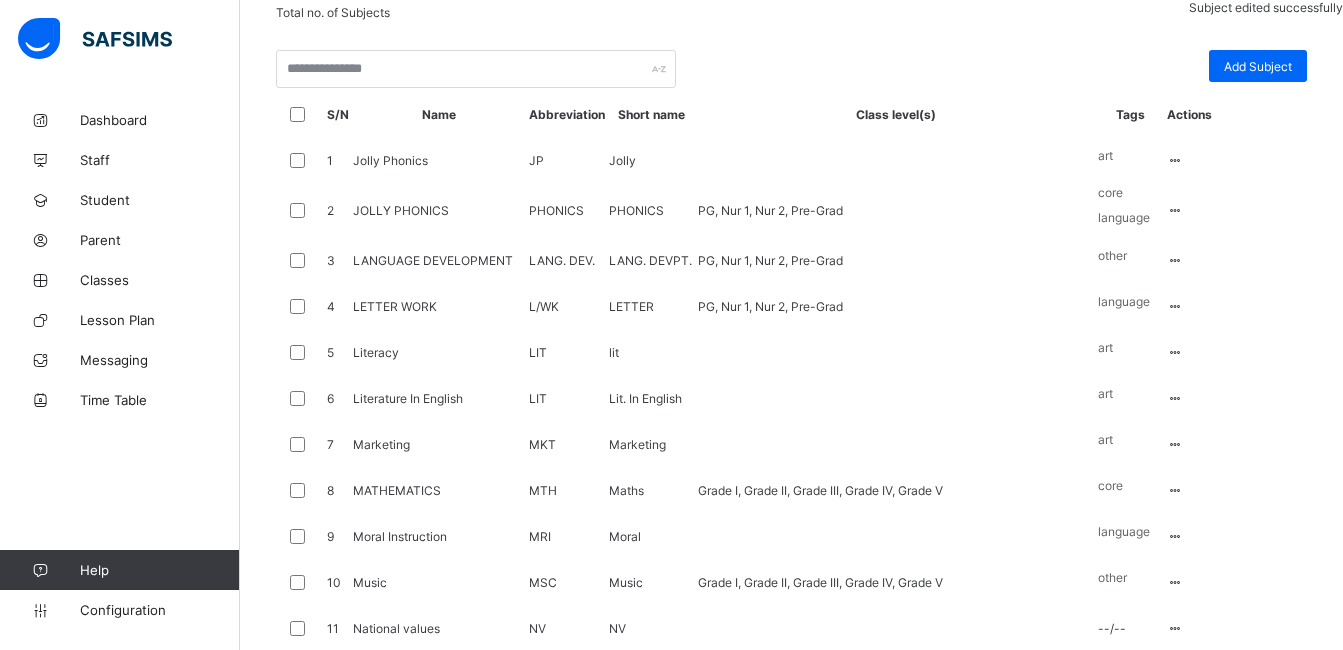 scroll, scrollTop: 744, scrollLeft: 0, axis: vertical 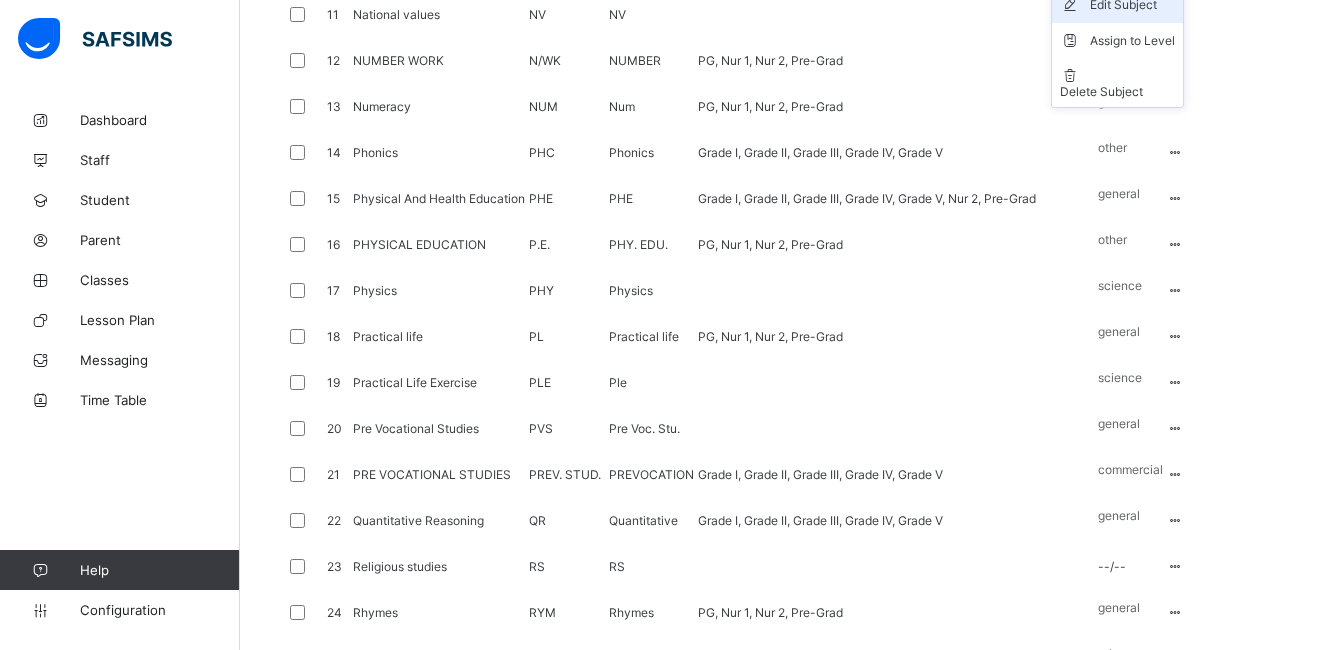 click on "Edit Subject" at bounding box center [1132, 5] 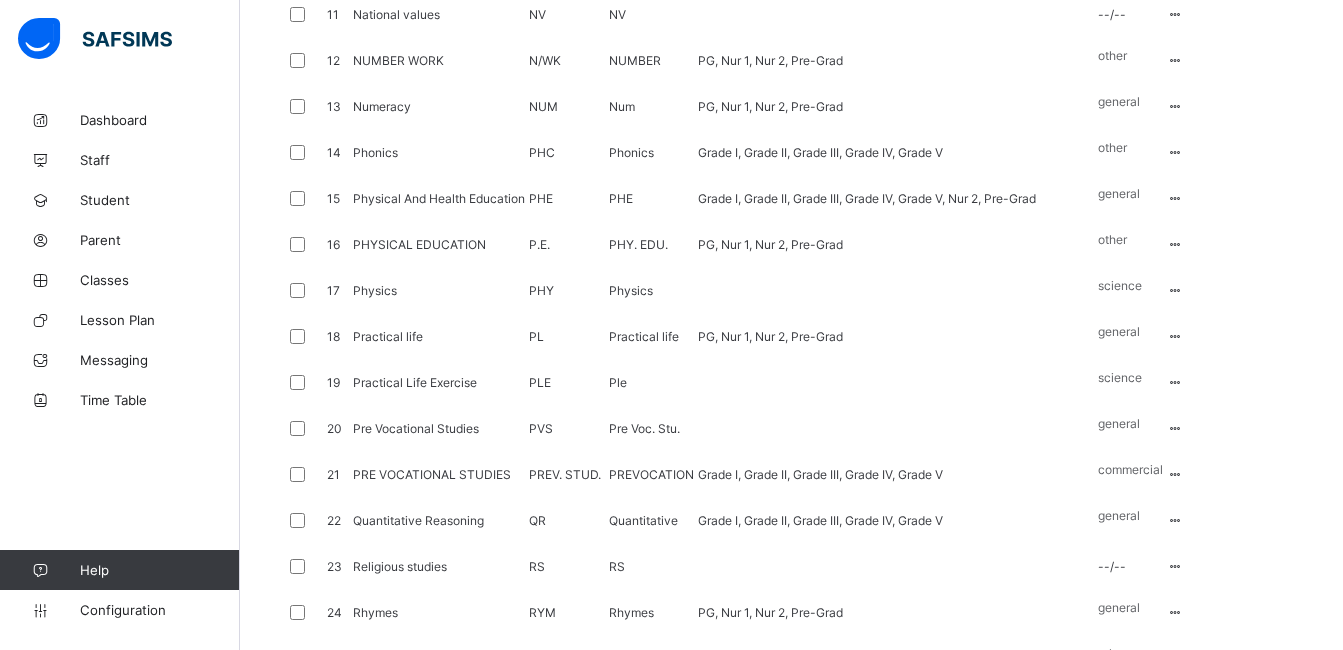 drag, startPoint x: 431, startPoint y: 200, endPoint x: 323, endPoint y: 199, distance: 108.00463 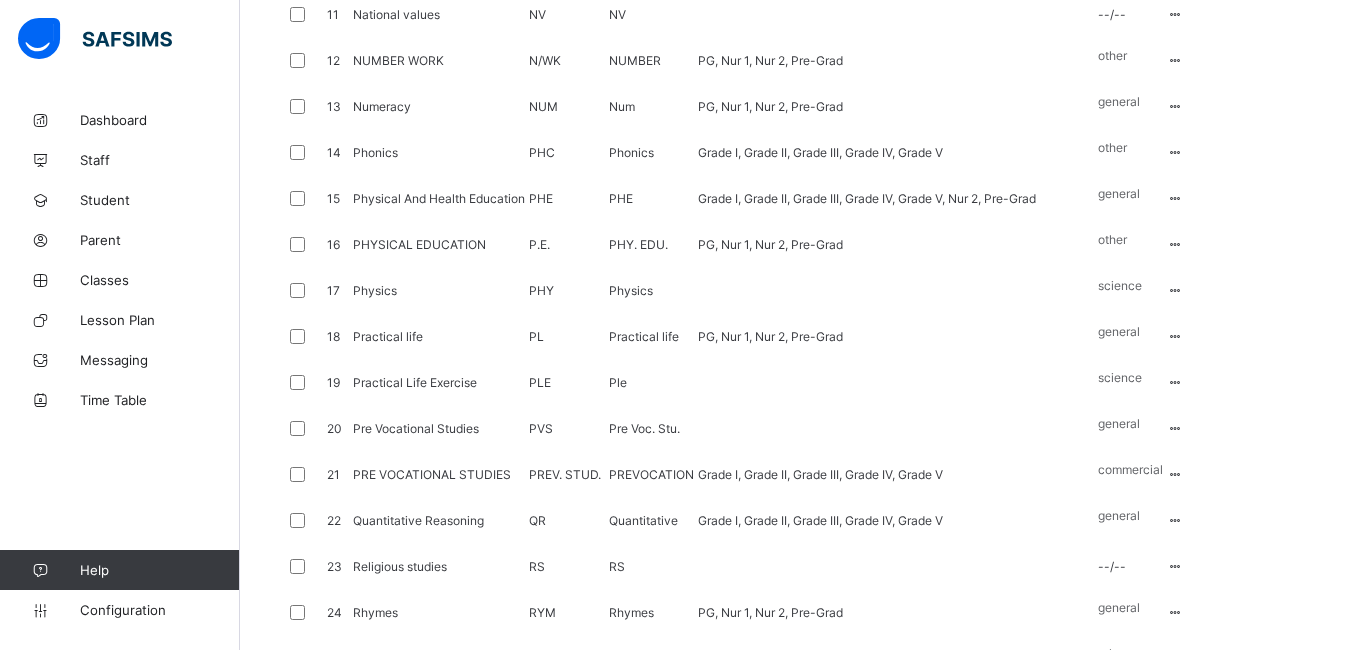 type on "*****" 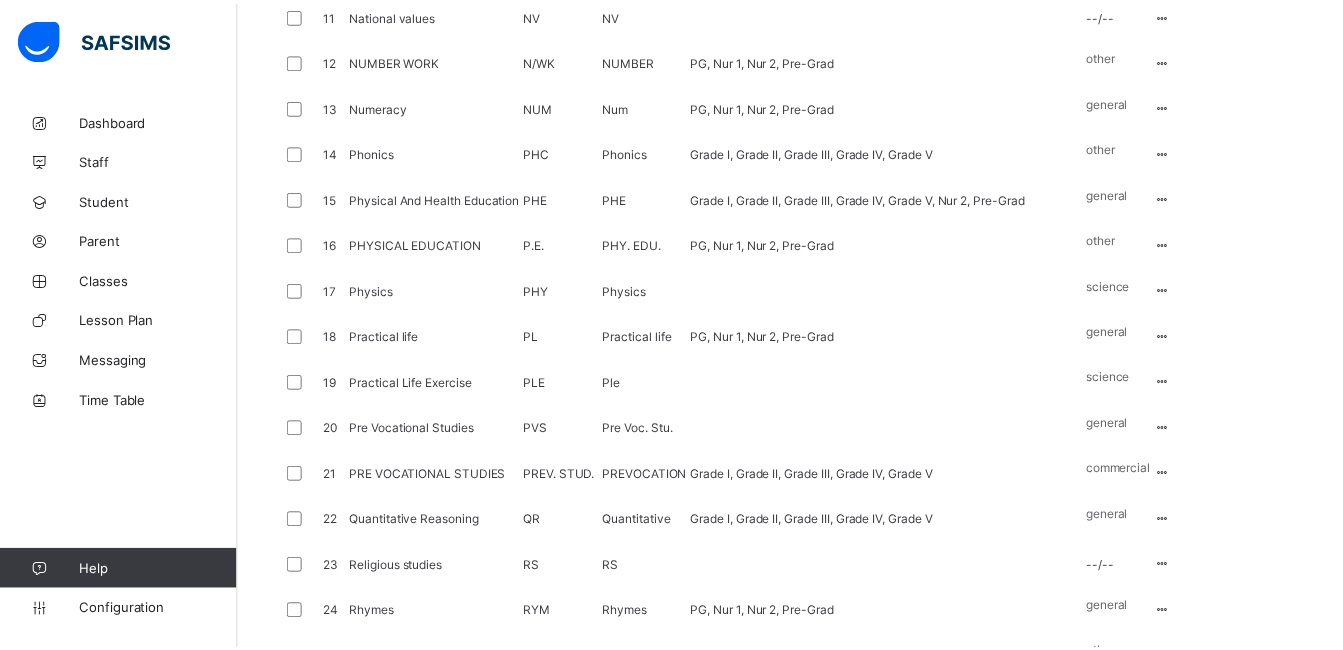 scroll, scrollTop: 295, scrollLeft: 0, axis: vertical 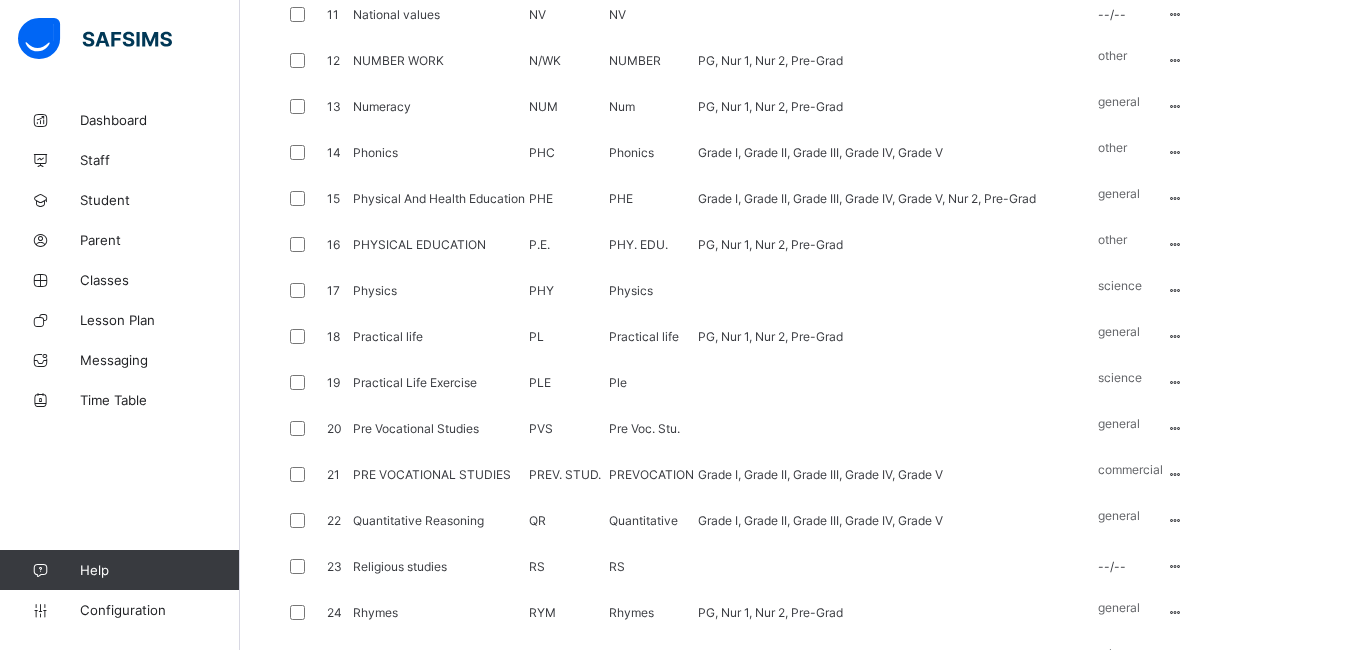 click on "Save" at bounding box center [1277, 2253] 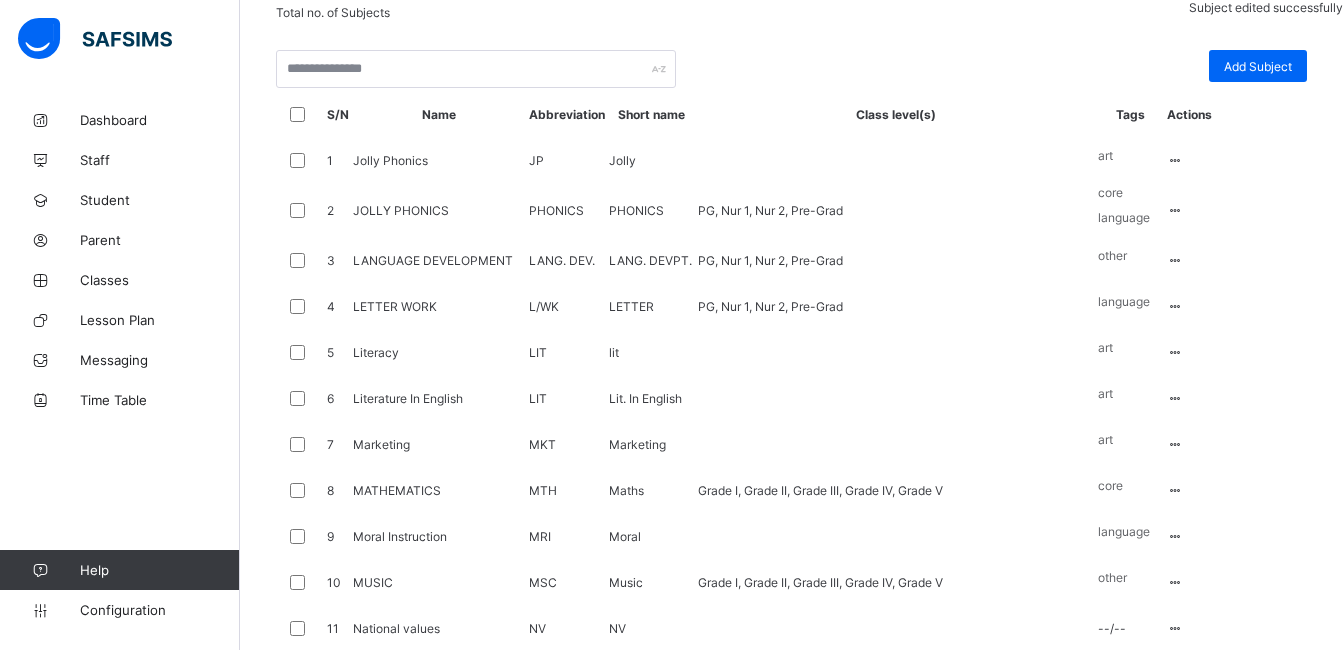 scroll, scrollTop: 931, scrollLeft: 0, axis: vertical 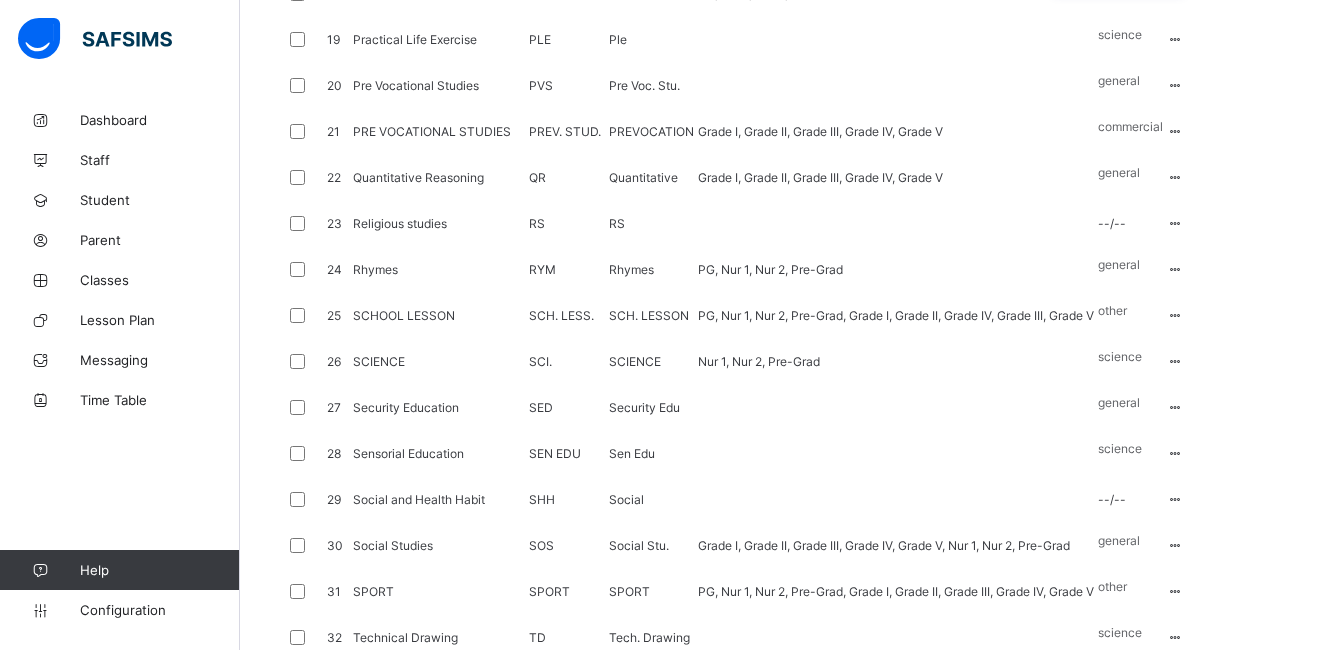 click on "Edit Subject" at bounding box center (1132, -108) 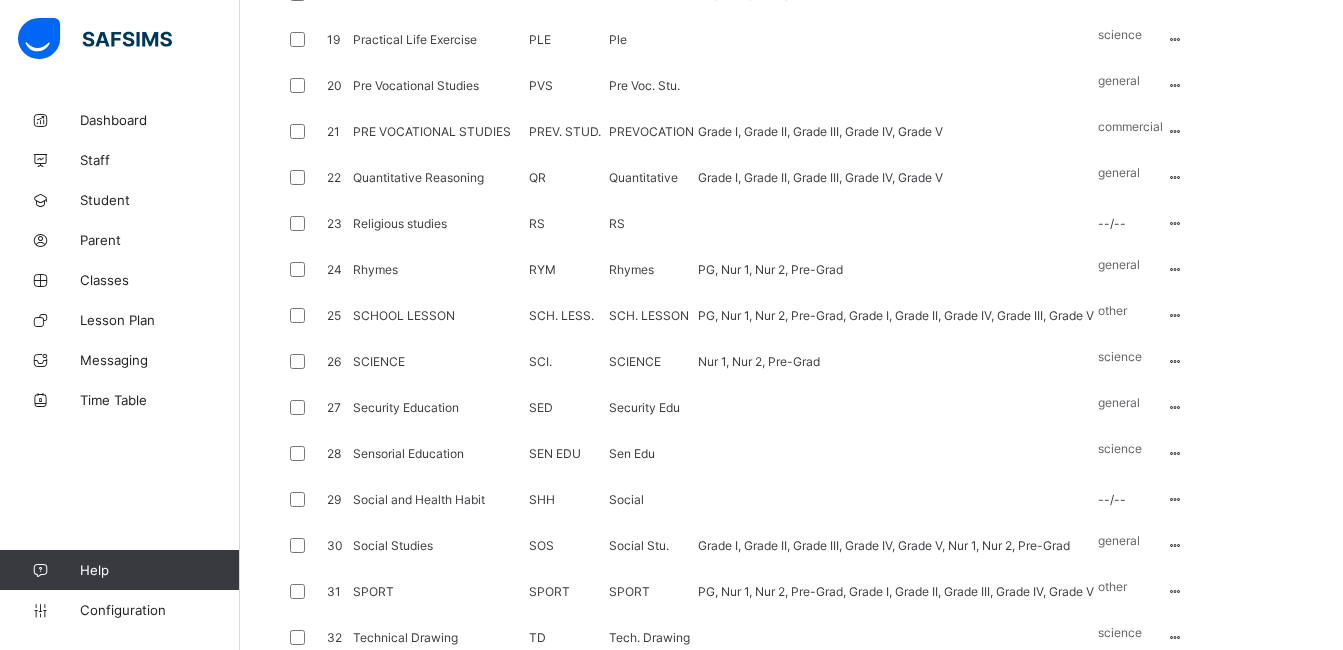 click on "**********" at bounding box center (791, 1523) 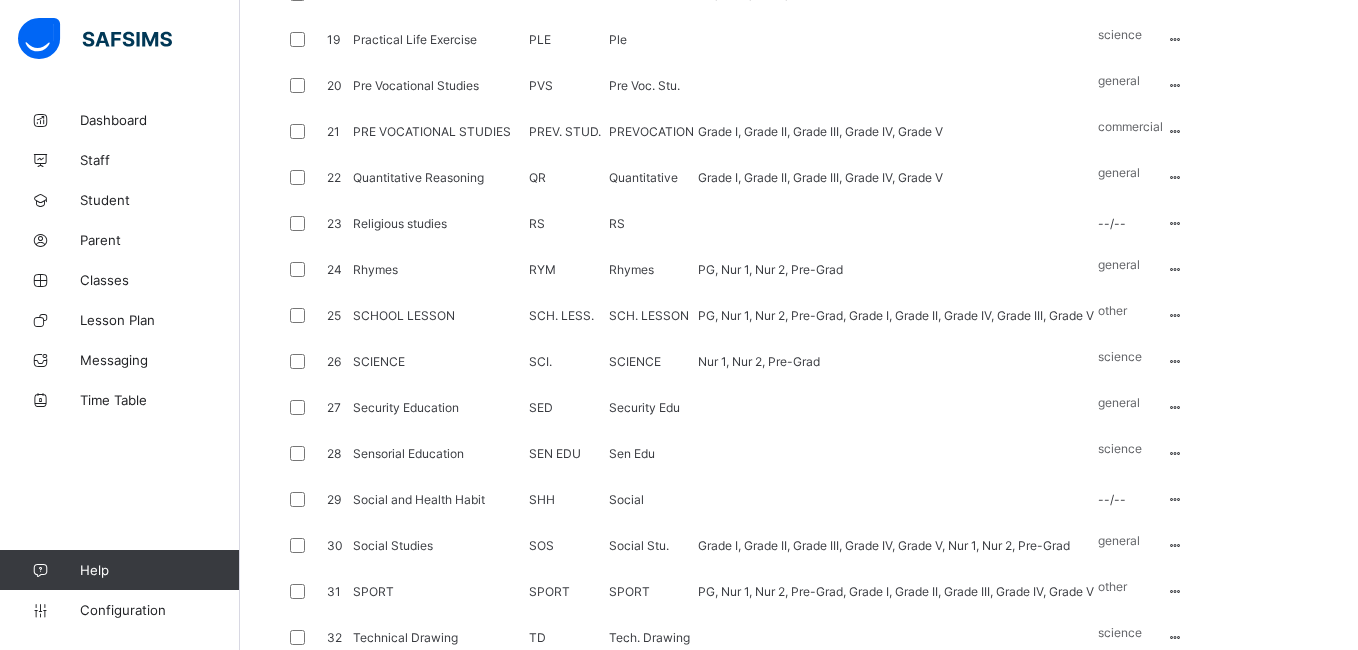 type on "**********" 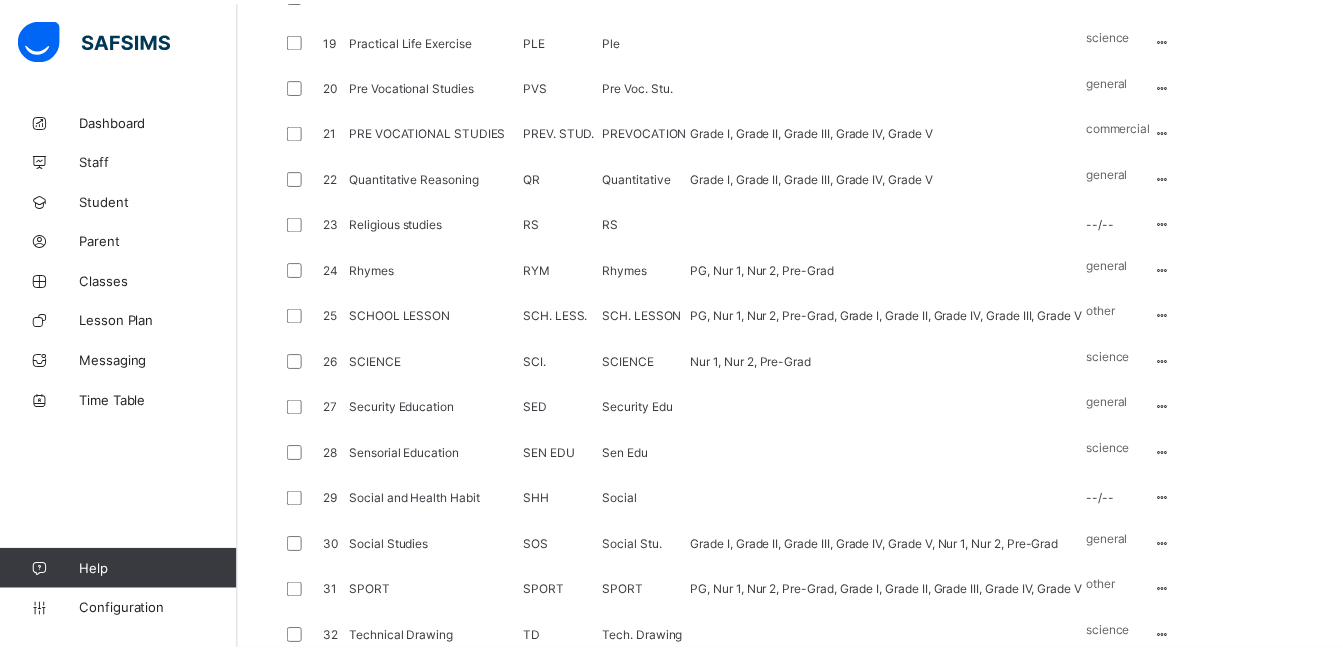 scroll, scrollTop: 322, scrollLeft: 0, axis: vertical 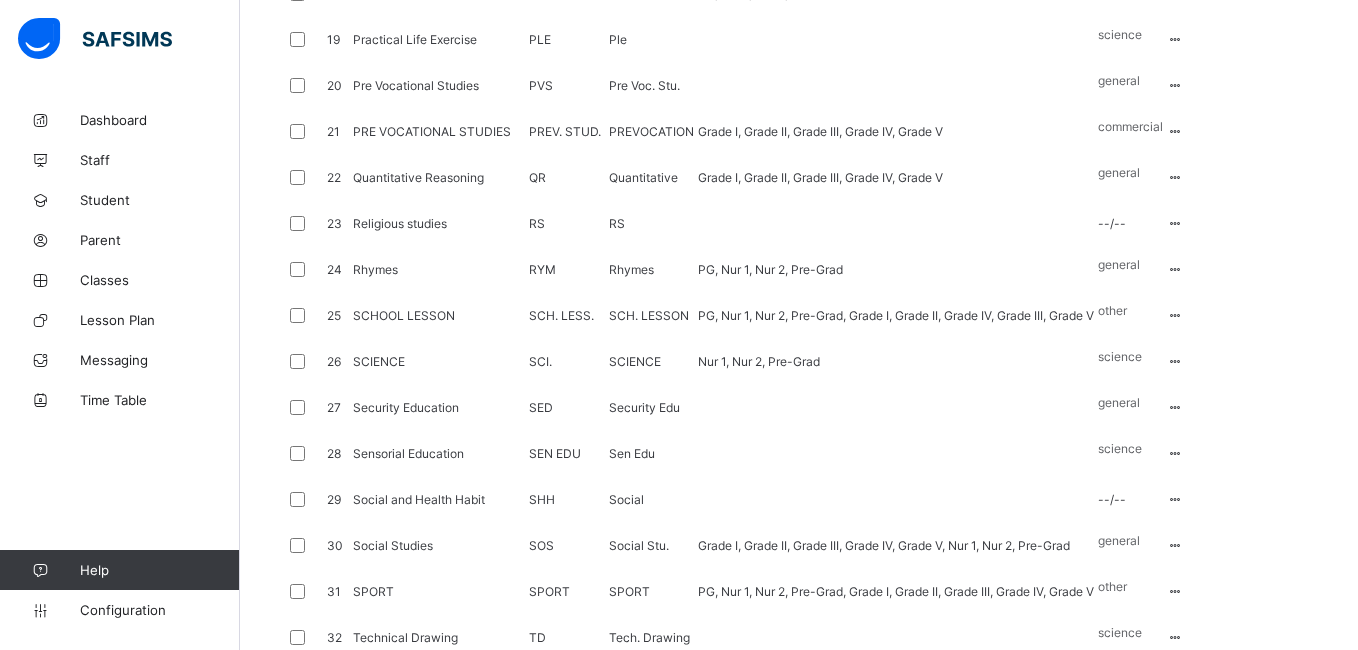 click on "Save" at bounding box center [1277, 1910] 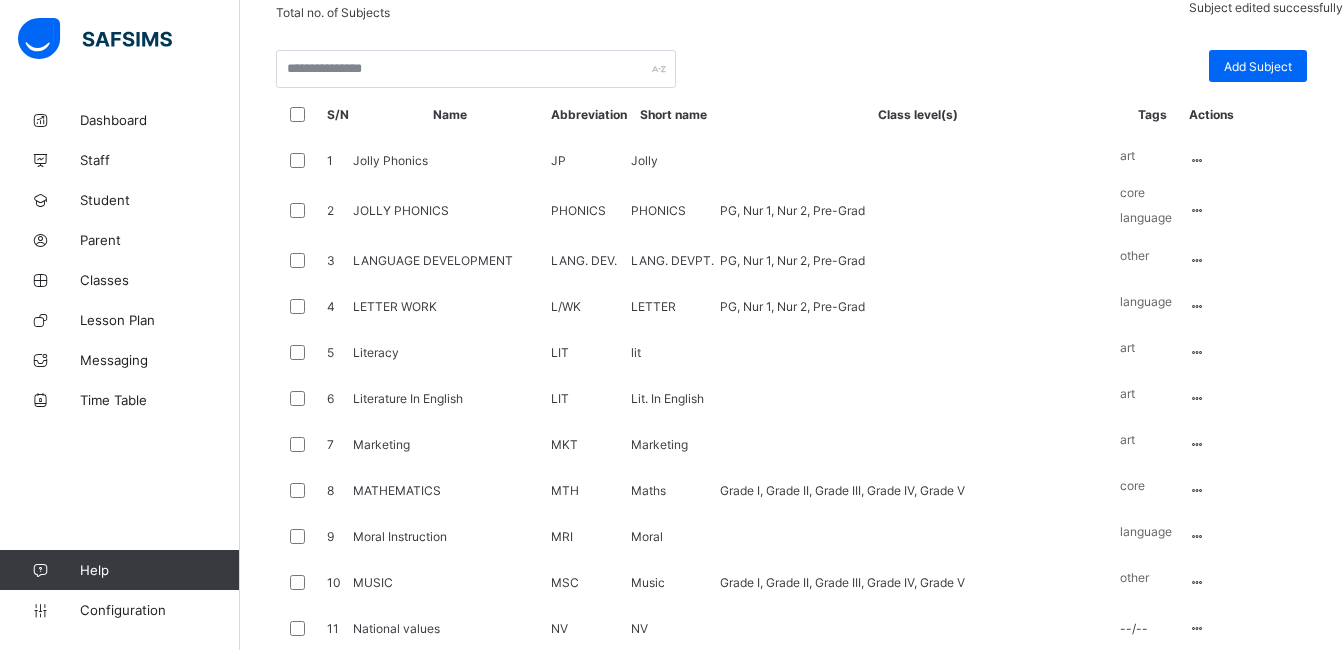 scroll, scrollTop: 1274, scrollLeft: 0, axis: vertical 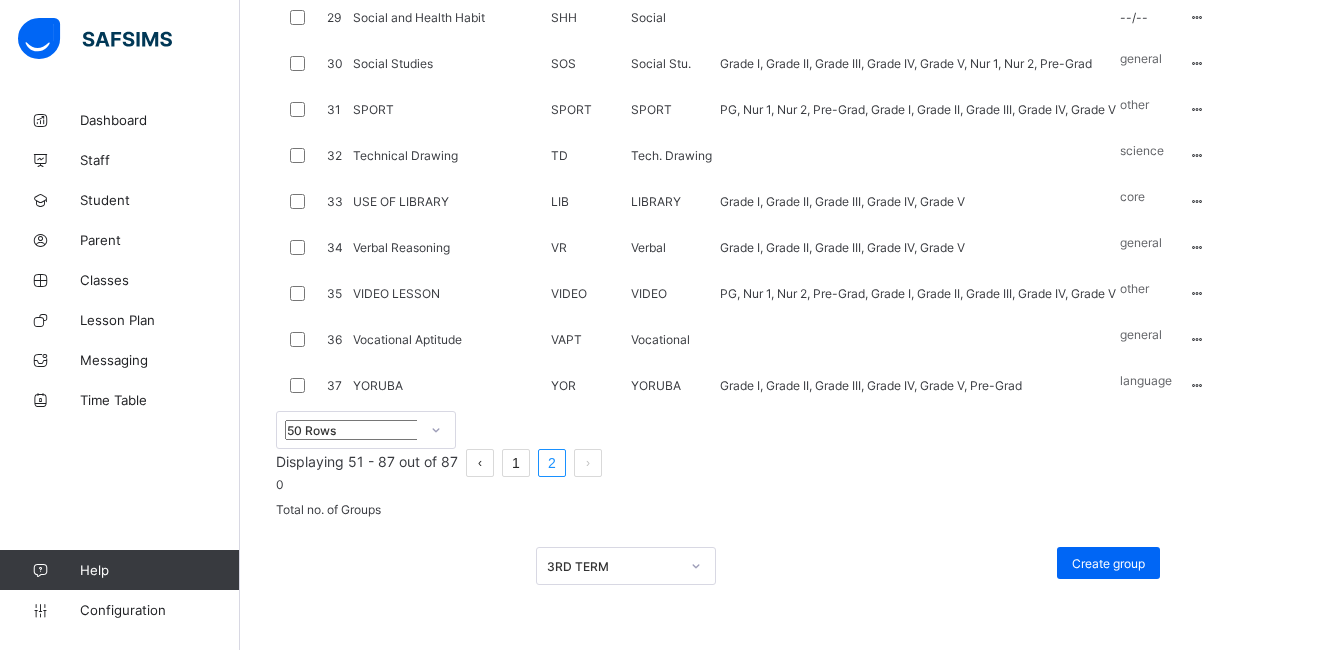 click on "Edit Subject" at bounding box center (1154, -314) 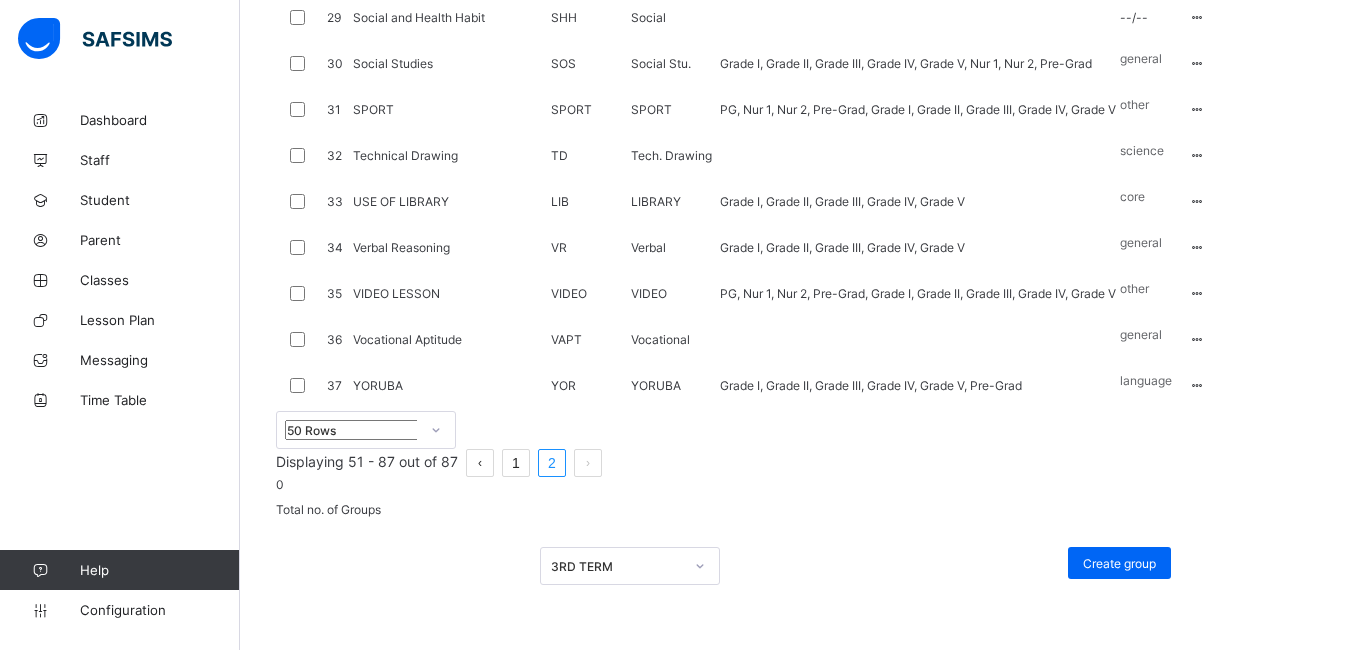 type on "**********" 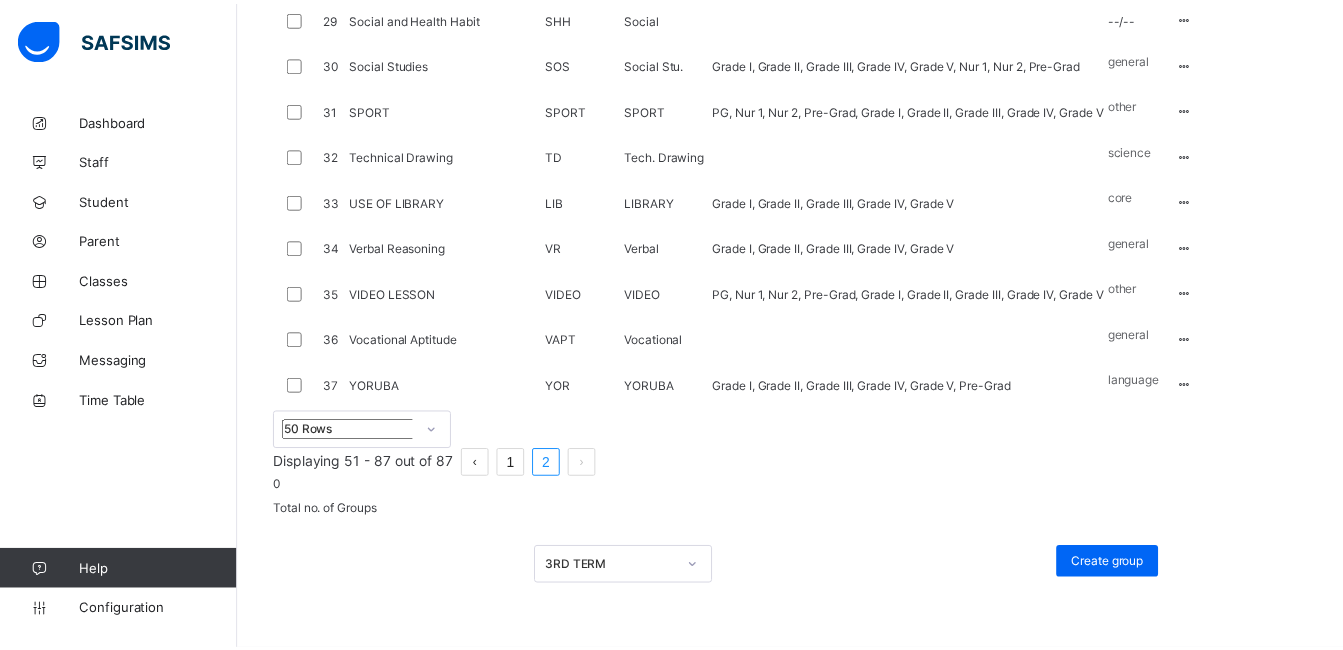 scroll, scrollTop: 295, scrollLeft: 0, axis: vertical 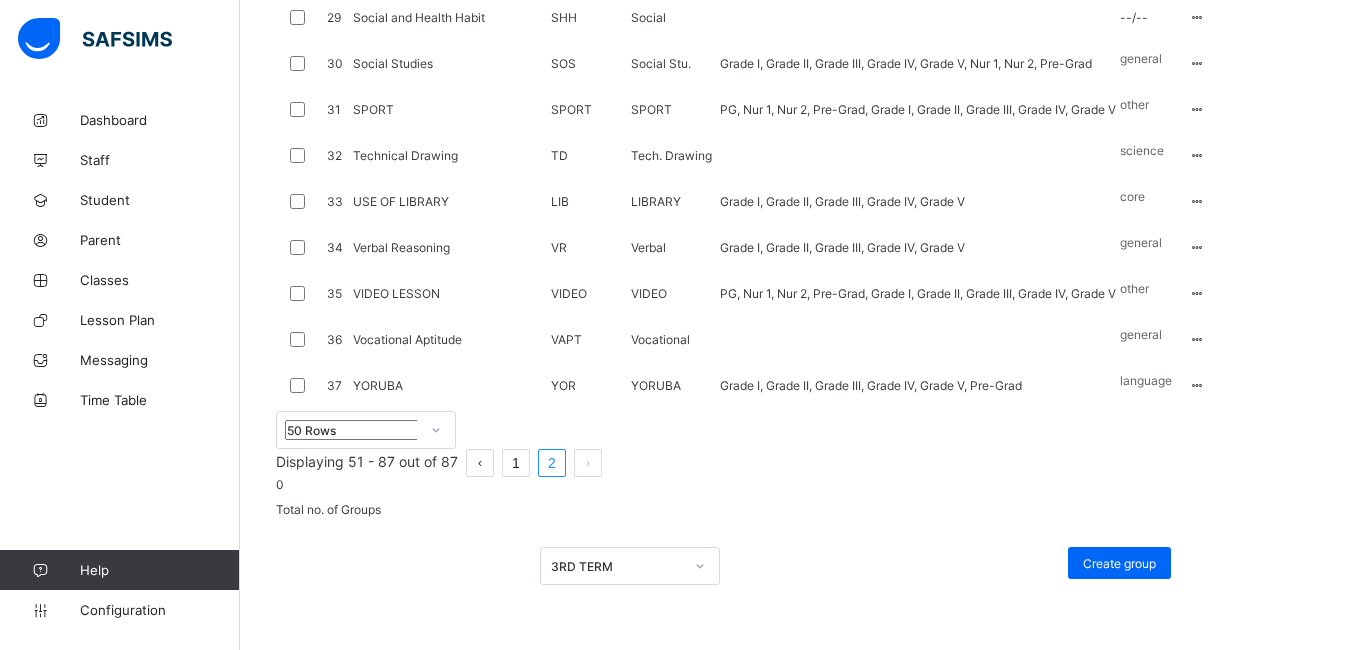 click on "Save" at bounding box center [799, 1428] 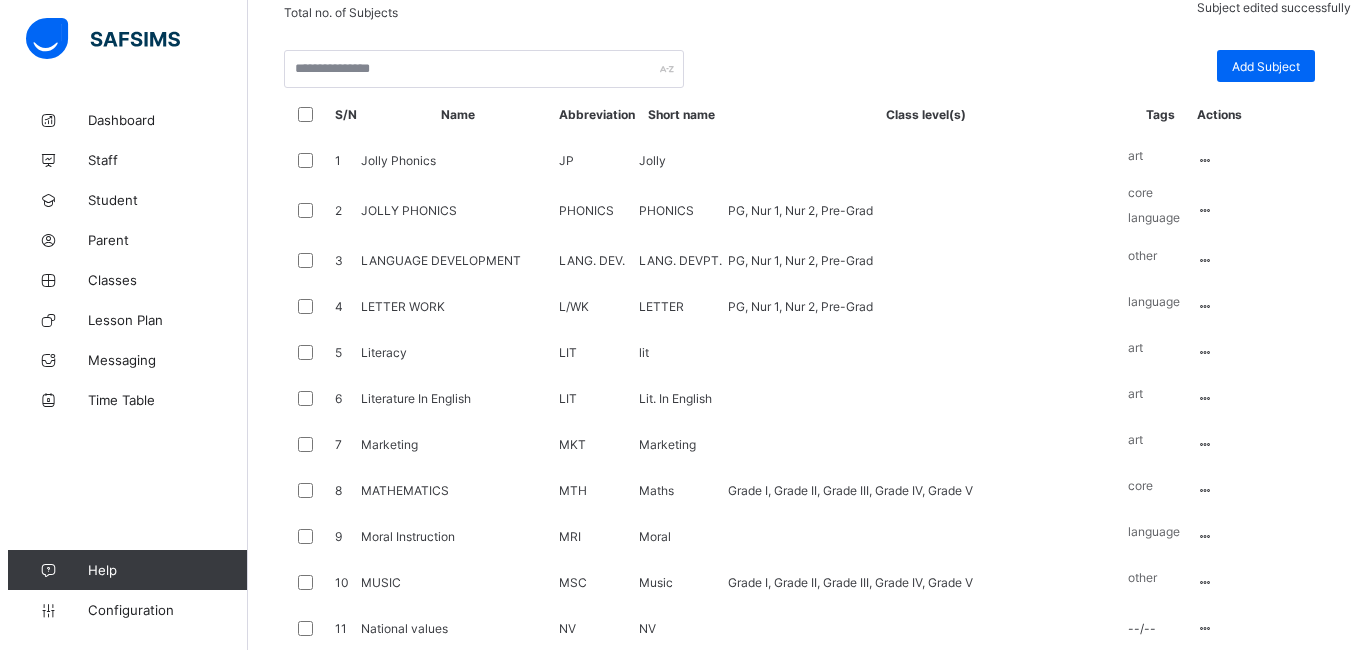 scroll, scrollTop: 1756, scrollLeft: 0, axis: vertical 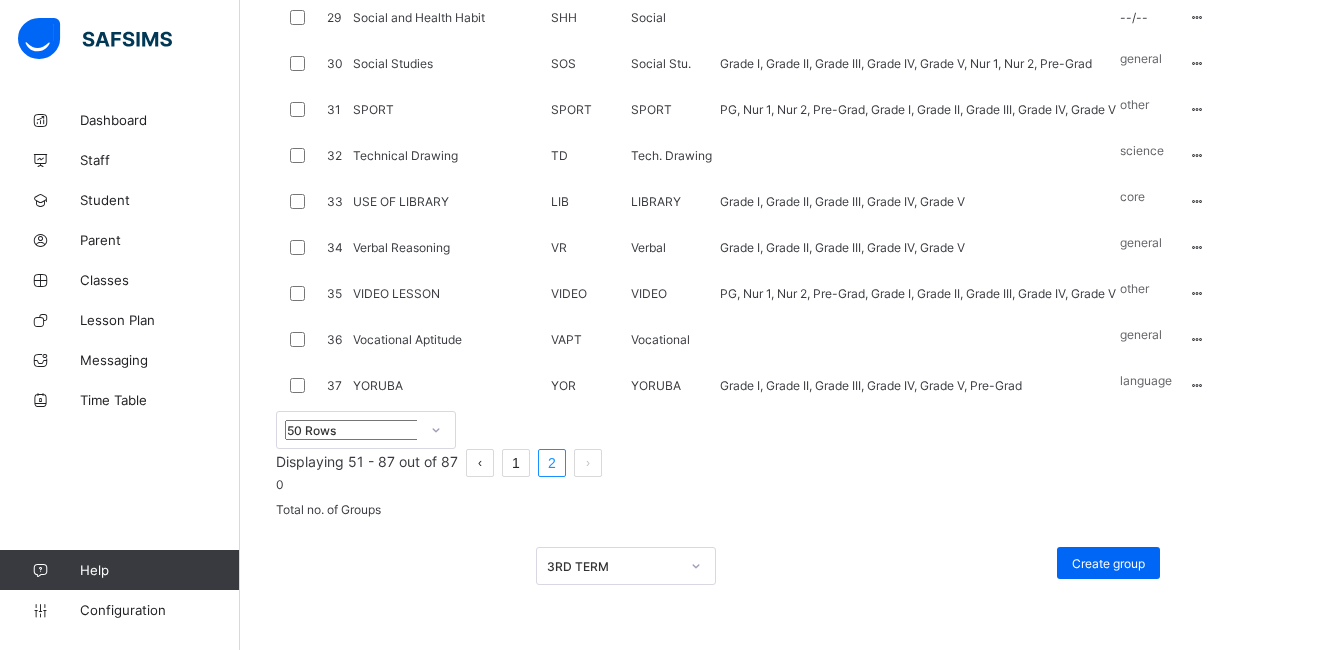 click on "Edit Subject" at bounding box center (1154, -268) 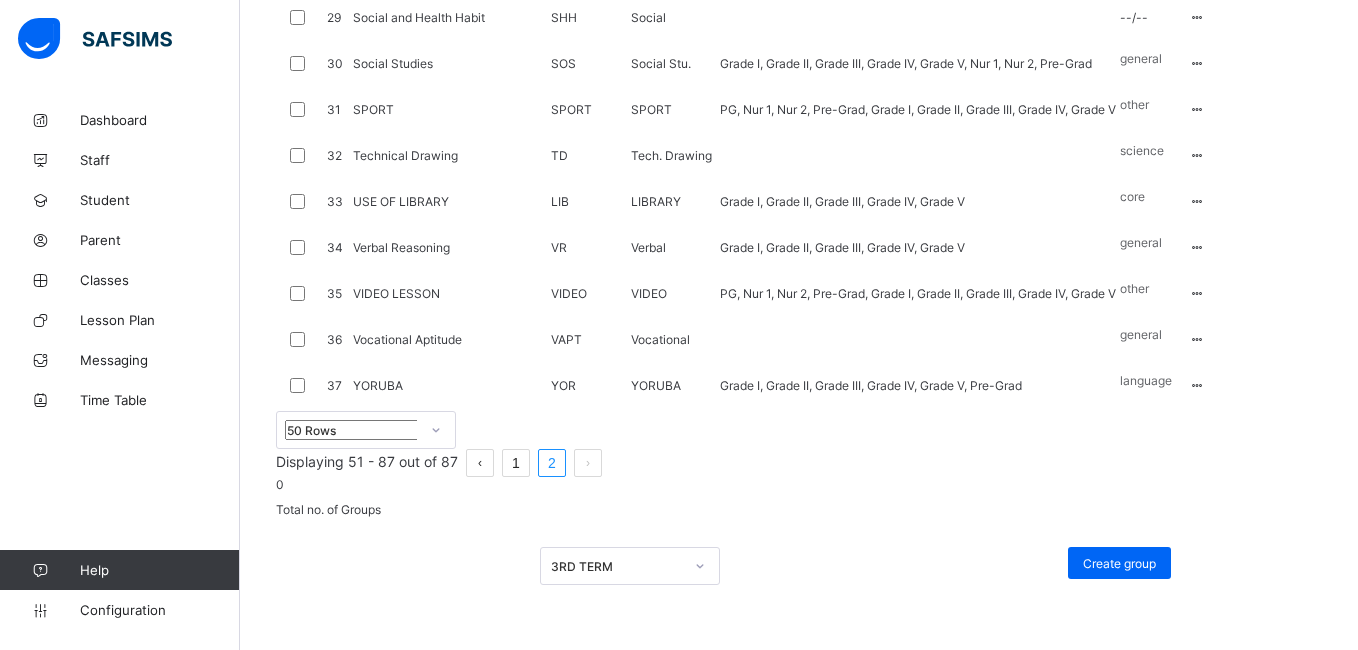 type on "**********" 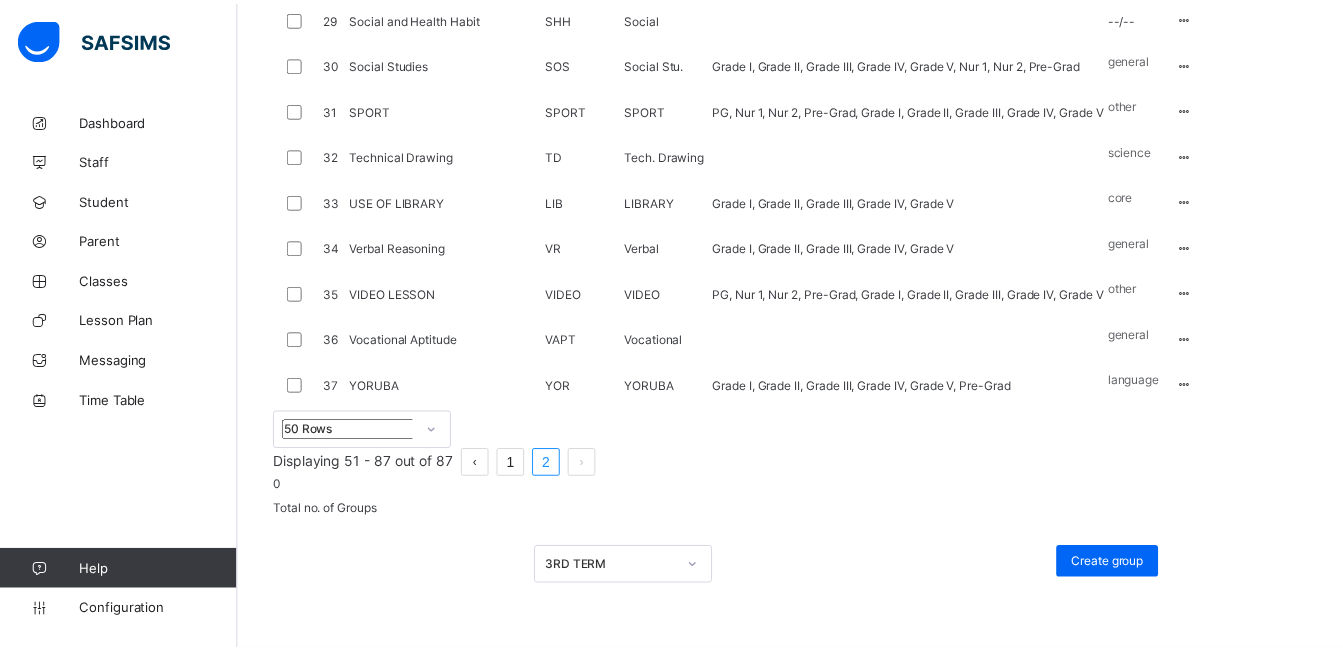 scroll, scrollTop: 295, scrollLeft: 0, axis: vertical 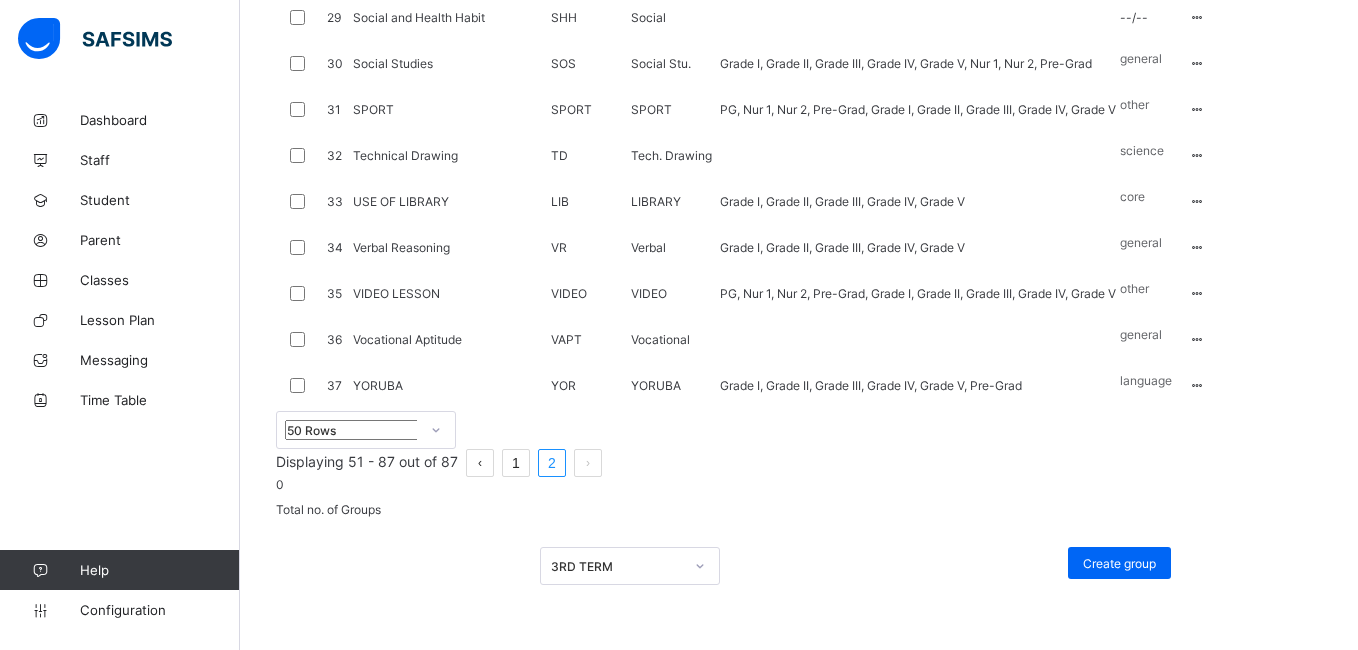 click on "Save" at bounding box center [1277, 1428] 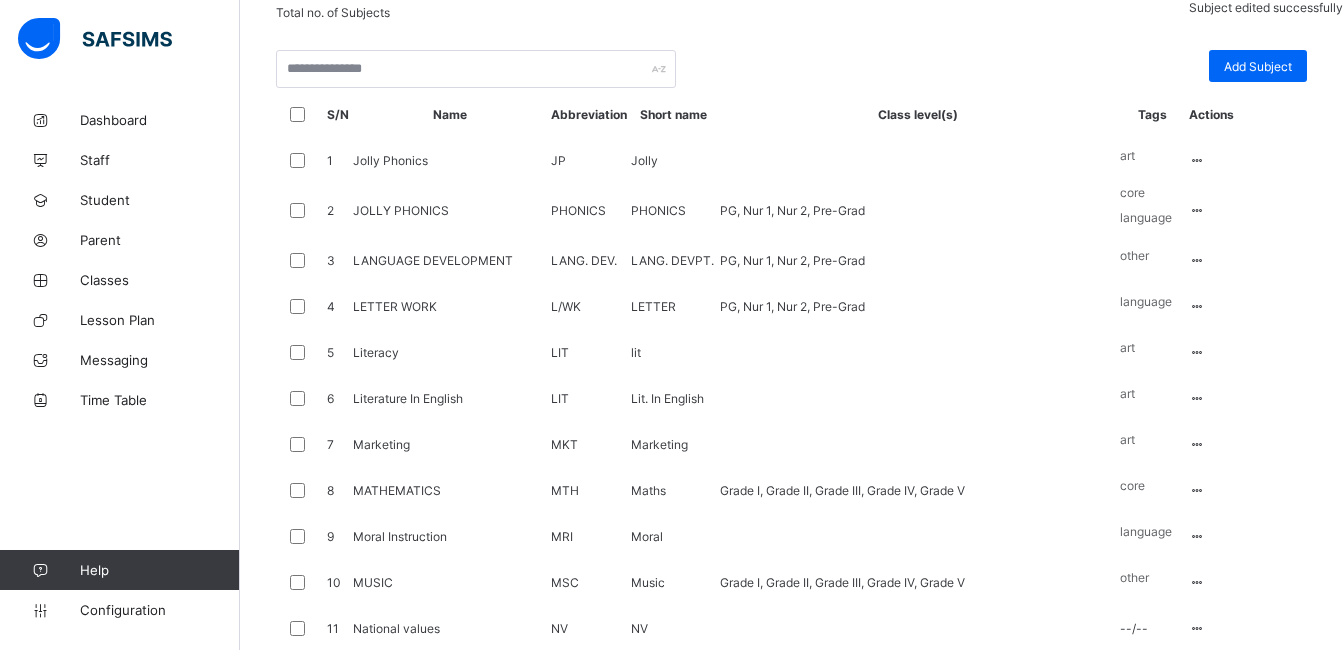scroll, scrollTop: 1756, scrollLeft: 0, axis: vertical 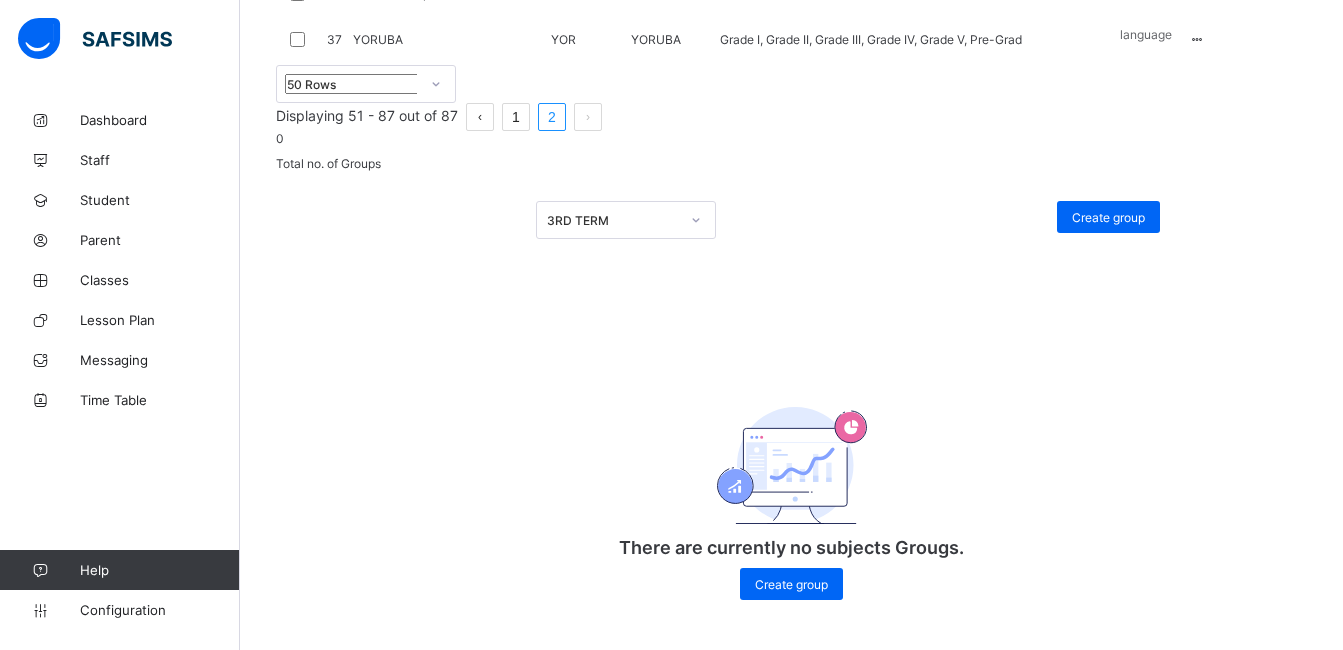click on "Edit Subject" at bounding box center (1154, -246) 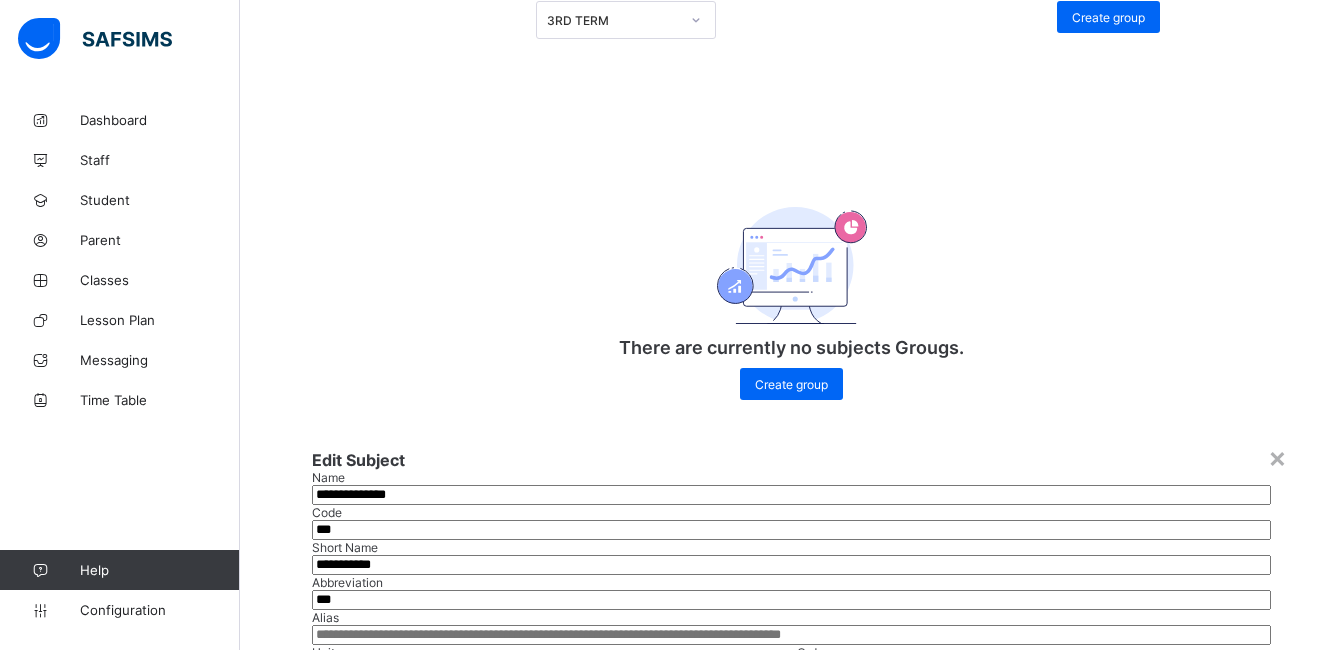click on "**********" at bounding box center [791, 495] 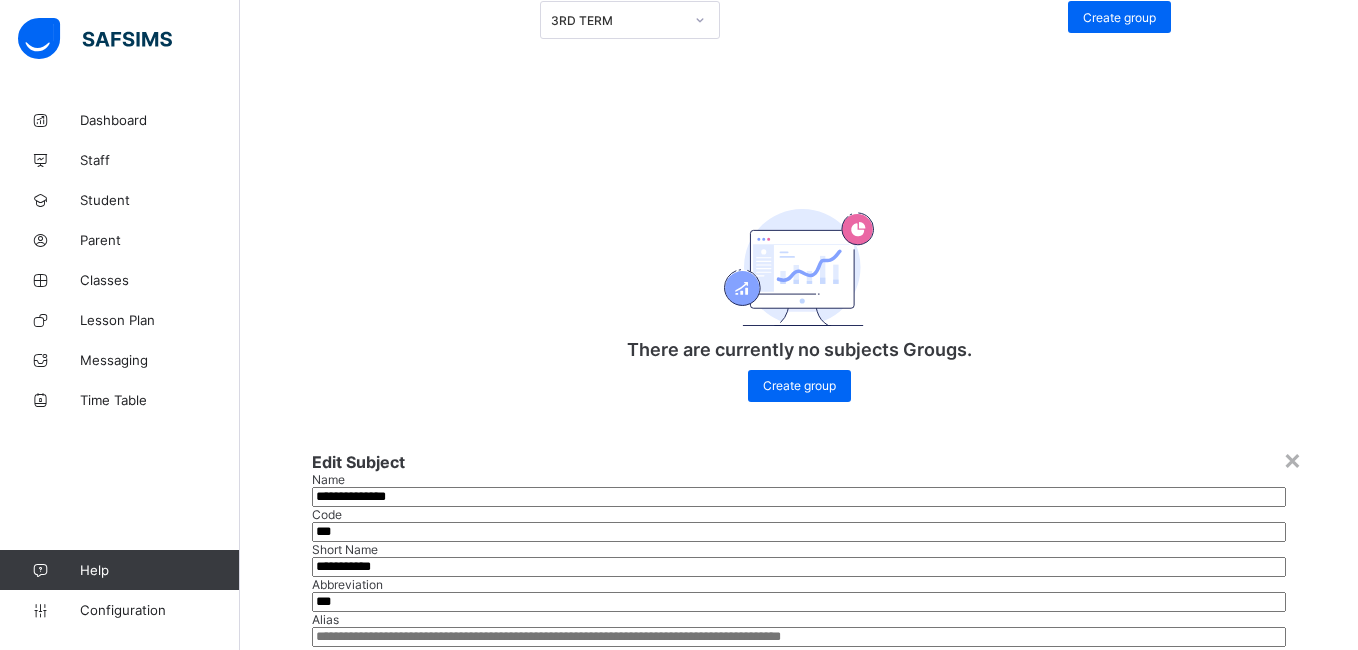 type on "**********" 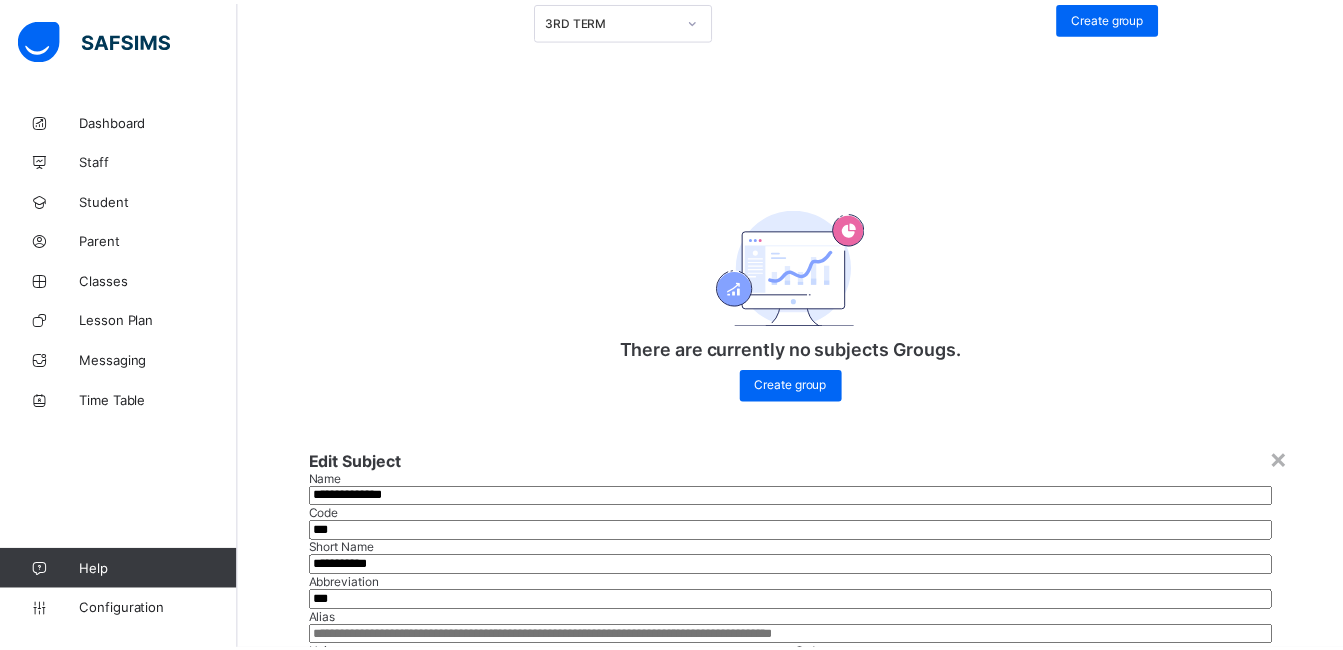 scroll, scrollTop: 322, scrollLeft: 0, axis: vertical 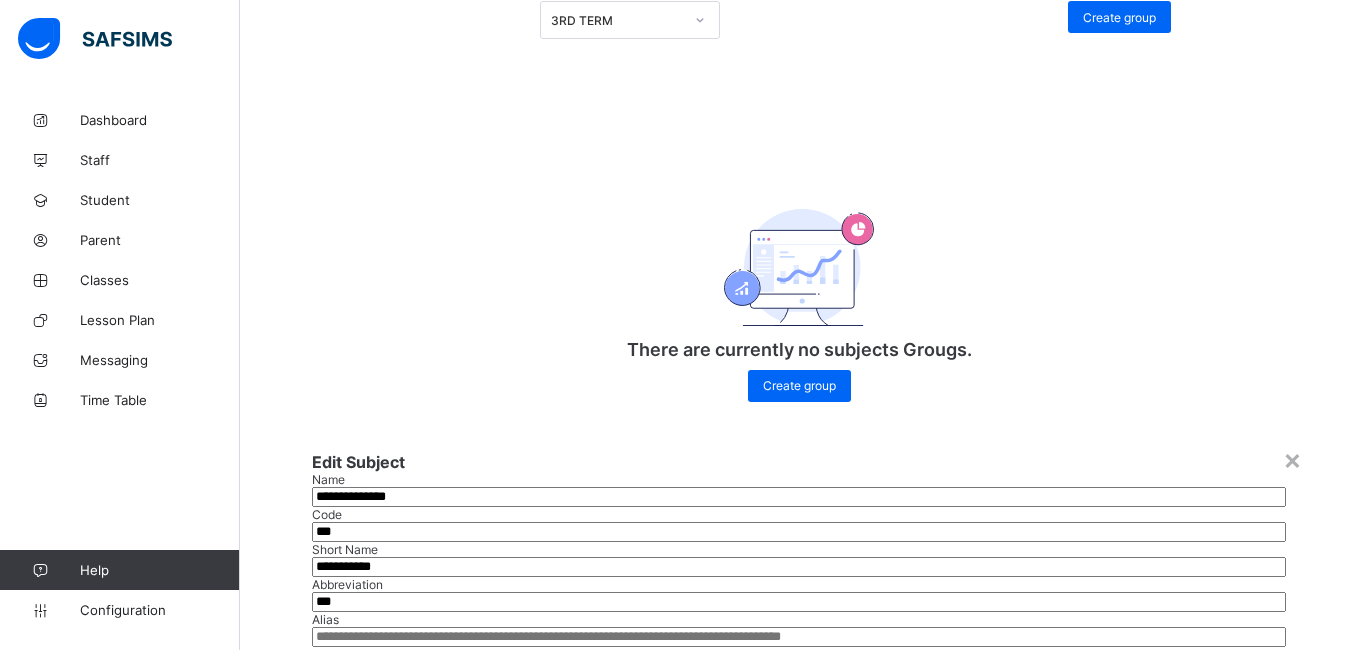 click on "Save" at bounding box center (1277, 882) 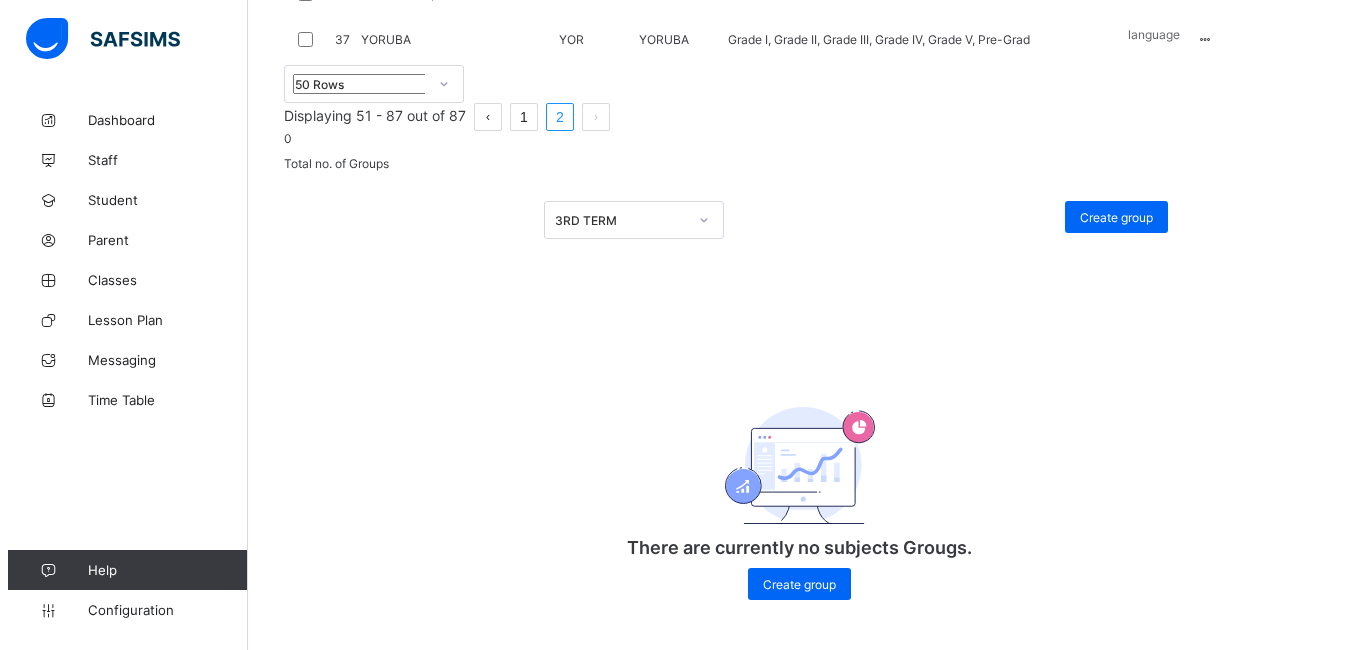 scroll, scrollTop: 2502, scrollLeft: 0, axis: vertical 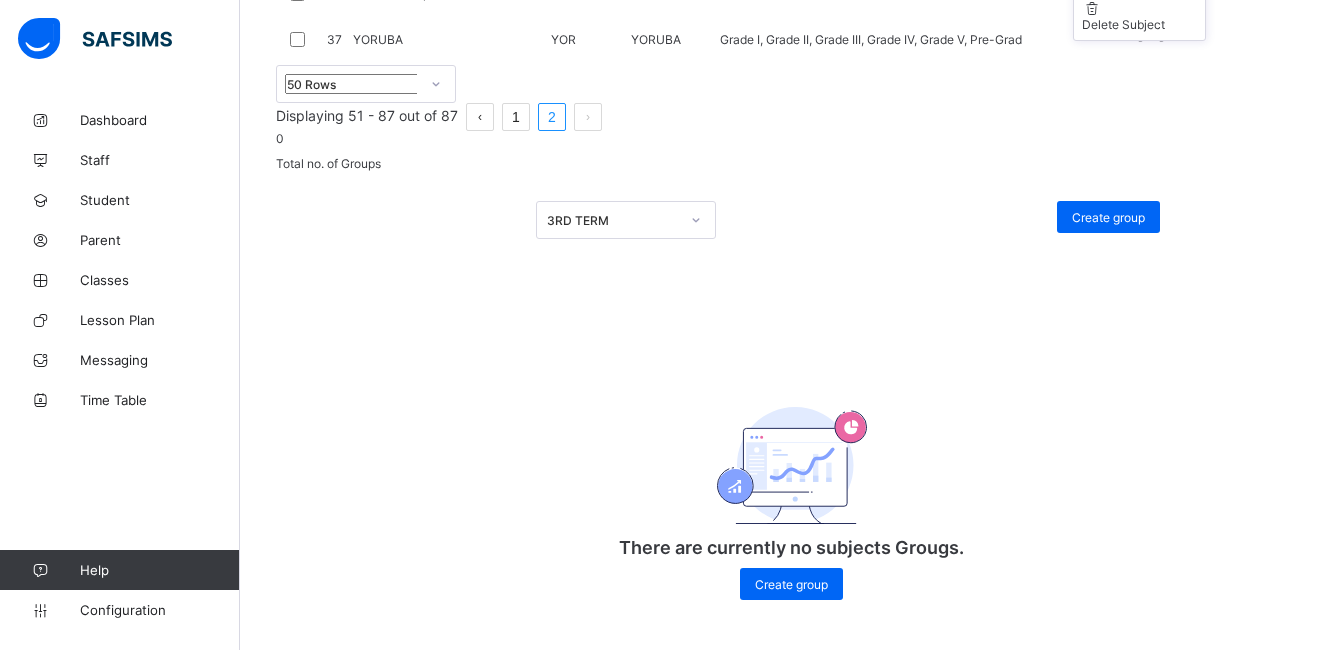 click on "Edit Subject" at bounding box center [1154, -62] 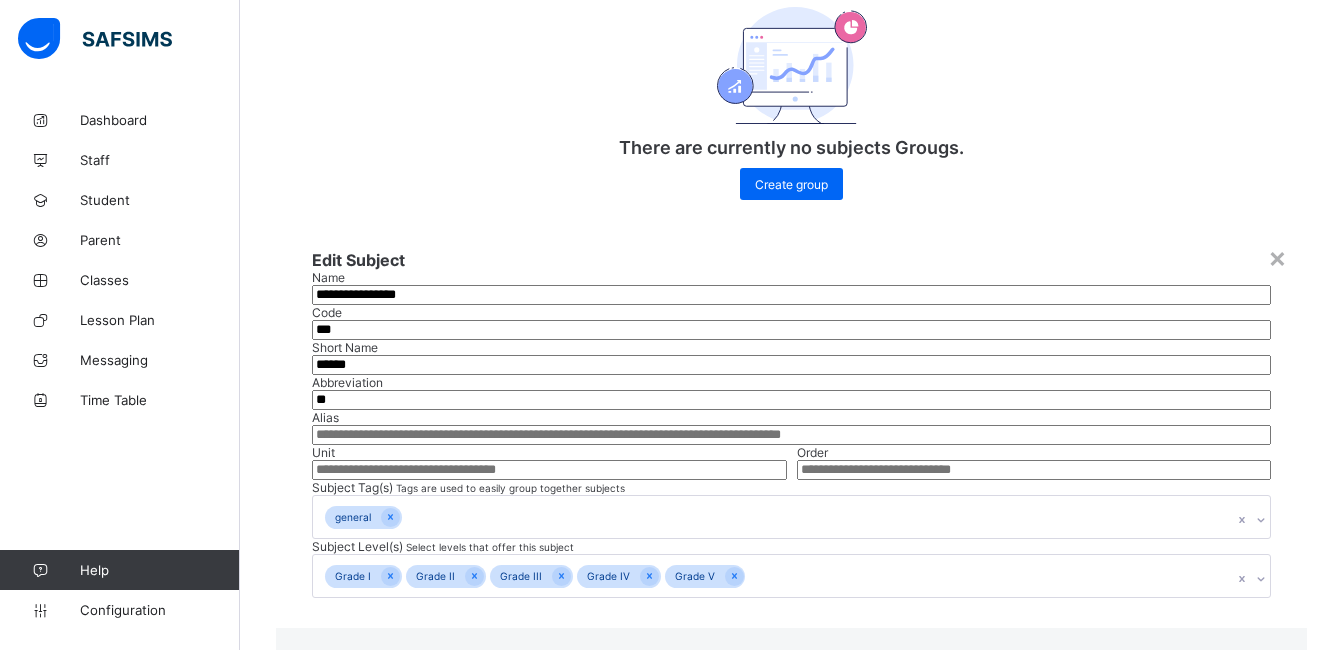 click on "**********" at bounding box center [791, 295] 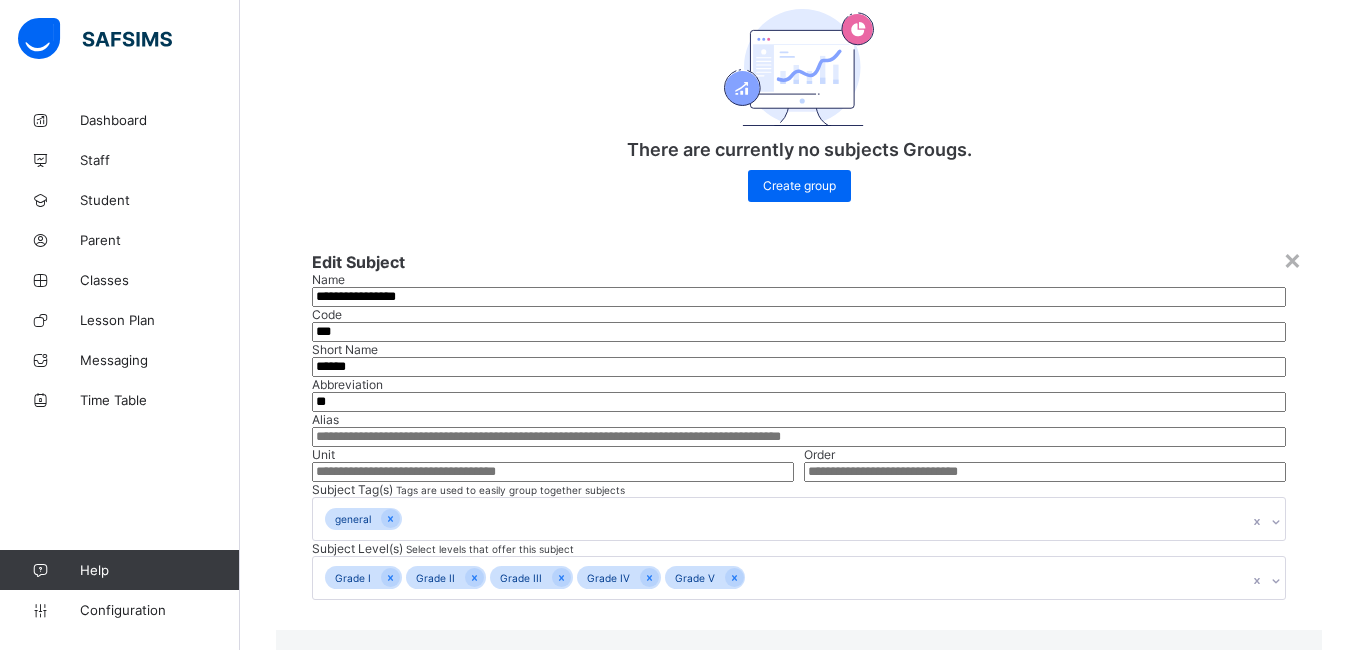 type on "**********" 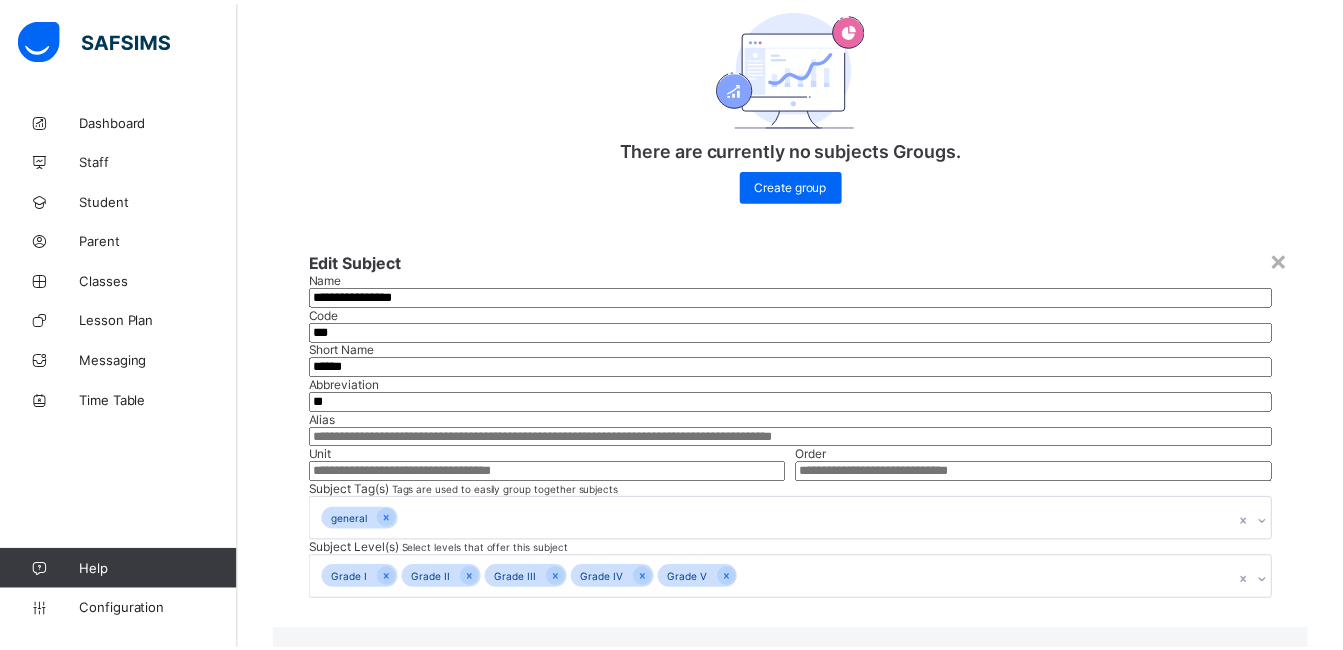 scroll, scrollTop: 295, scrollLeft: 0, axis: vertical 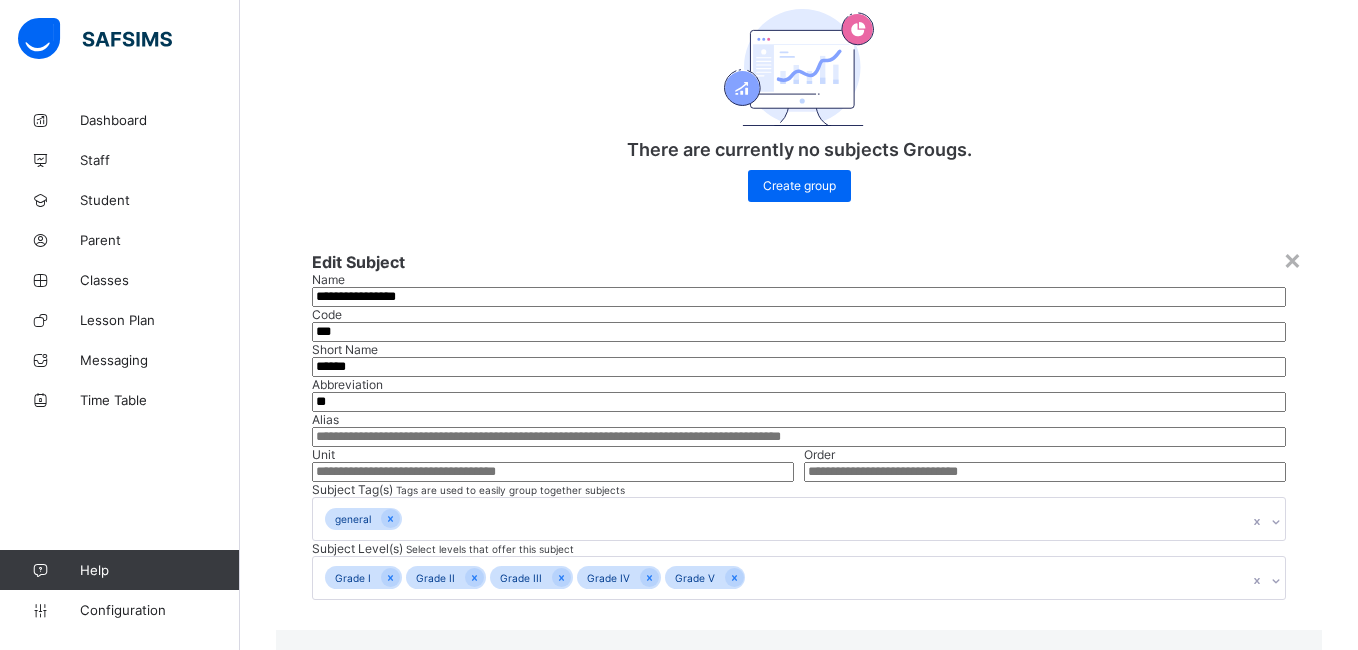 click on "Save" at bounding box center [799, 682] 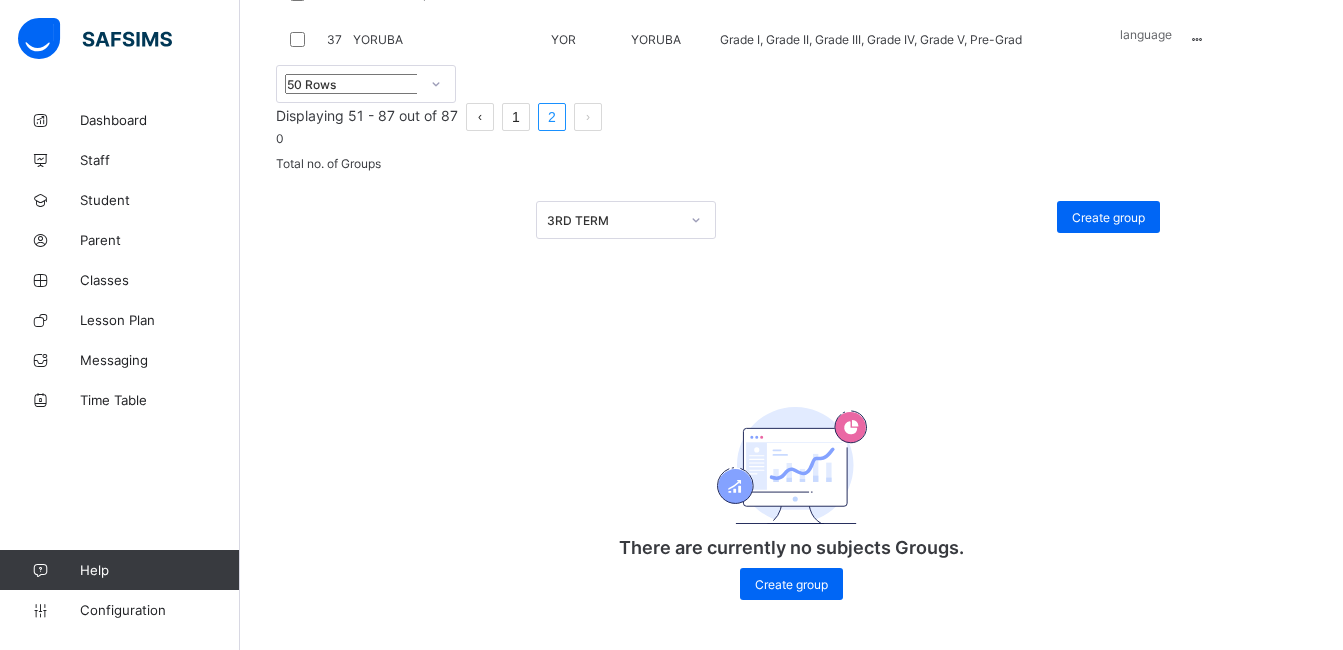scroll, scrollTop: 2546, scrollLeft: 0, axis: vertical 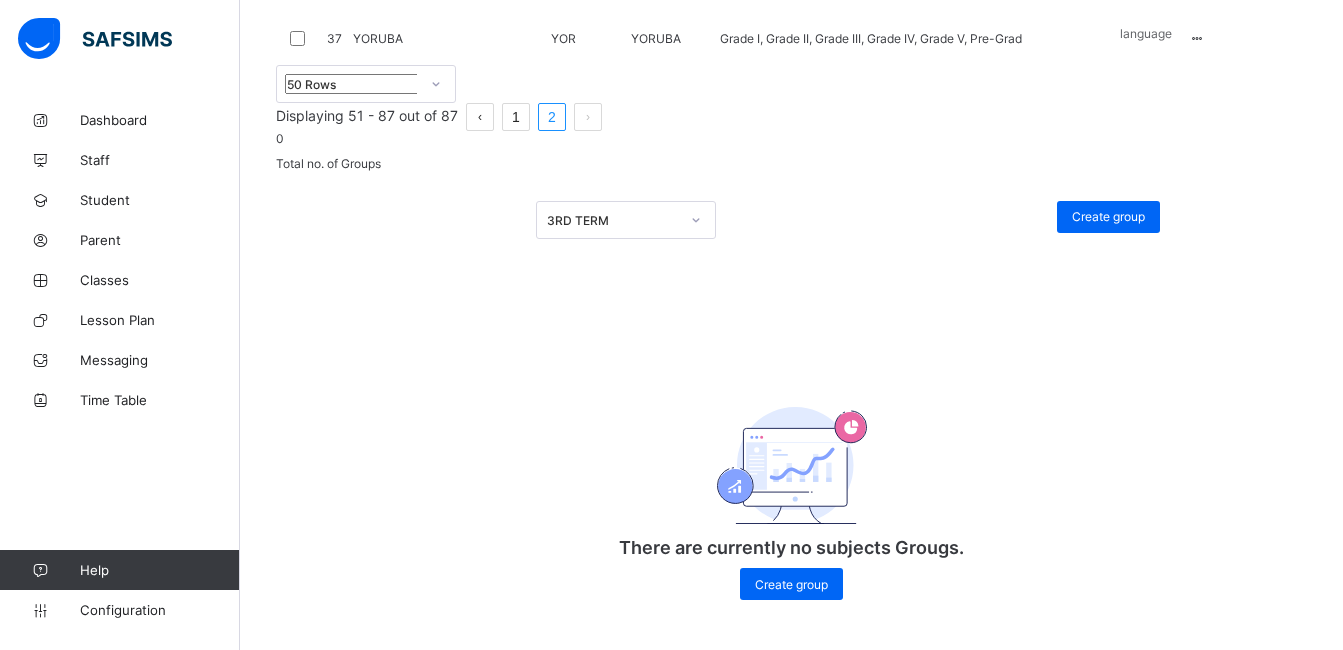 click on "×" at bounding box center [997, -2317] 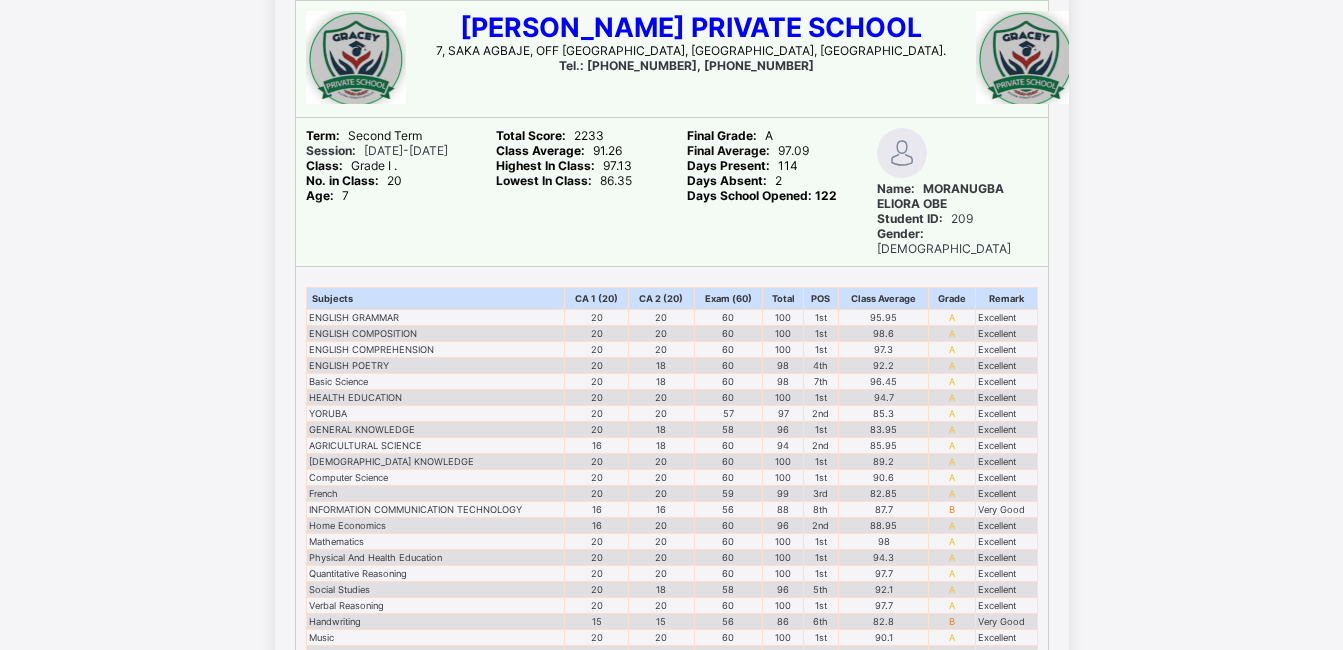 scroll, scrollTop: 150, scrollLeft: 0, axis: vertical 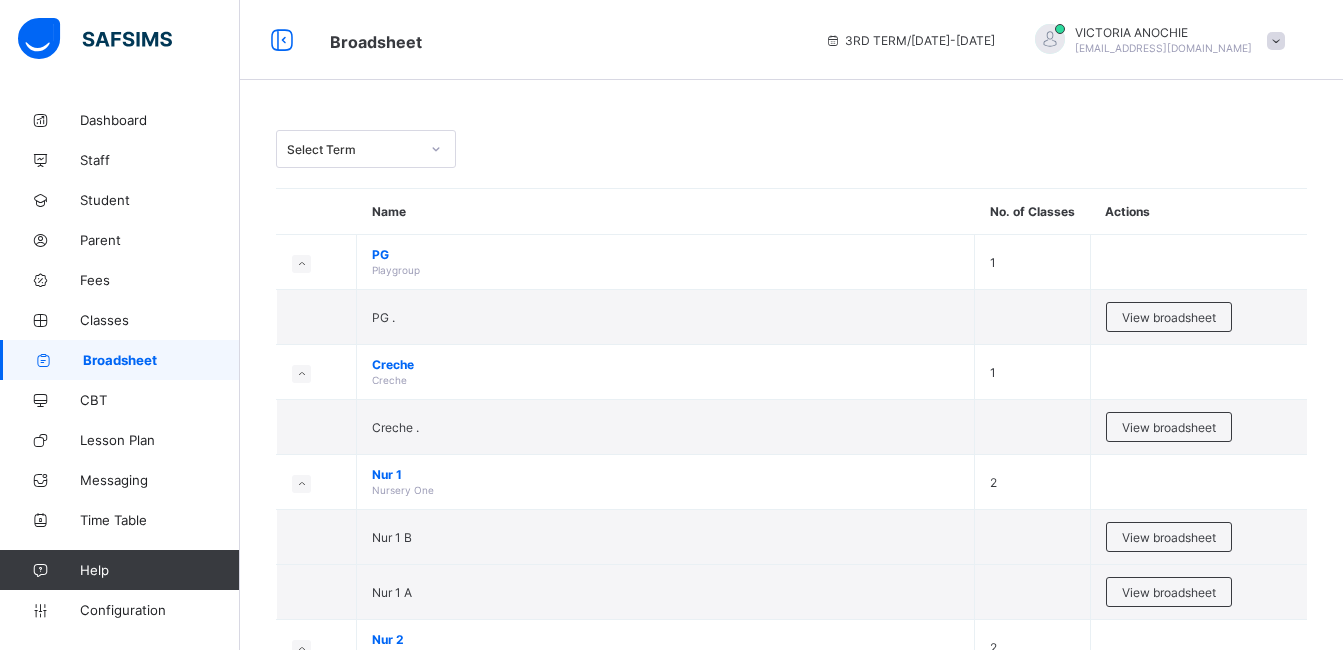 click on "Select Term" at bounding box center (347, 149) 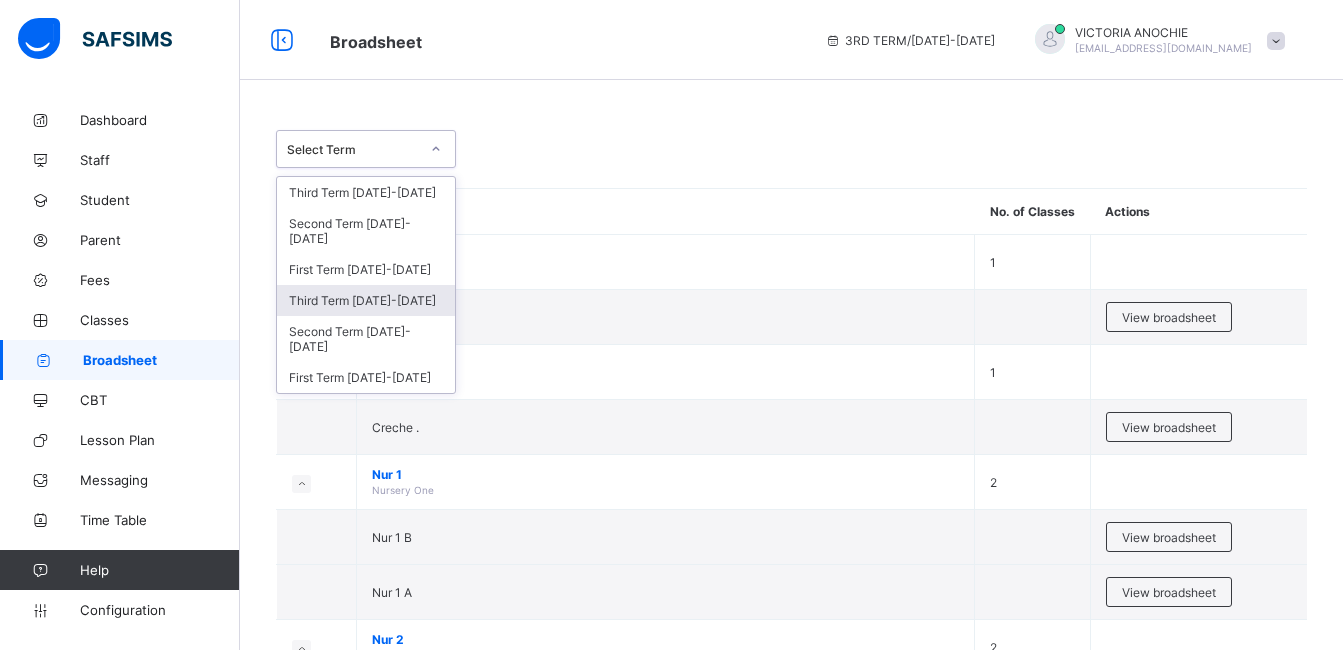 click on "Third Term 2023-2024" at bounding box center (366, 300) 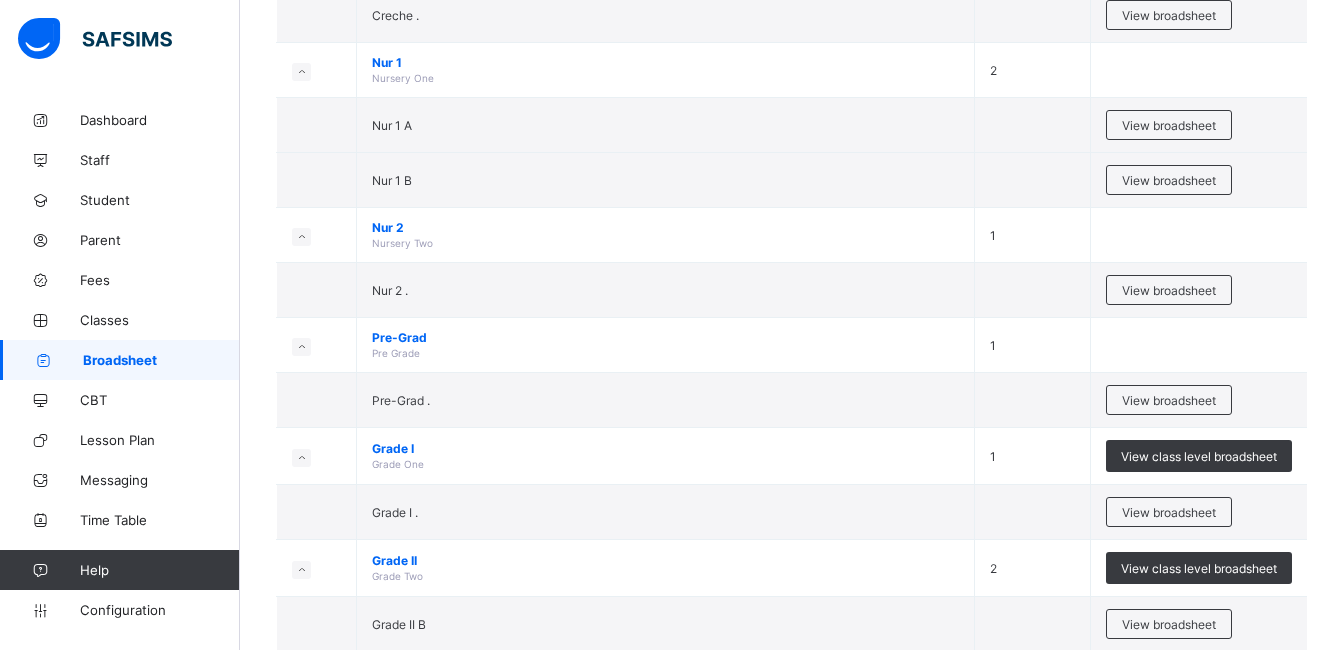 scroll, scrollTop: 600, scrollLeft: 0, axis: vertical 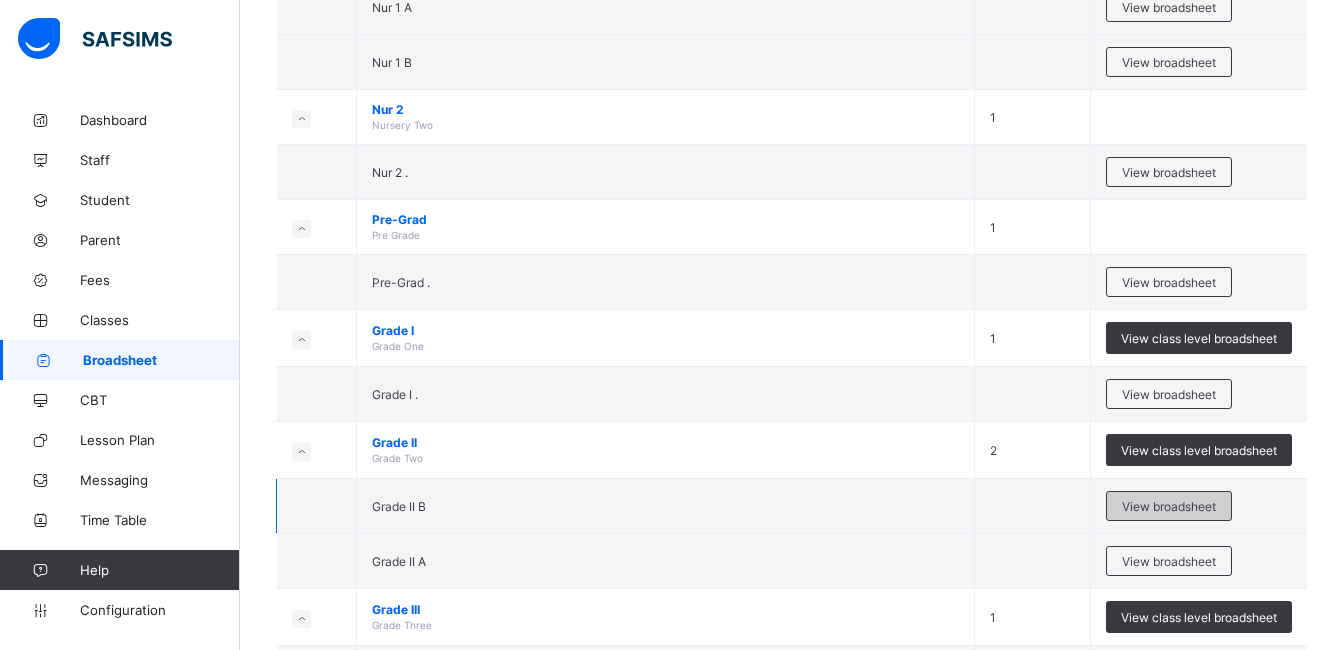 click on "View broadsheet" at bounding box center (1169, 506) 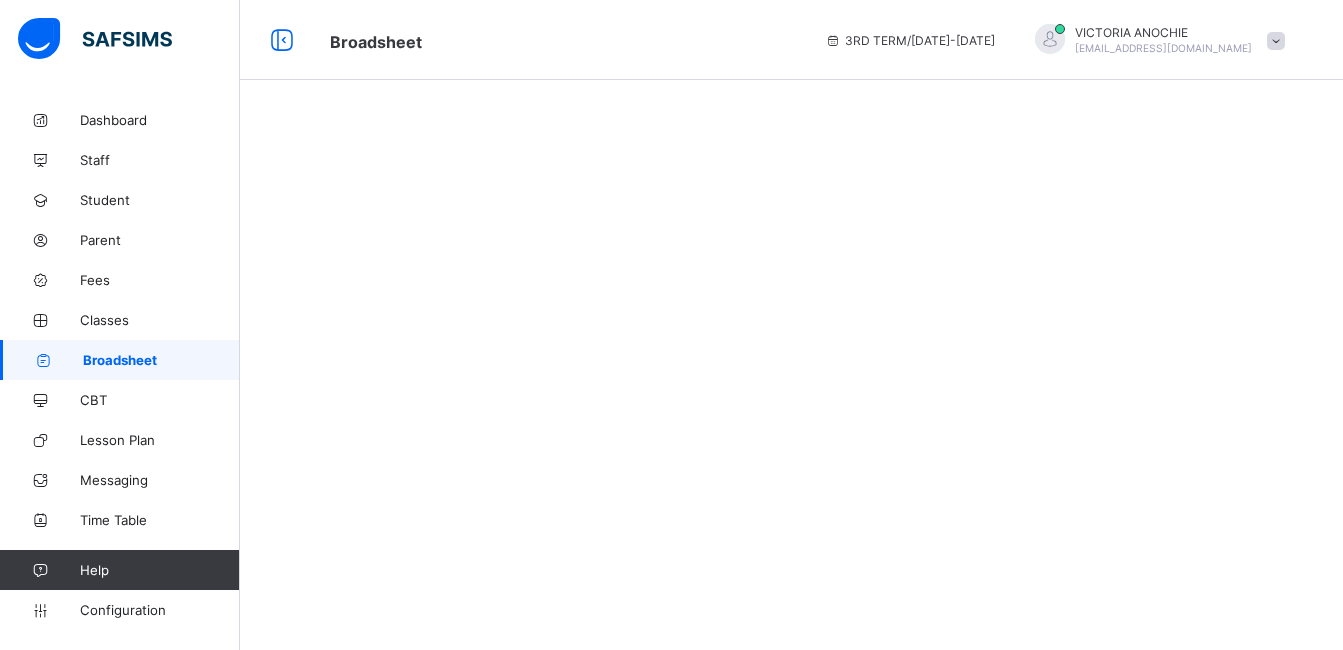 scroll, scrollTop: 0, scrollLeft: 0, axis: both 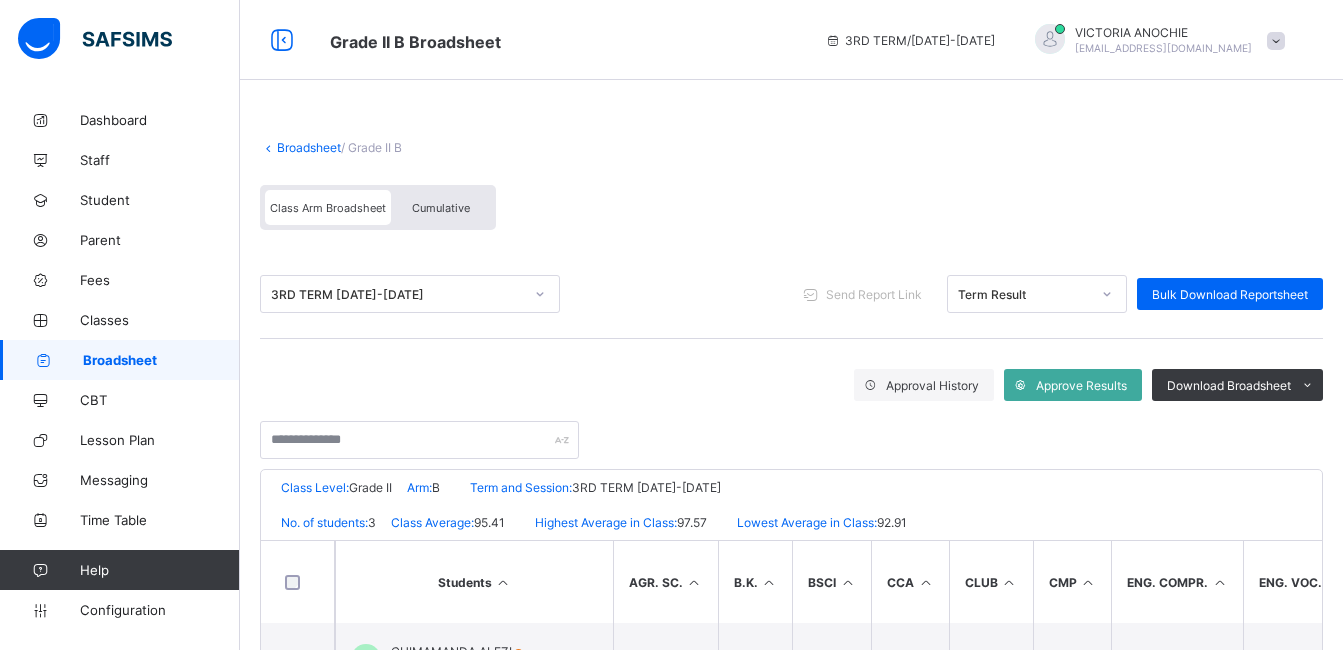 click on "Cumulative" at bounding box center (441, 208) 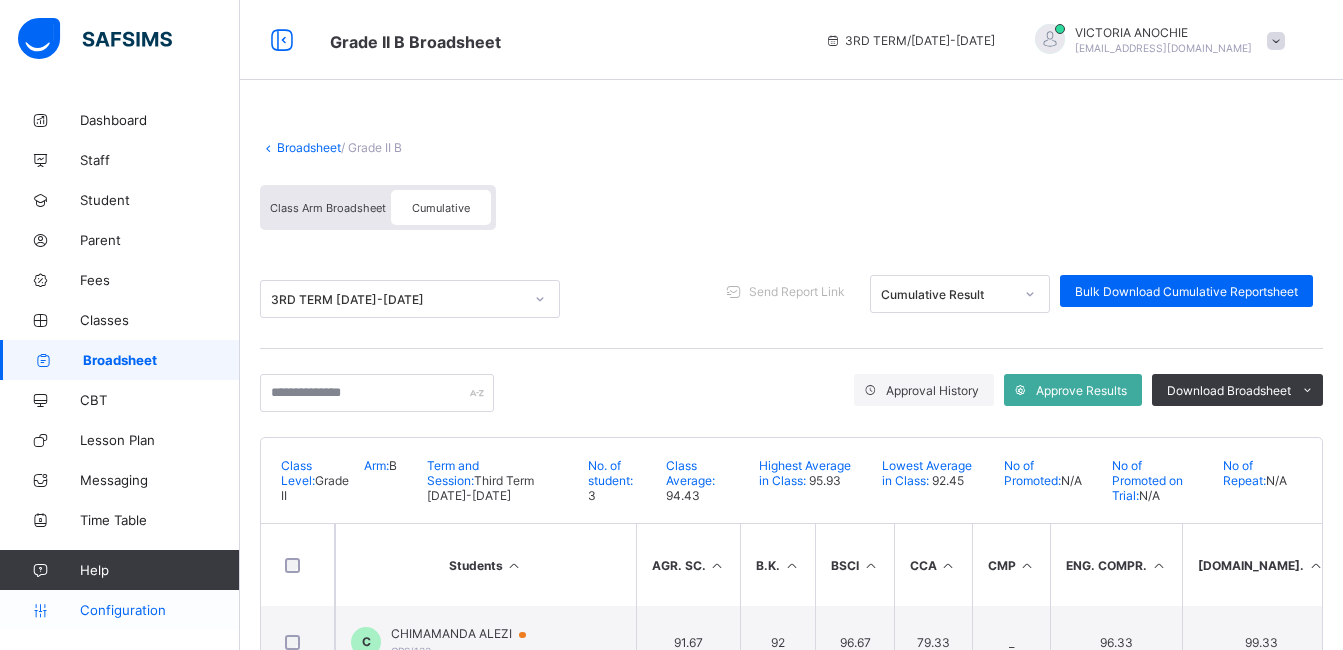click on "Configuration" at bounding box center (159, 610) 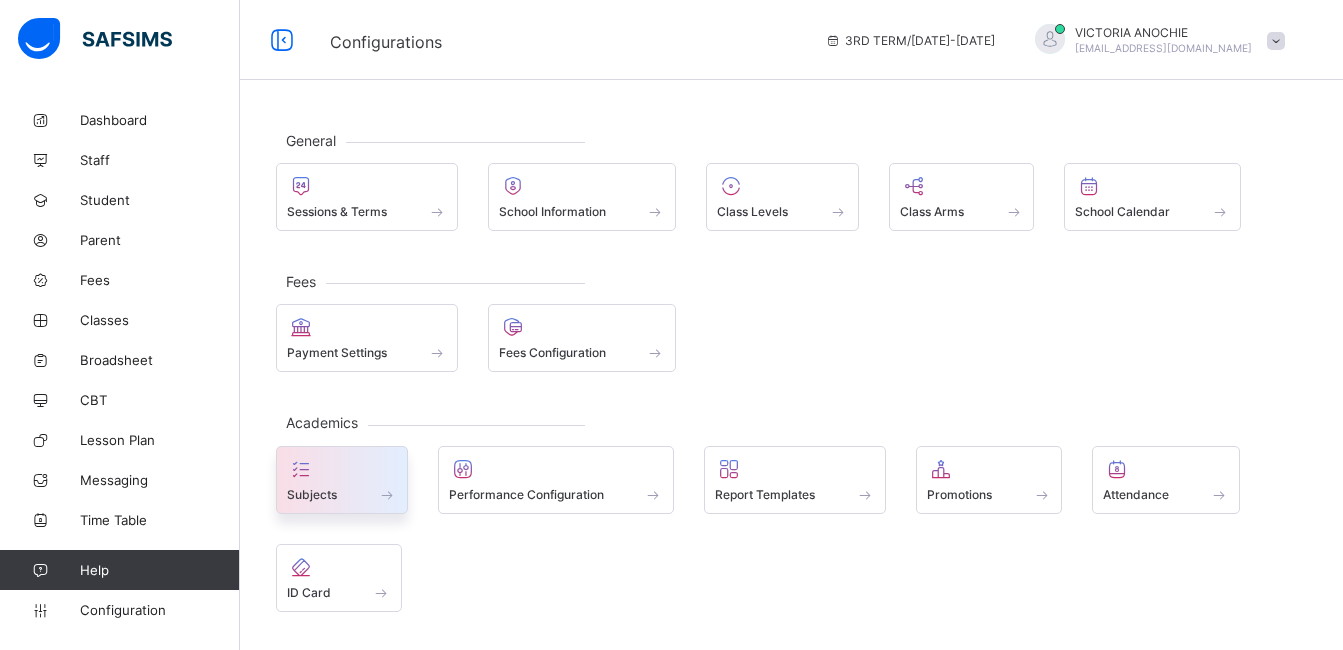click on "Subjects" at bounding box center (312, 494) 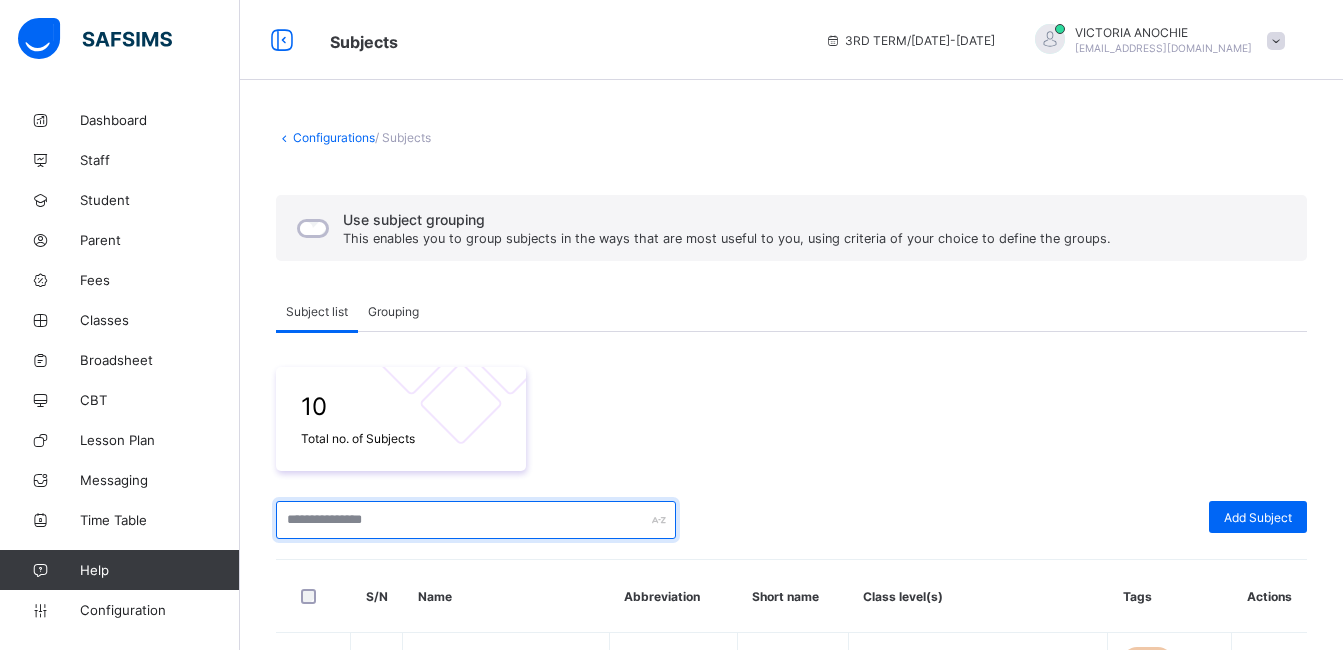 click at bounding box center (476, 520) 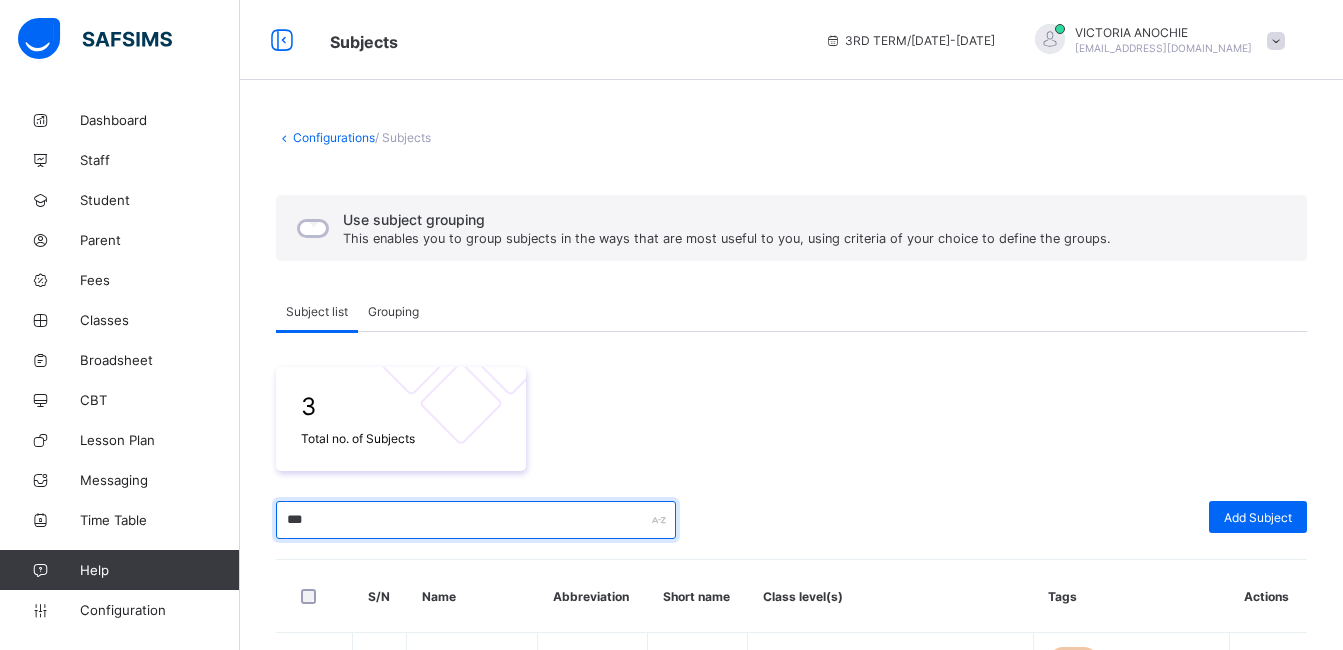type on "***" 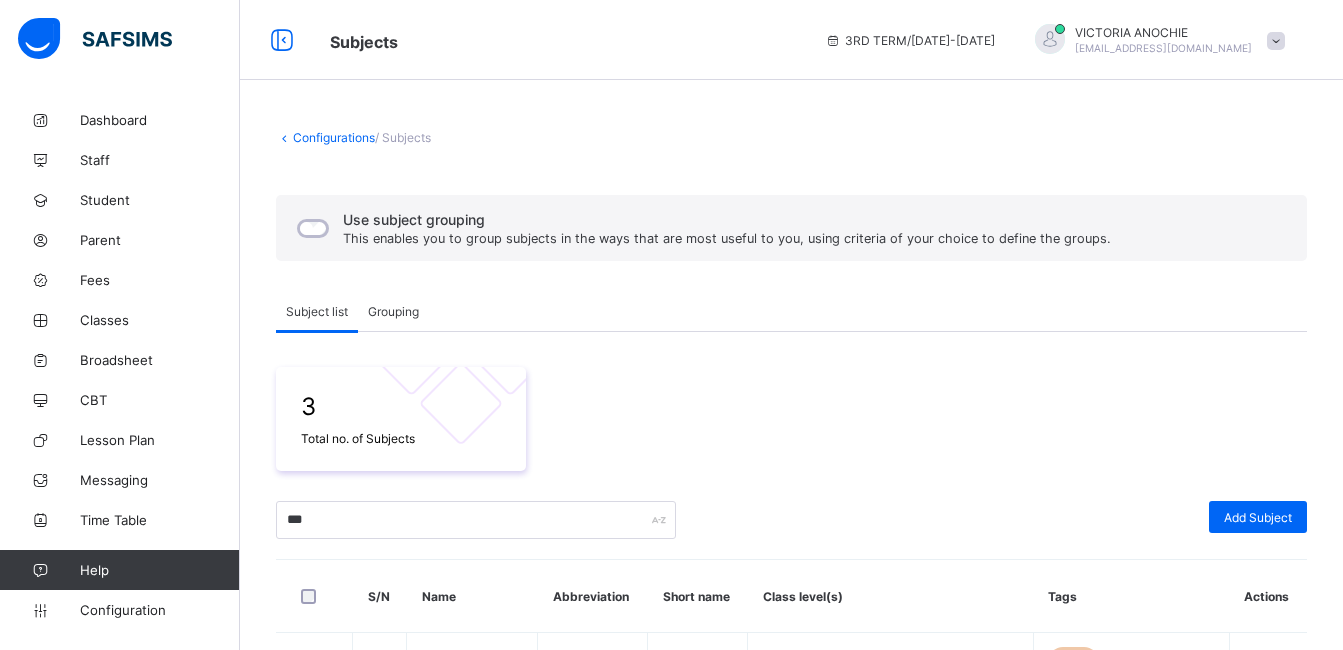 click on "3 Total no. of Subjects" at bounding box center [791, 419] 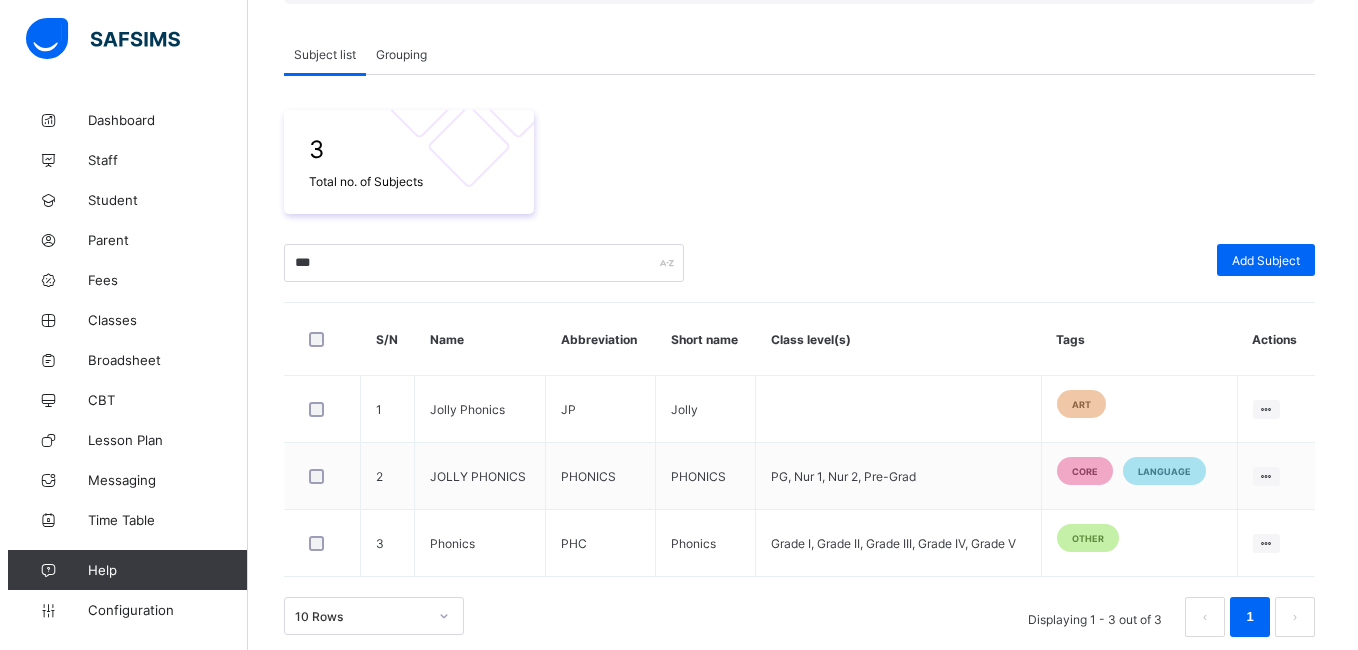 scroll, scrollTop: 274, scrollLeft: 0, axis: vertical 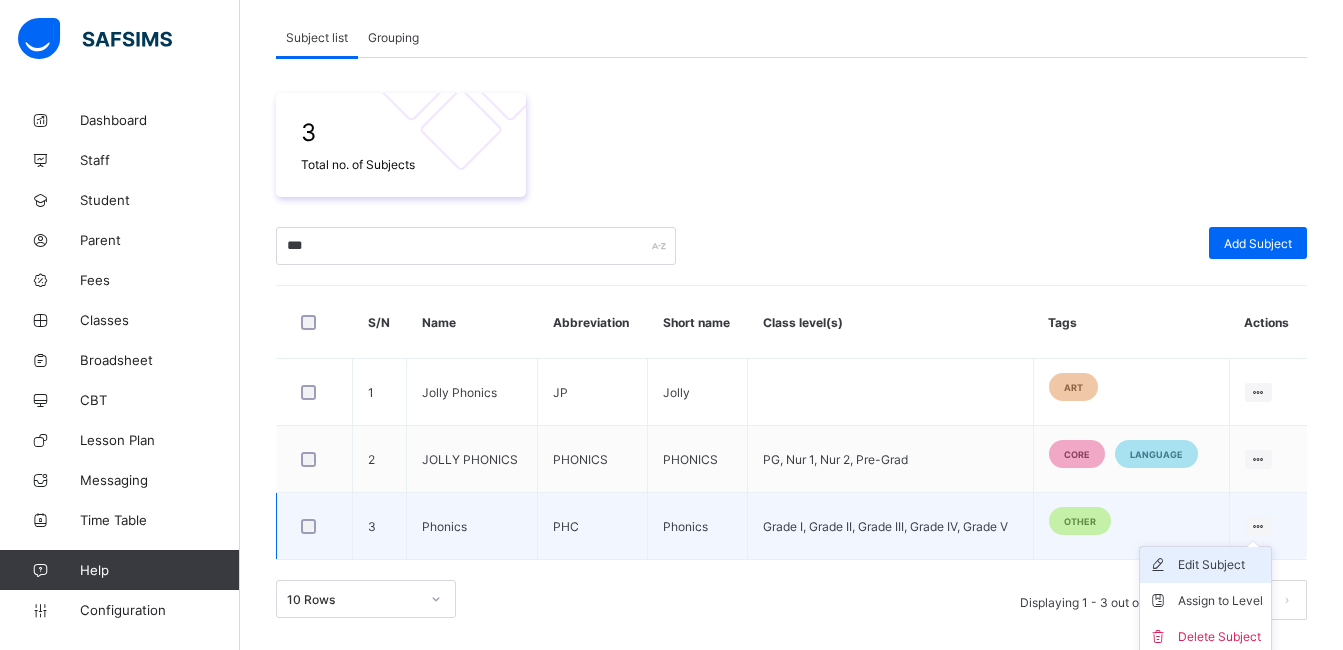 click on "Edit Subject" at bounding box center (1220, 565) 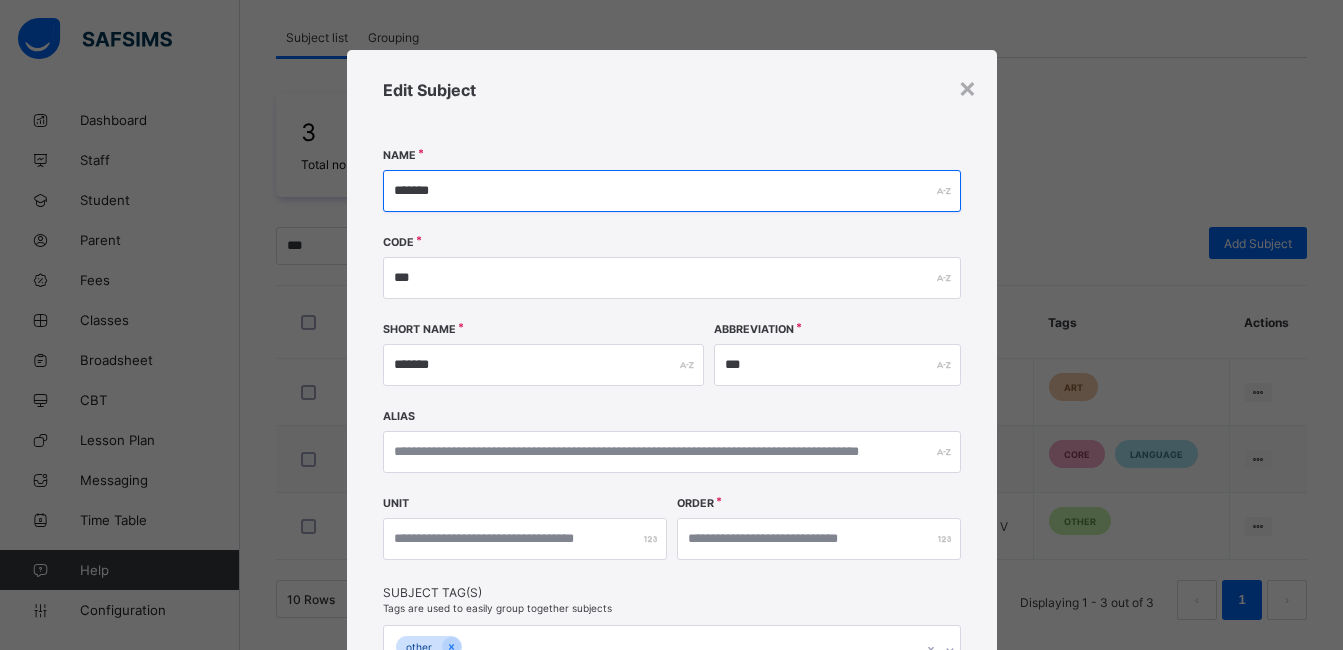 click on "*******" at bounding box center [672, 191] 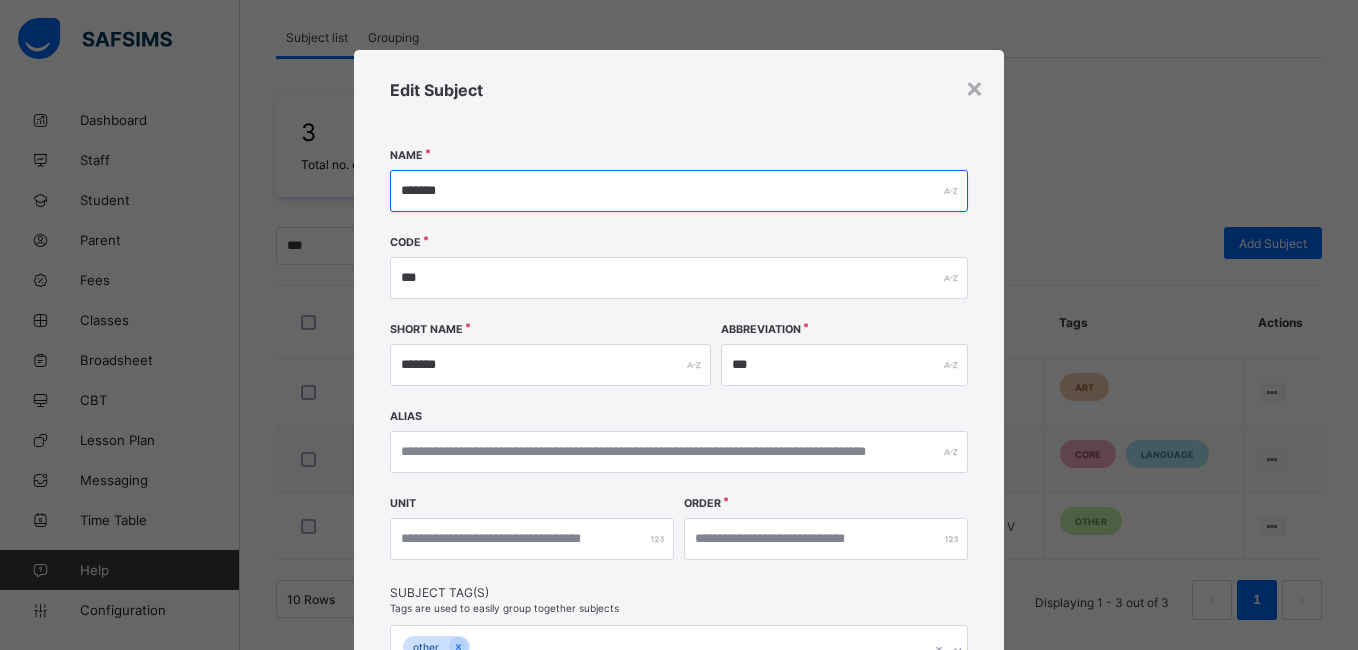 type on "*******" 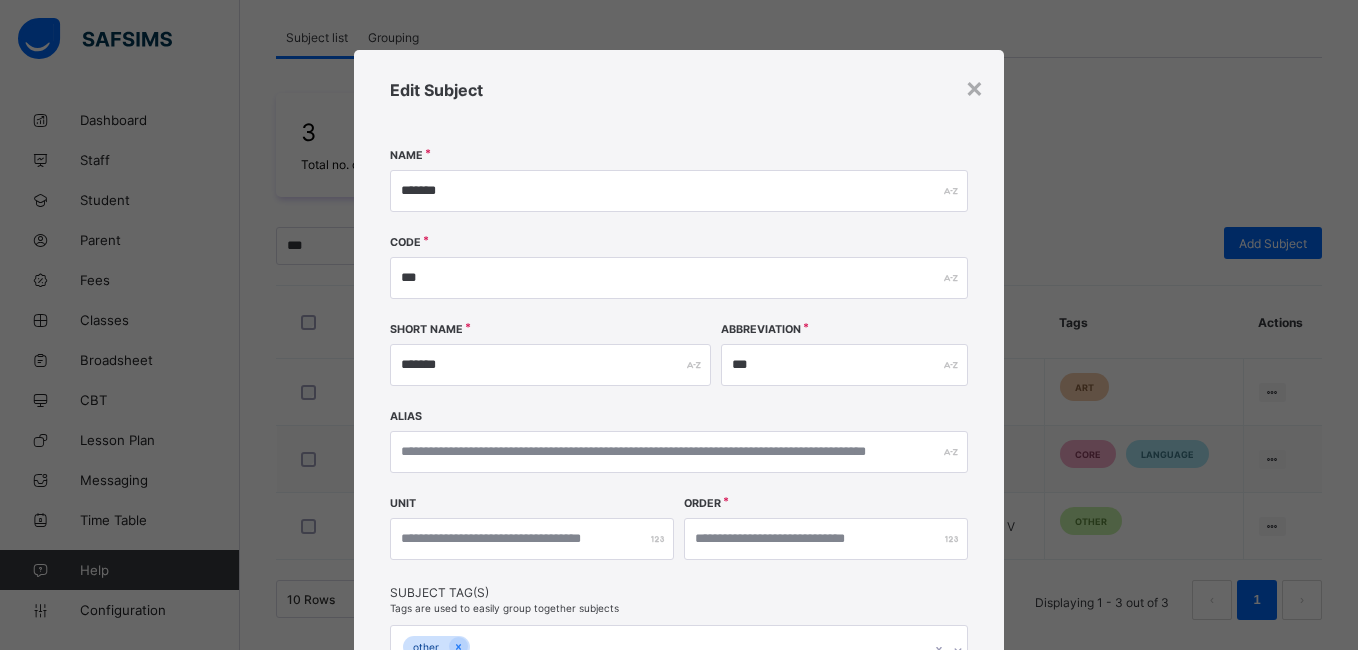 click on "Edit Subject" at bounding box center [679, 115] 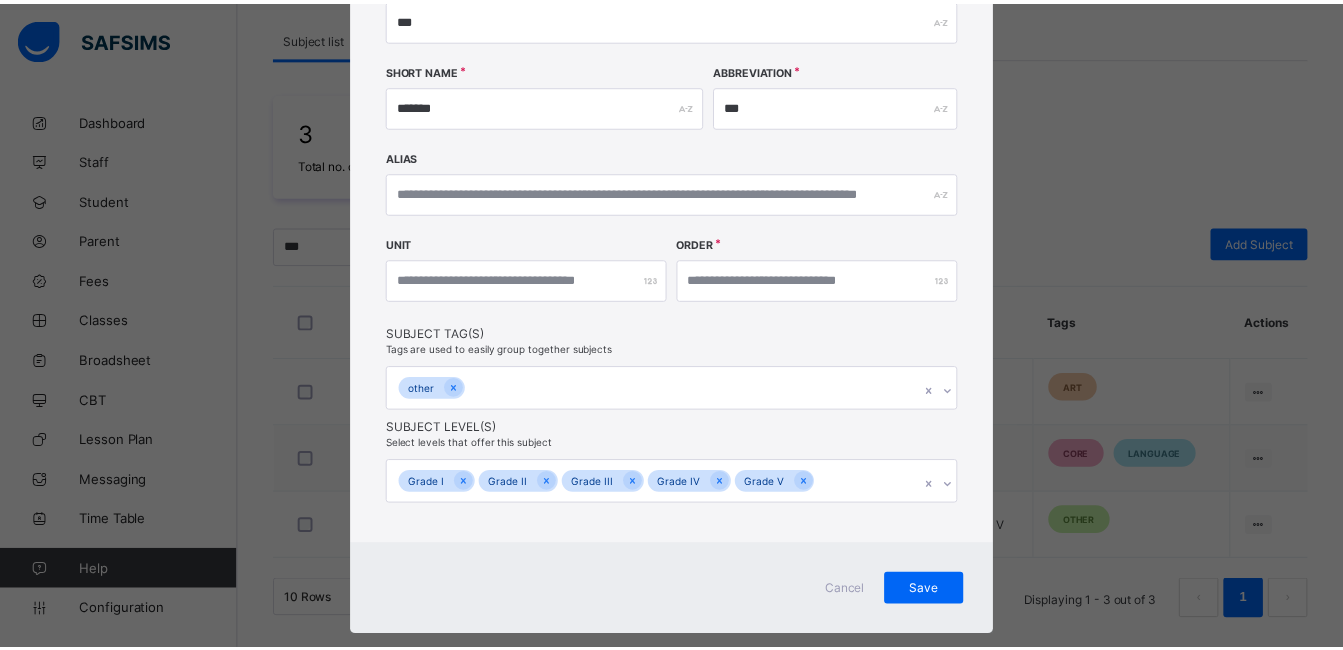 scroll, scrollTop: 295, scrollLeft: 0, axis: vertical 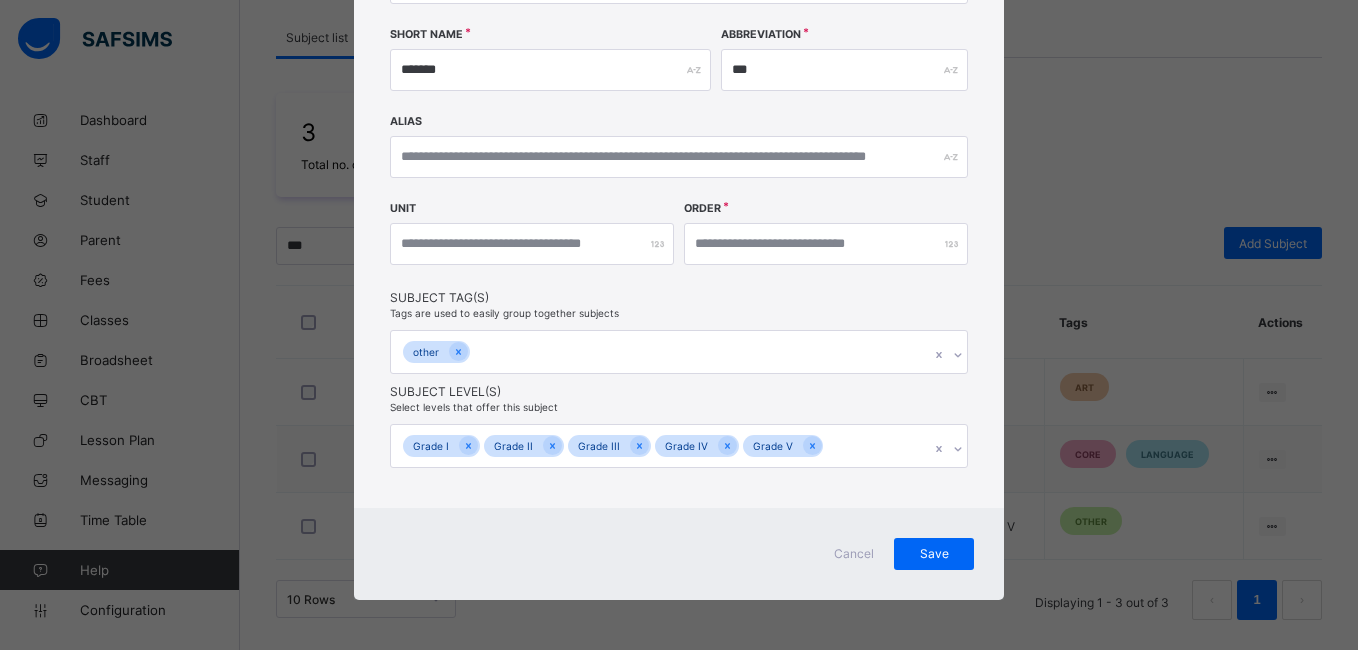 click on "Cancel Save" at bounding box center (679, 554) 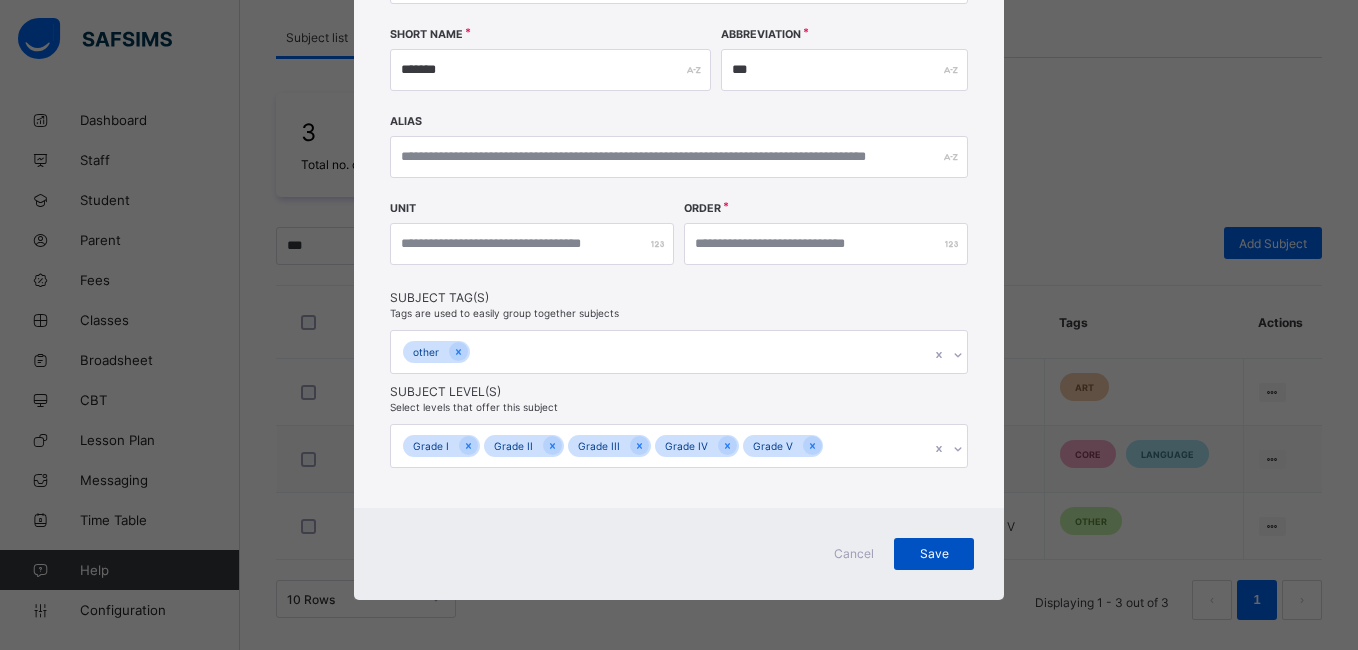 click on "Save" at bounding box center [934, 553] 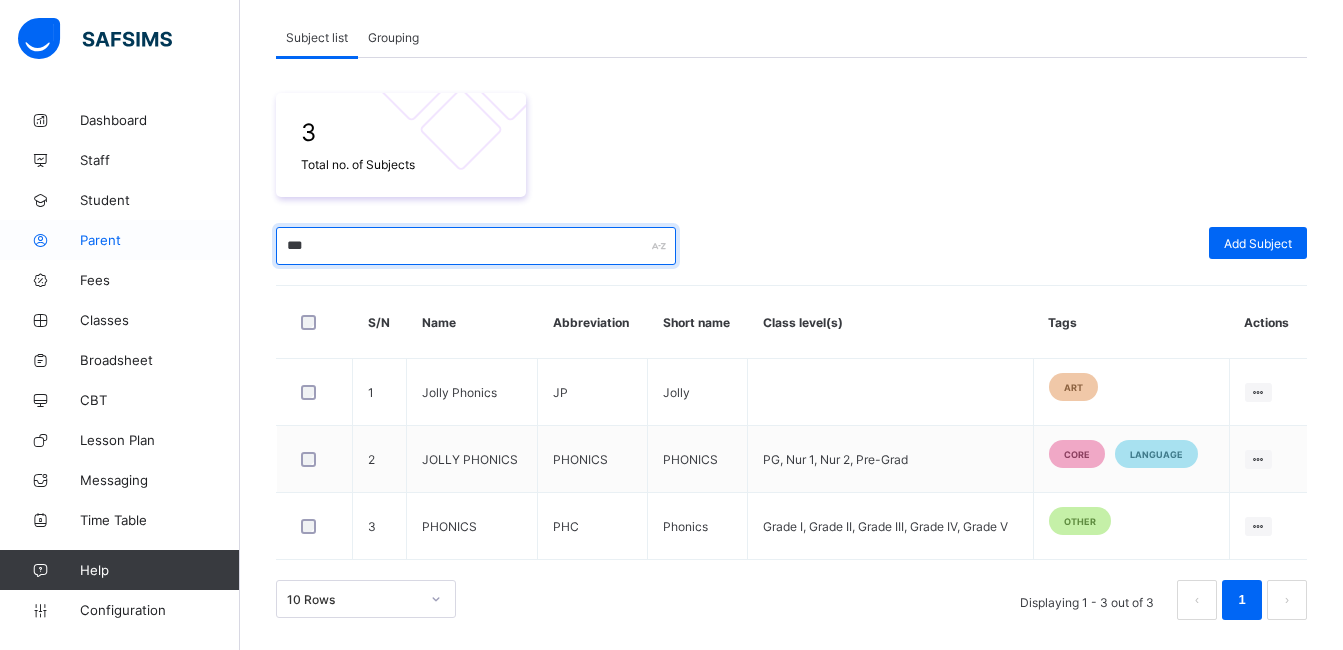 drag, startPoint x: 342, startPoint y: 252, endPoint x: 222, endPoint y: 246, distance: 120.14991 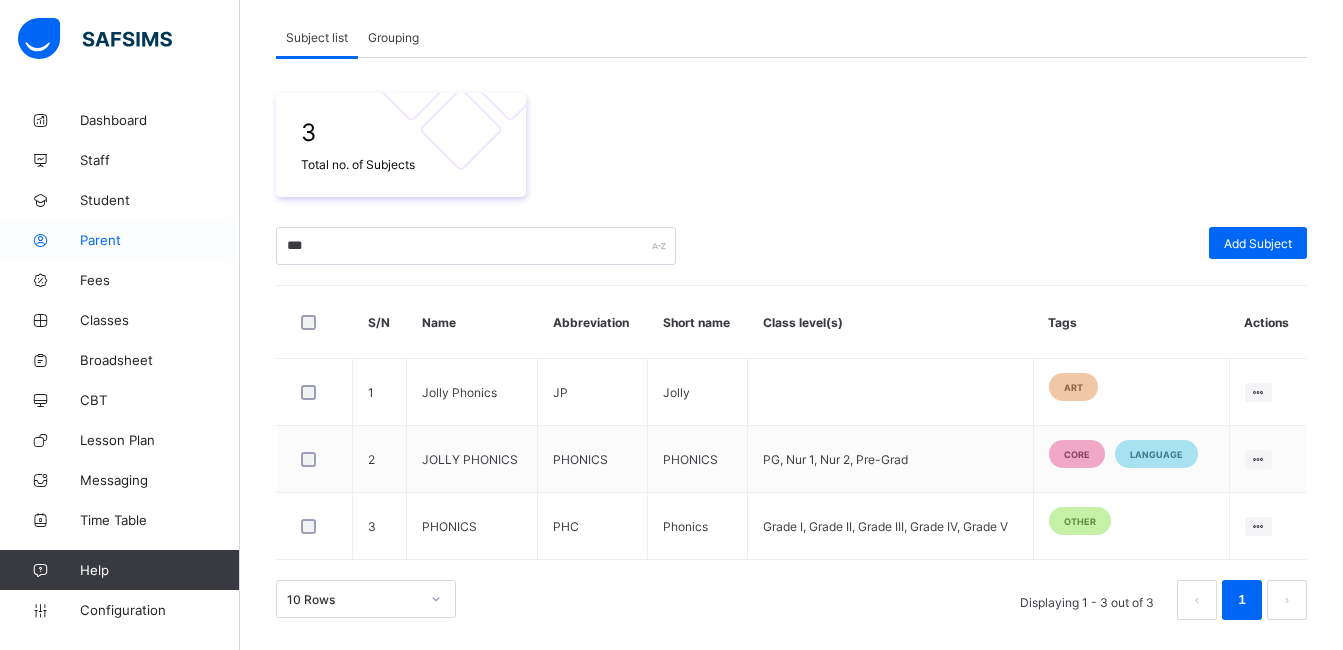 click on "Parent" at bounding box center (160, 240) 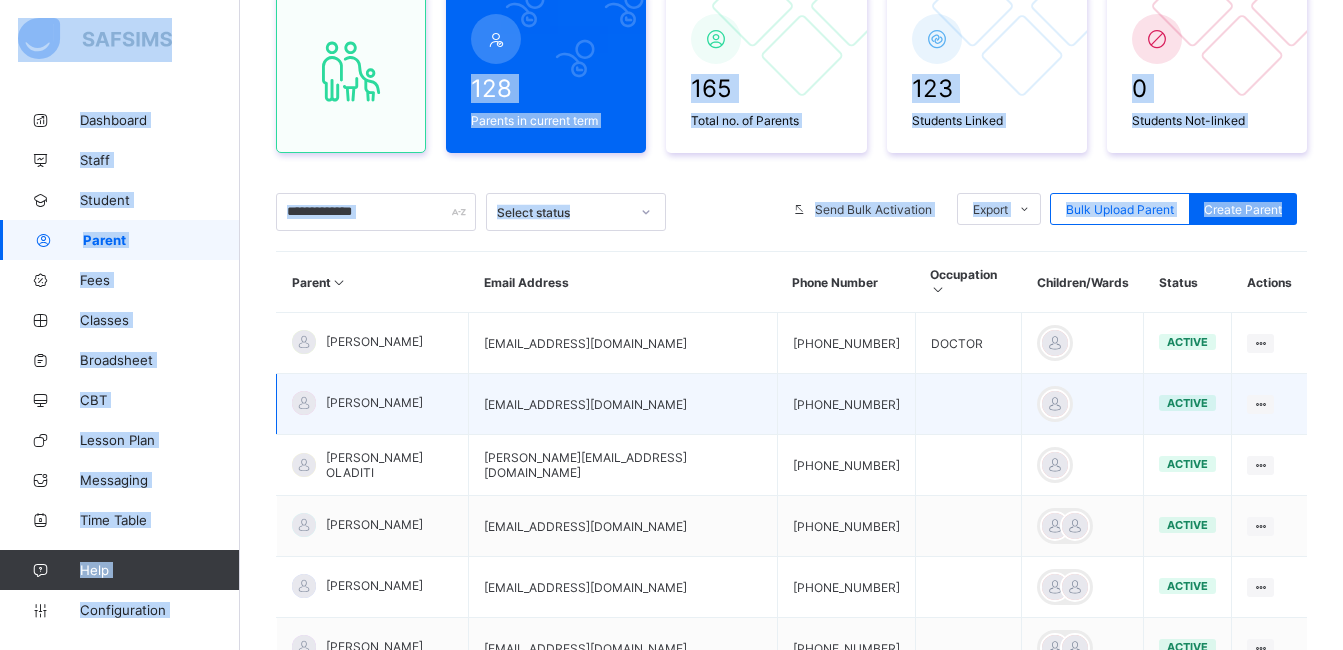 scroll, scrollTop: 274, scrollLeft: 0, axis: vertical 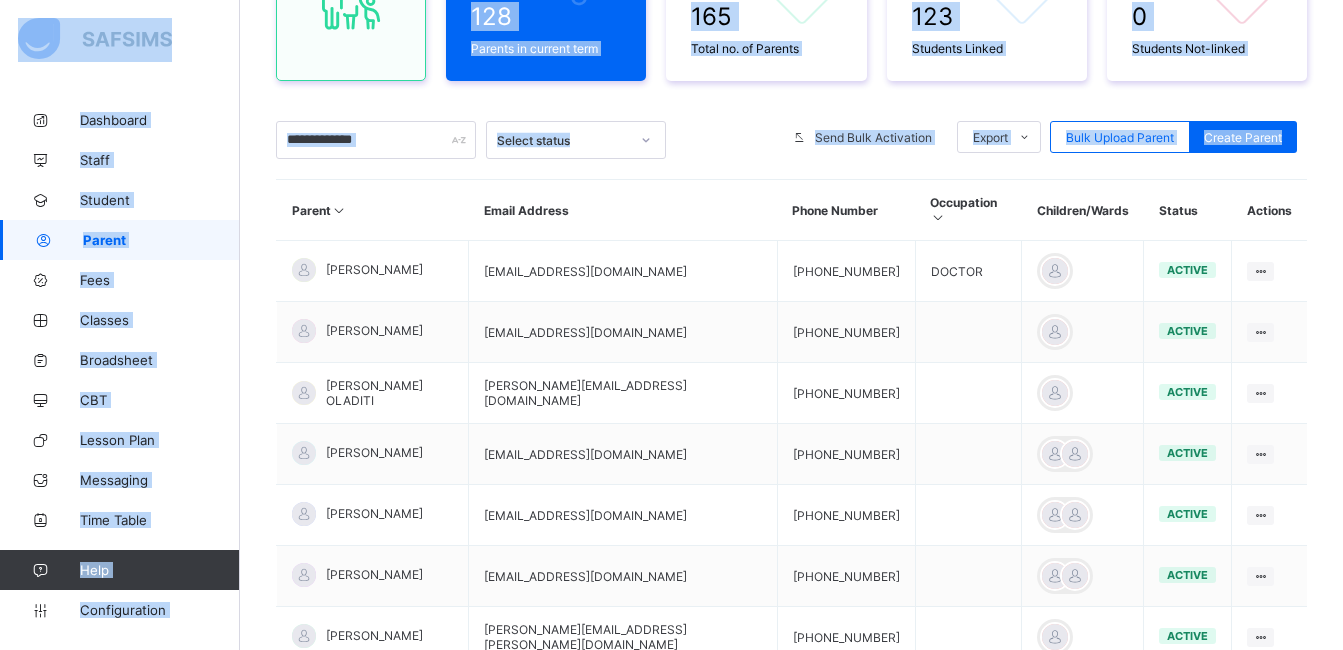 click on "128 Parents in current term 165 Total no. of Parents 123 Students Linked 0 Students Not-linked Select status Send Bulk Activation Export Pdf Report For All Parents Pdf Report For Parents in Current Term Excel Report For Parents in Current Term Excel Report For All Parents   Bulk Upload Parent Create Parent Parent Email Address Phone Number Occupation Children/Wards Status Actions GBOYEGA  OYEWOLE dokitagboe@gmail.com +2348023657211 DOCTOR active Edit Parent View Profile Reset Password Resend Activation Link Change Email Link Children Delete Parent ABIMBOLA  OYEWOLE bimbogwen@gmail.com +2348034406887 active Edit Parent View Profile Reset Password Resend Activation Link Change Email Link Children Delete Parent OLUSOLA  OLADITI olusola.oladiti@zenithbank.com +2348035372690 active Edit Parent View Profile Reset Password Resend Activation Link Change Email Link Children Delete Parent IBILOLA  ADEWUMI ibilolaonas@yahoo.com +2348038157651 active Edit Parent View Profile Reset Password Resend Activation Link active 1" at bounding box center (791, 429) 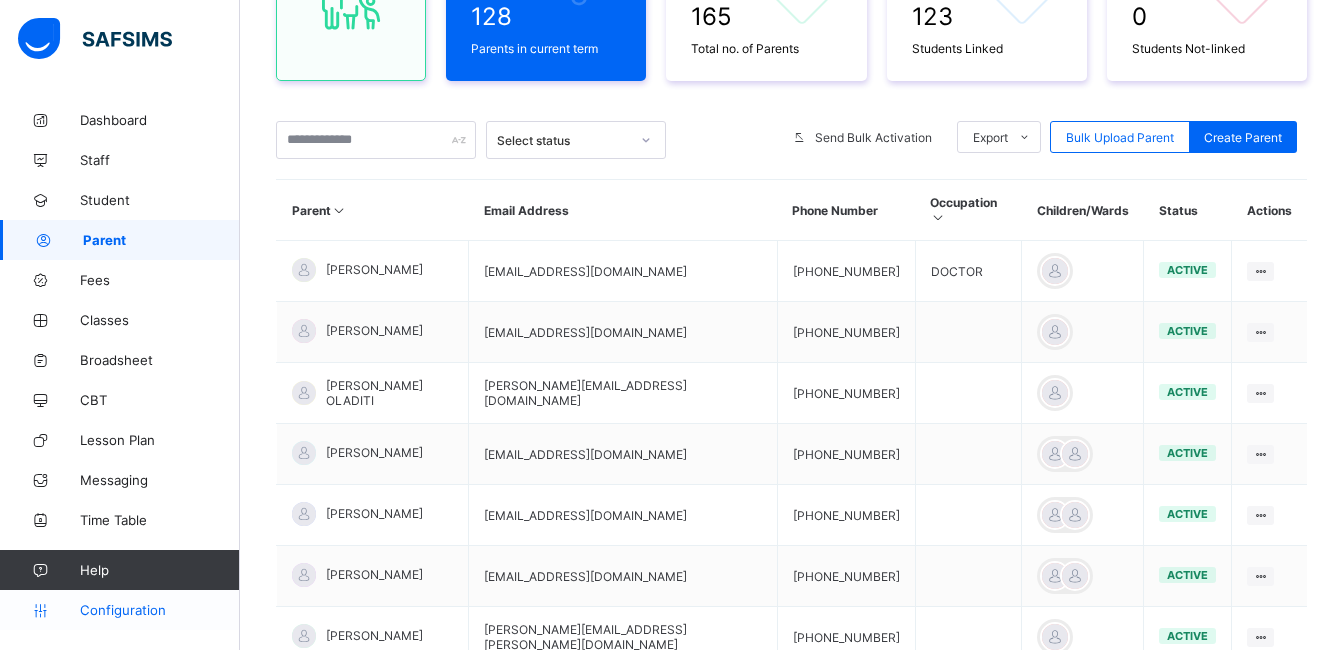 click on "Configuration" at bounding box center (119, 610) 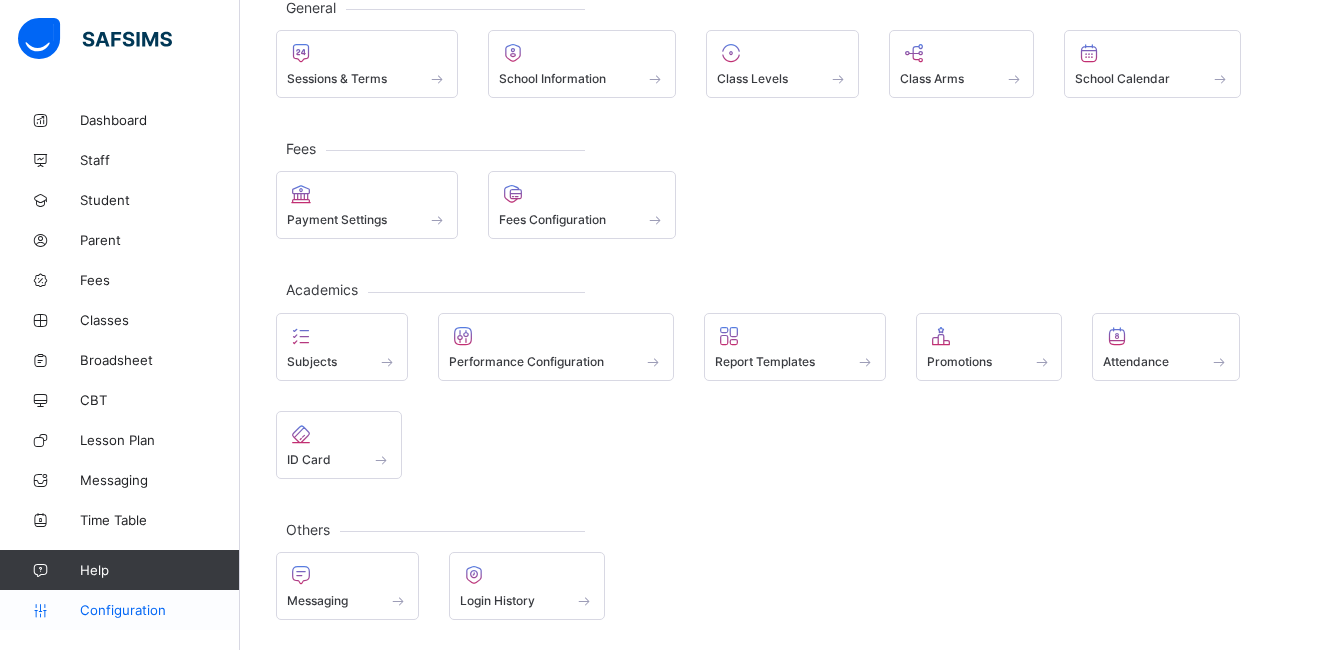 scroll, scrollTop: 133, scrollLeft: 0, axis: vertical 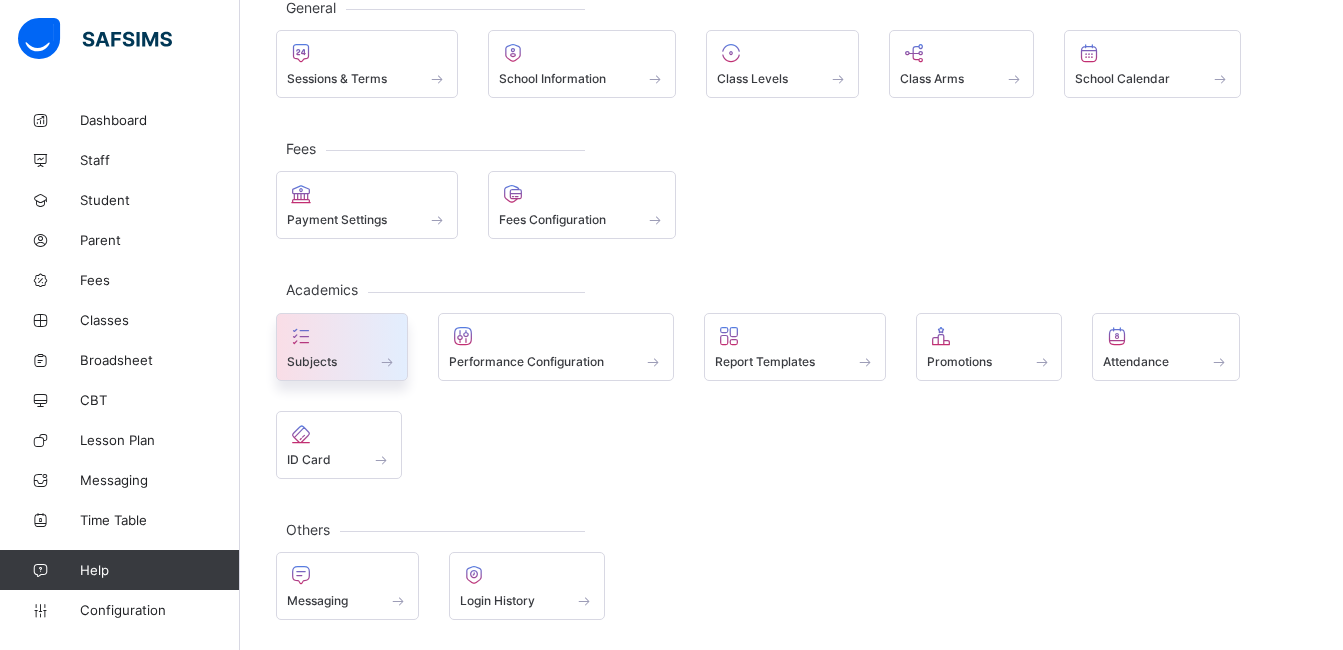 click on "Subjects" at bounding box center [312, 361] 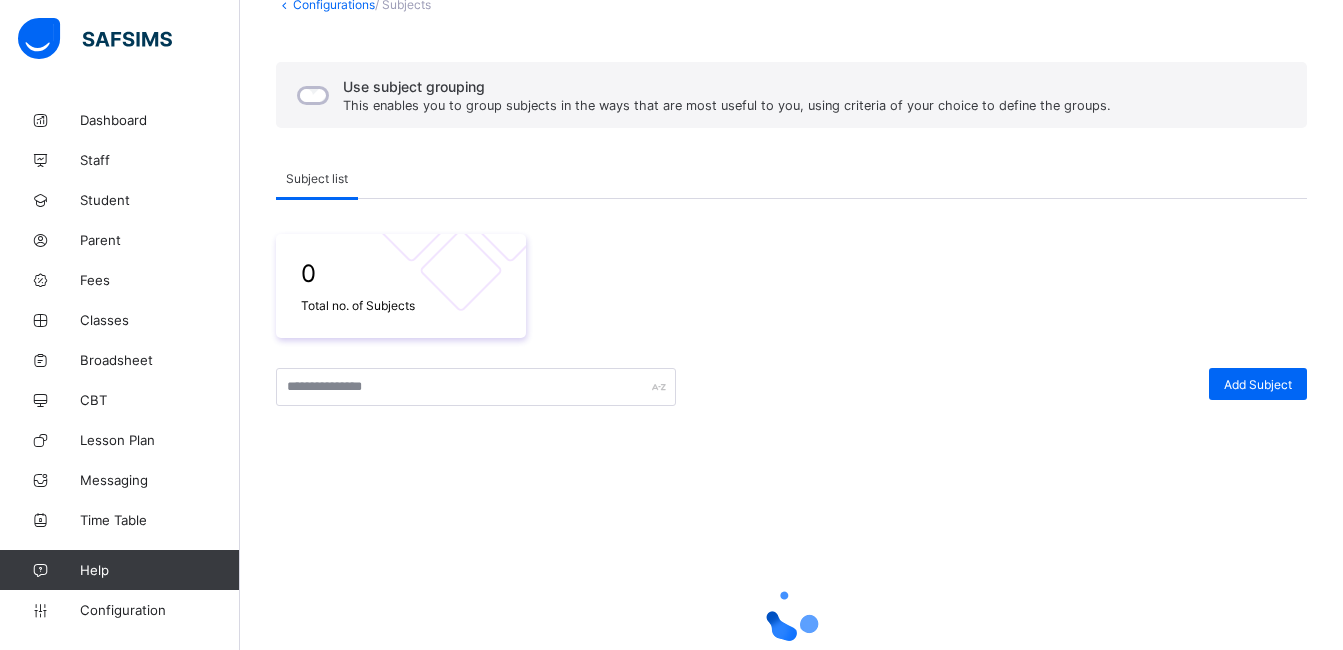 scroll, scrollTop: 274, scrollLeft: 0, axis: vertical 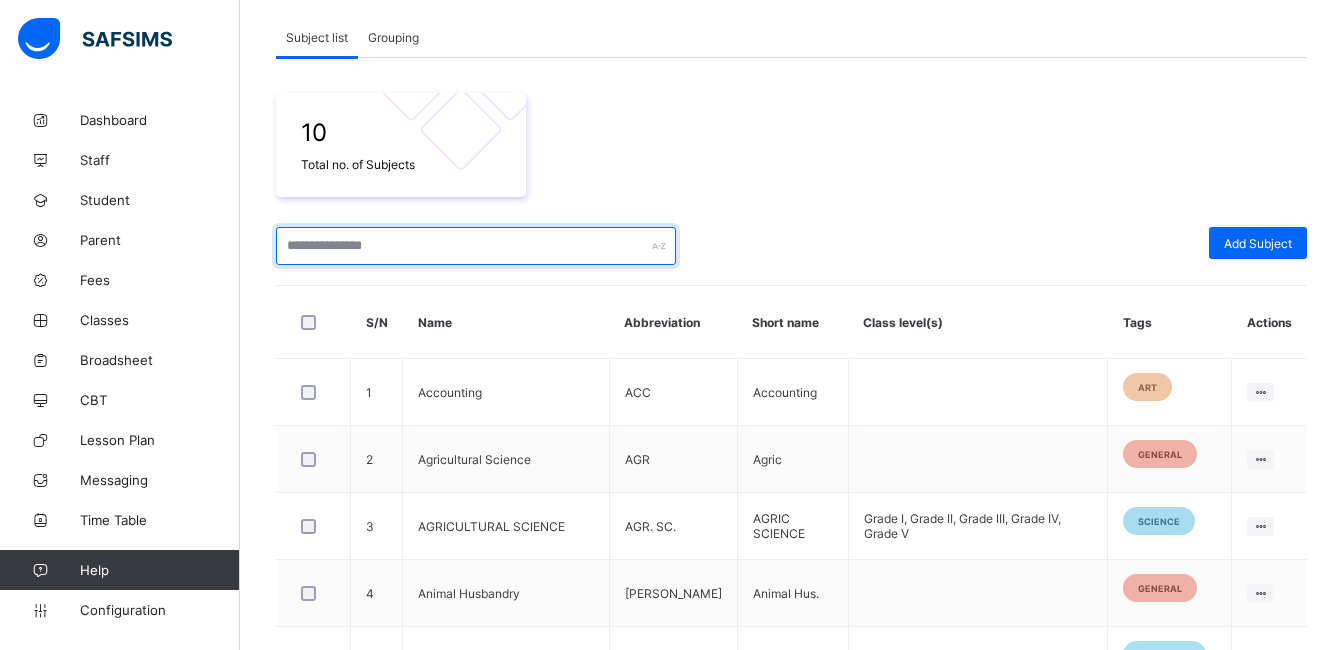 click at bounding box center [476, 246] 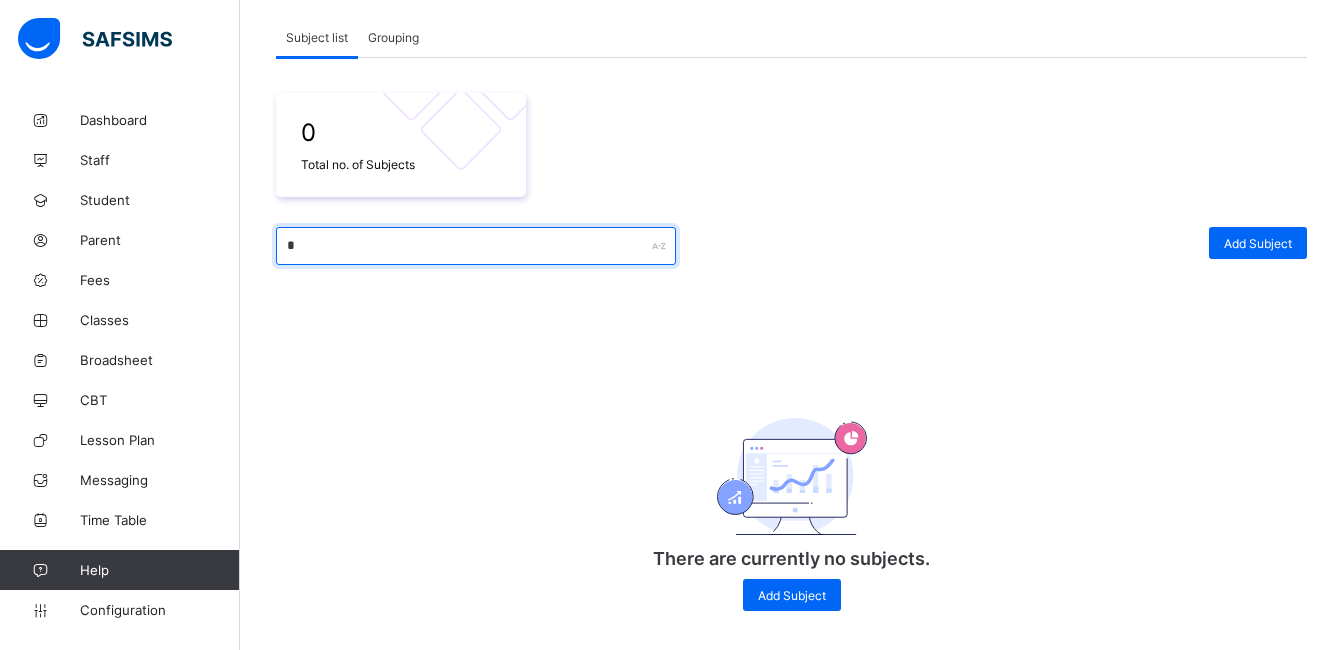 scroll, scrollTop: 0, scrollLeft: 0, axis: both 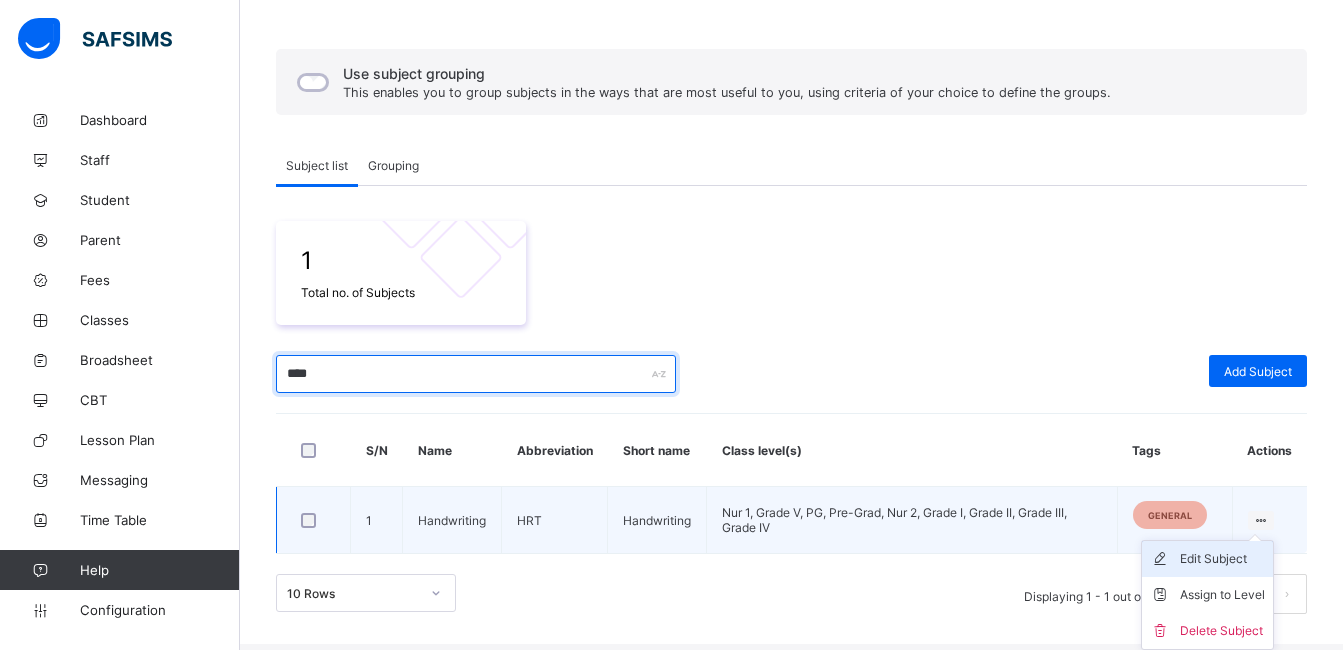 type on "****" 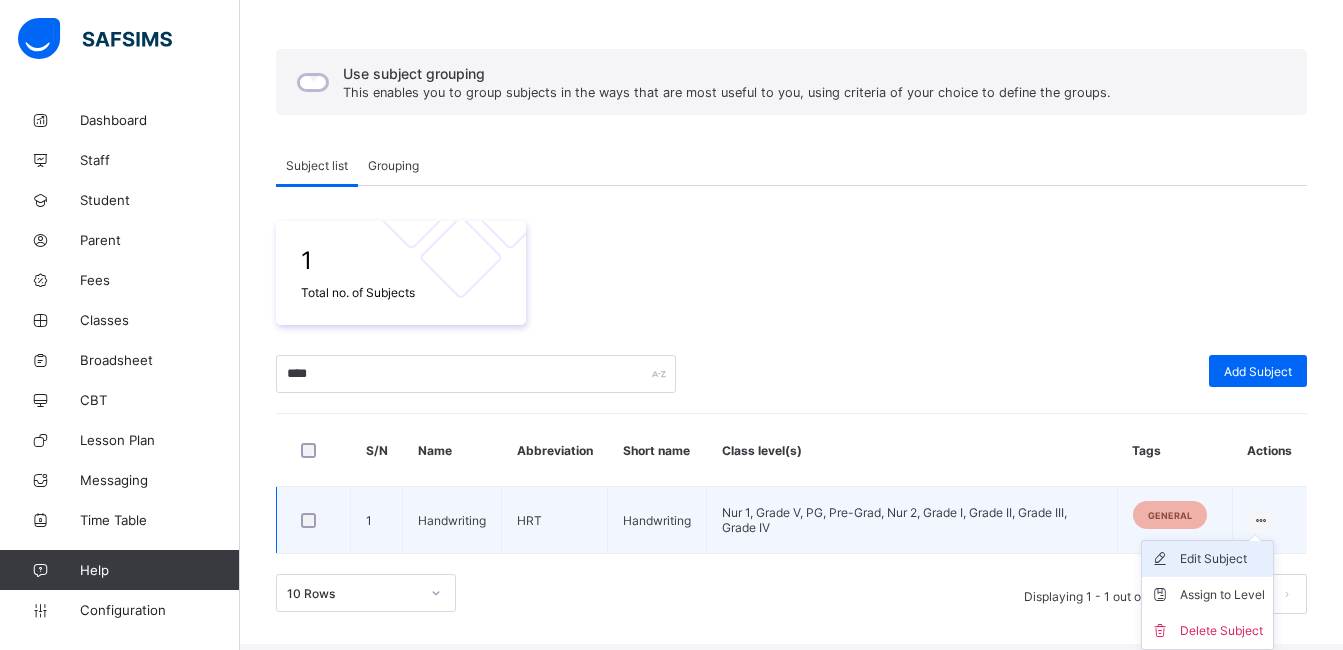click on "Edit Subject" at bounding box center [1222, 559] 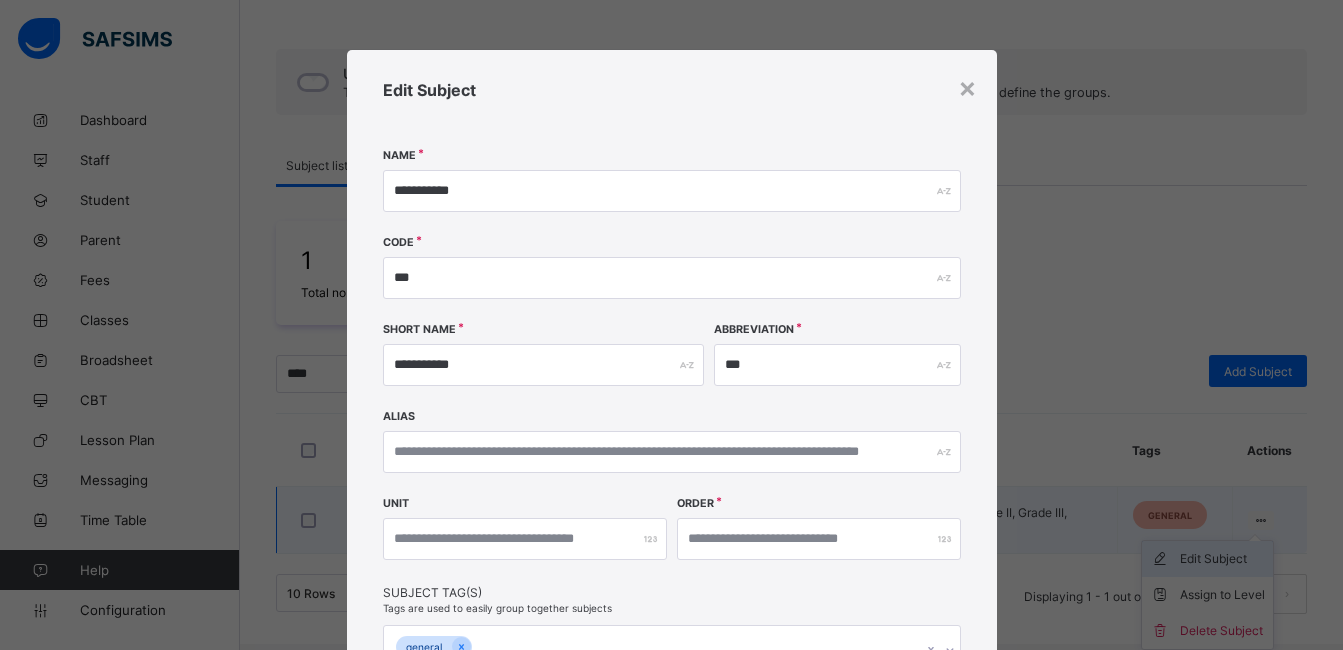 scroll, scrollTop: 140, scrollLeft: 0, axis: vertical 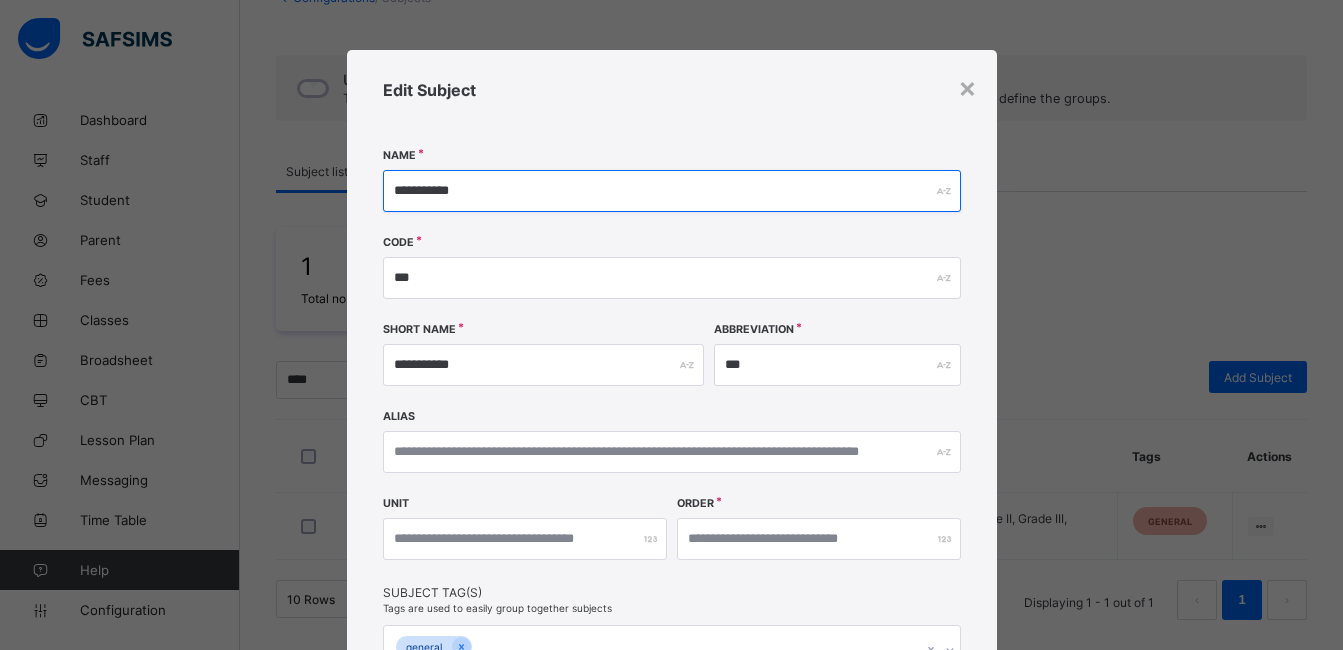 click on "**********" at bounding box center (672, 191) 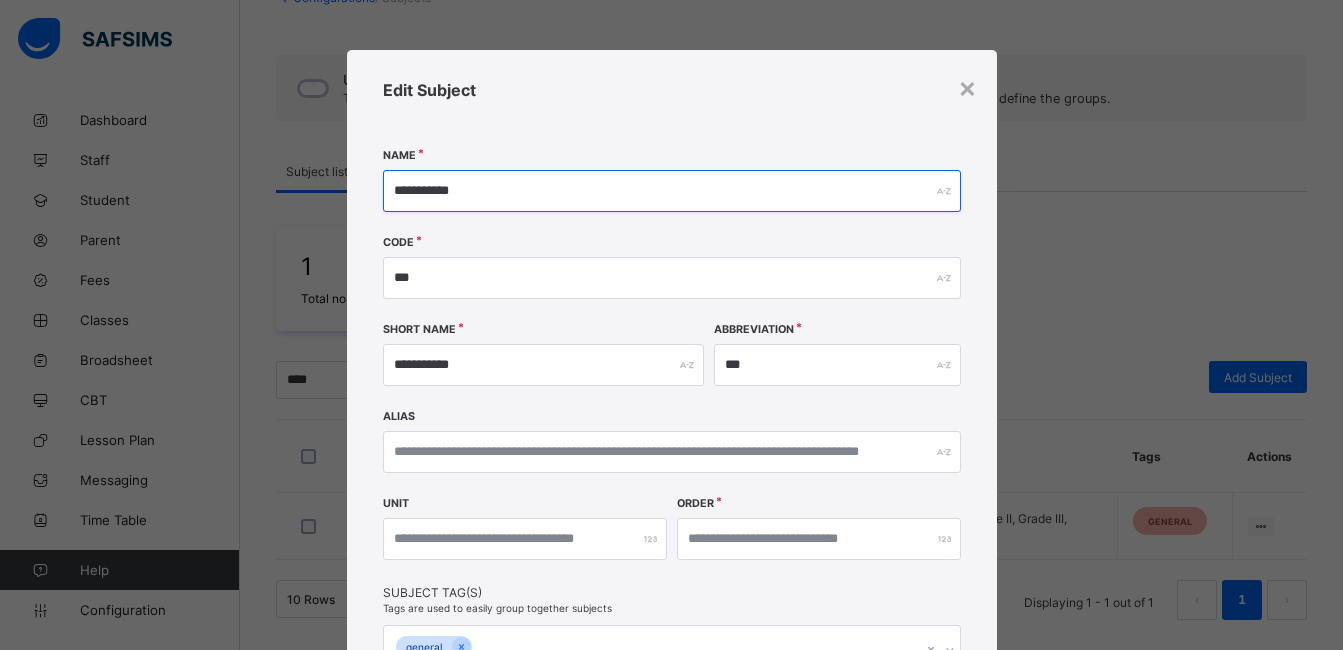 paste on "**********" 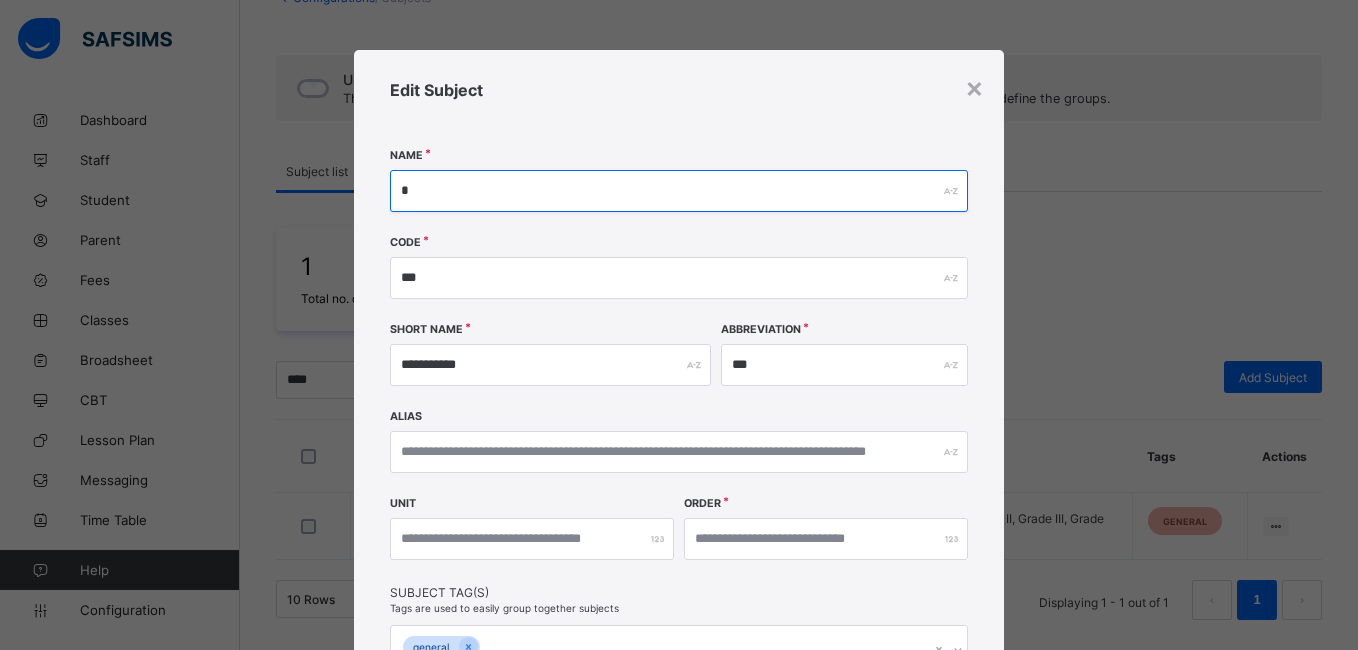 scroll, scrollTop: 0, scrollLeft: 0, axis: both 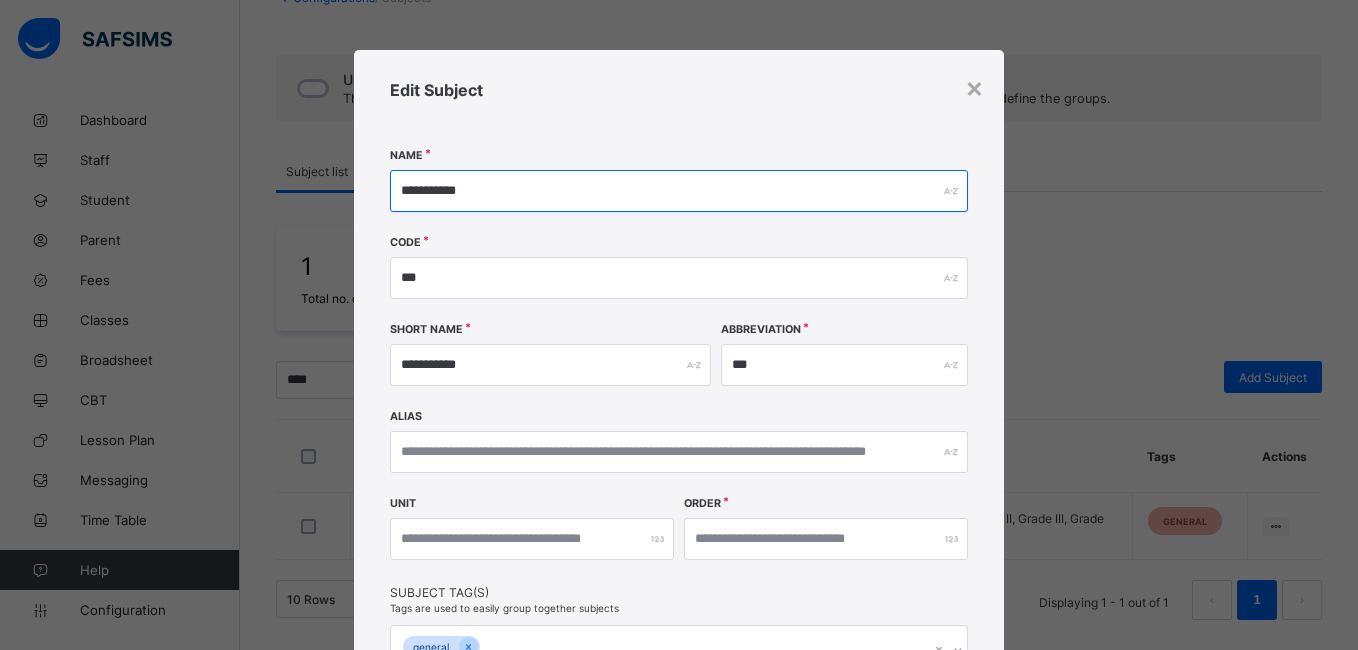 type on "**********" 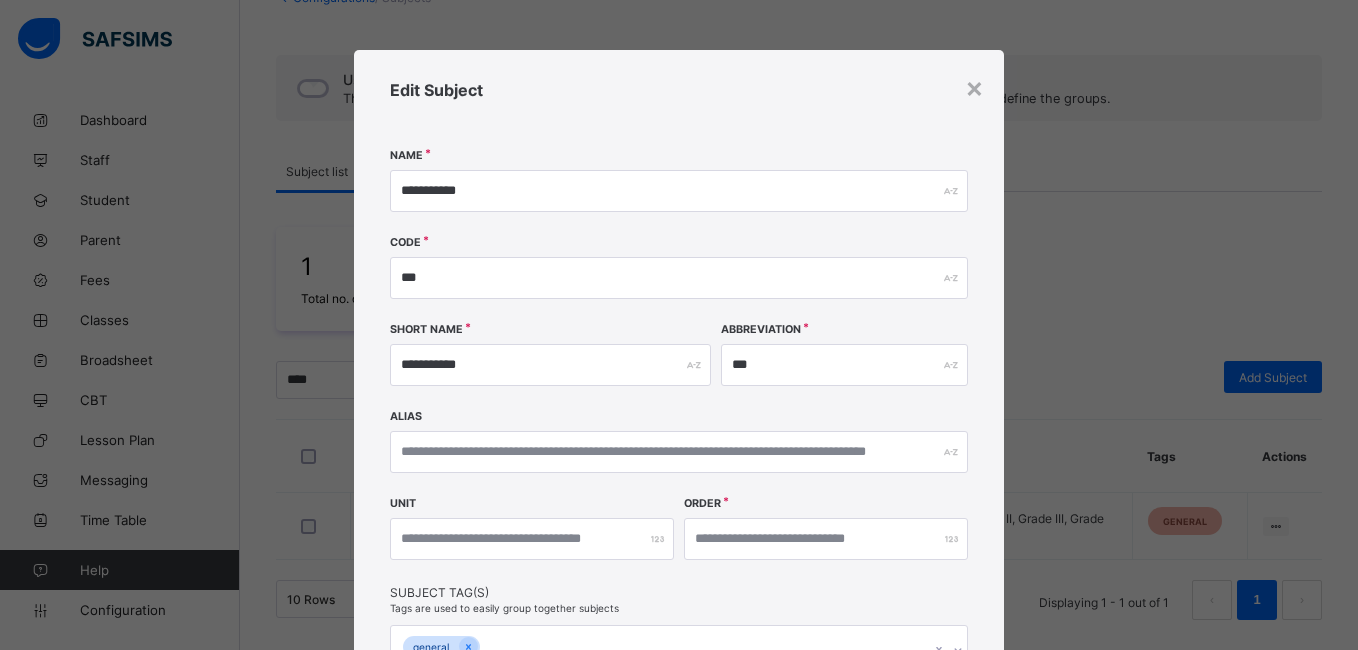 click on "Edit Subject" at bounding box center (679, 115) 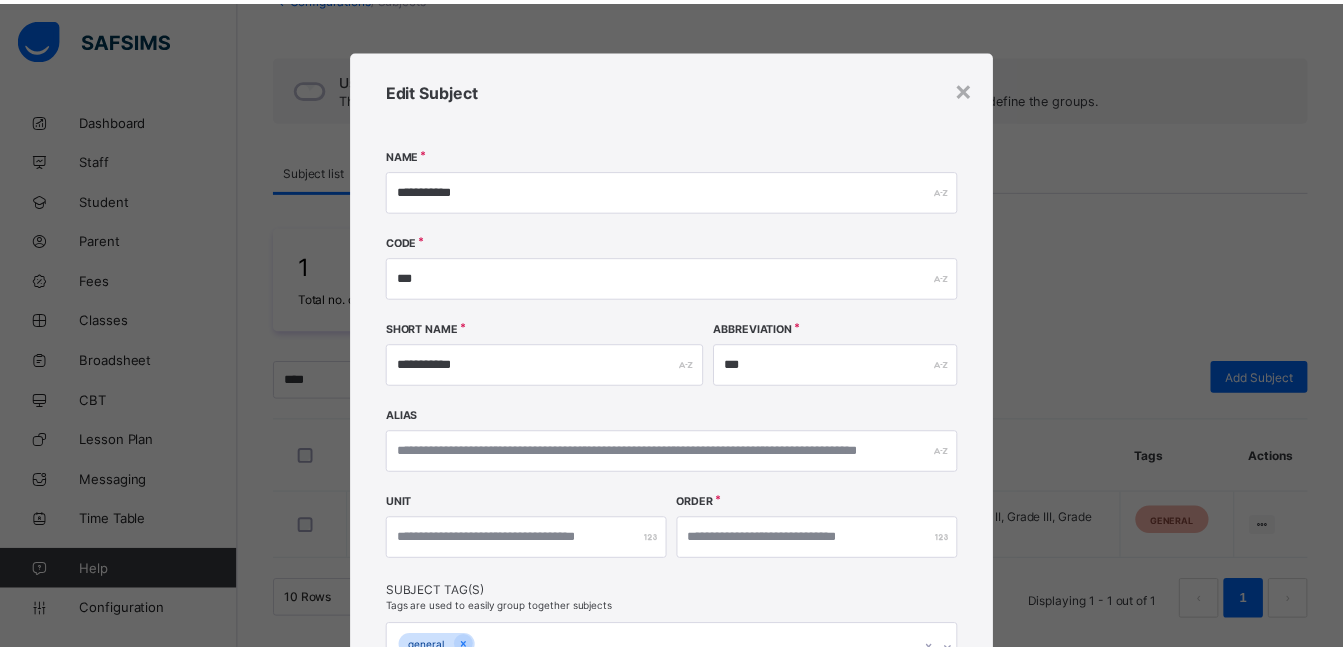 scroll, scrollTop: 322, scrollLeft: 0, axis: vertical 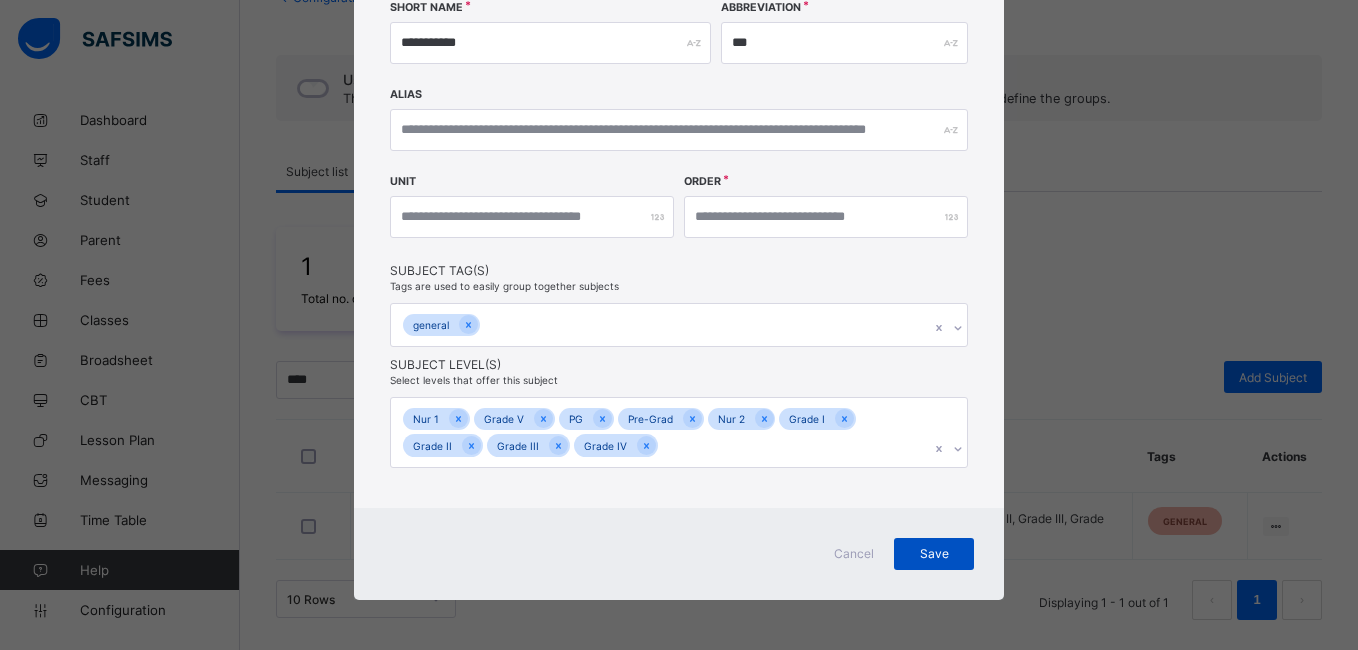 click on "Save" at bounding box center (934, 554) 